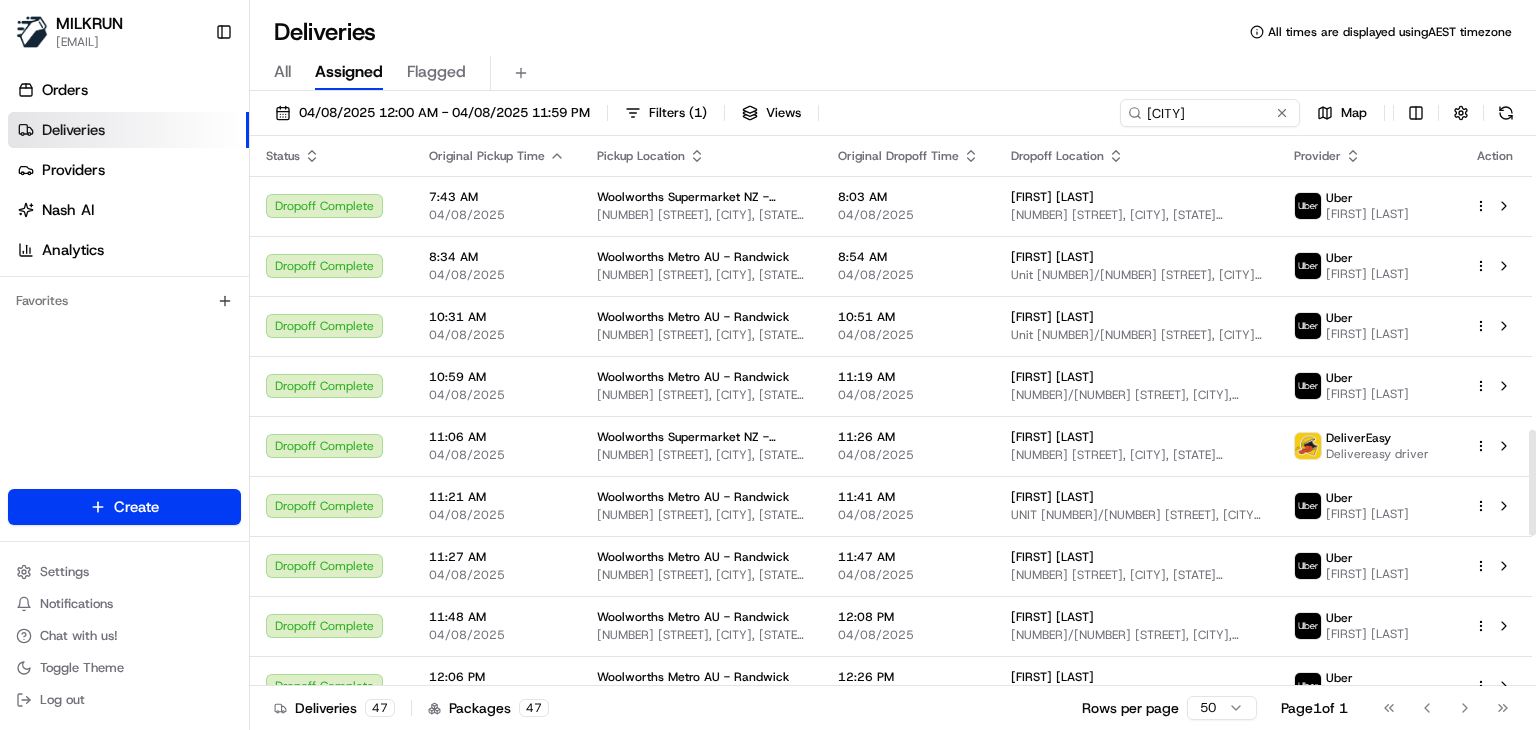 scroll, scrollTop: 0, scrollLeft: 0, axis: both 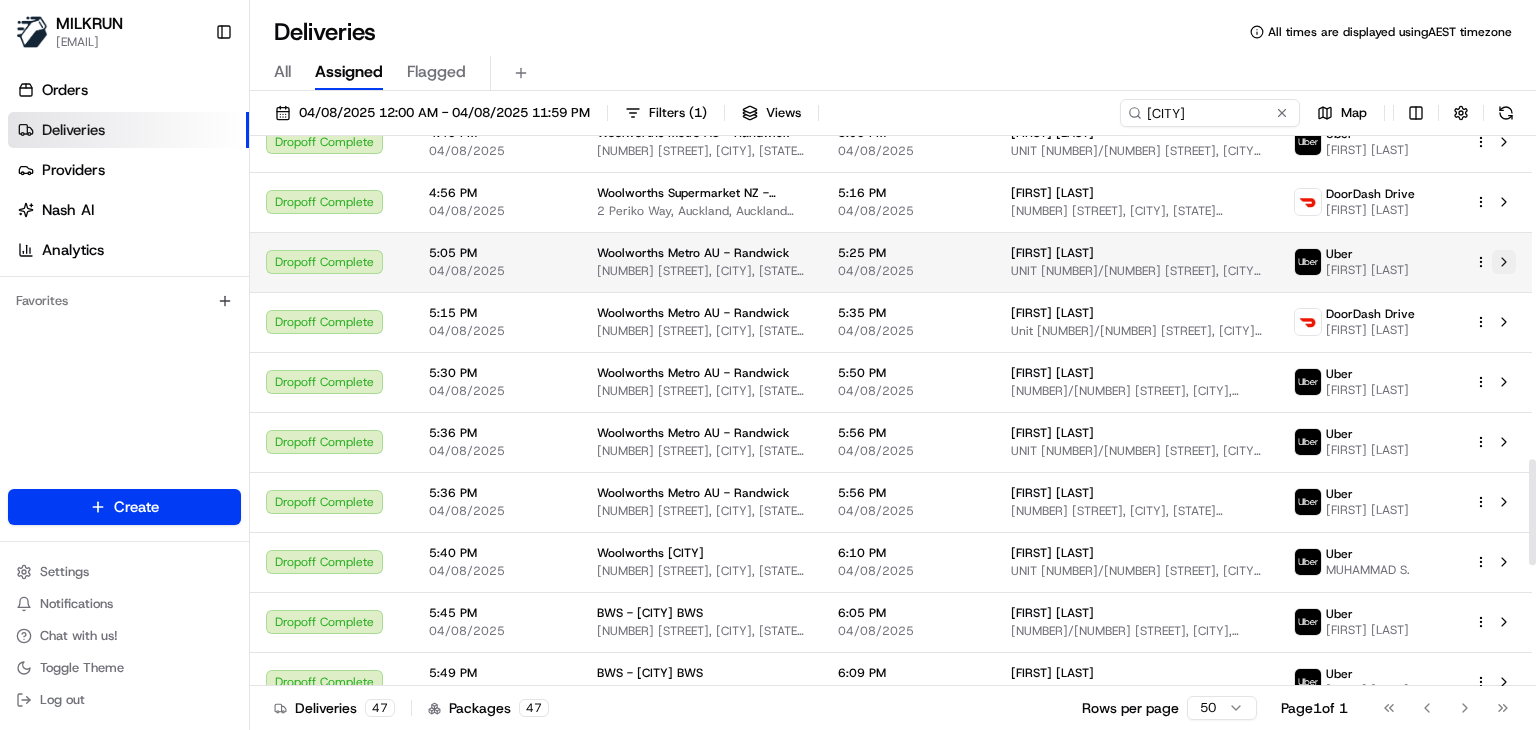 click at bounding box center (1504, 262) 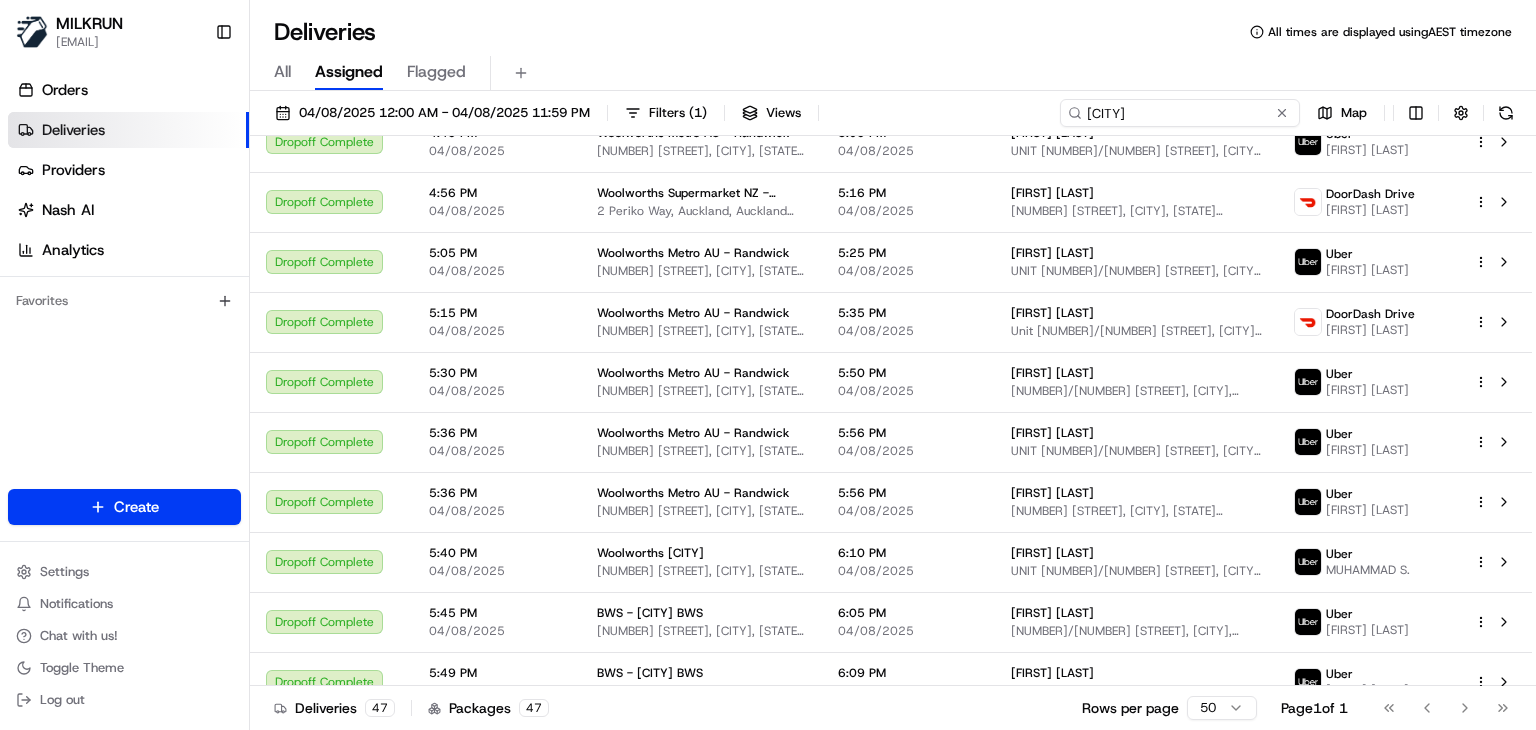 click on "Randwick" at bounding box center (1180, 113) 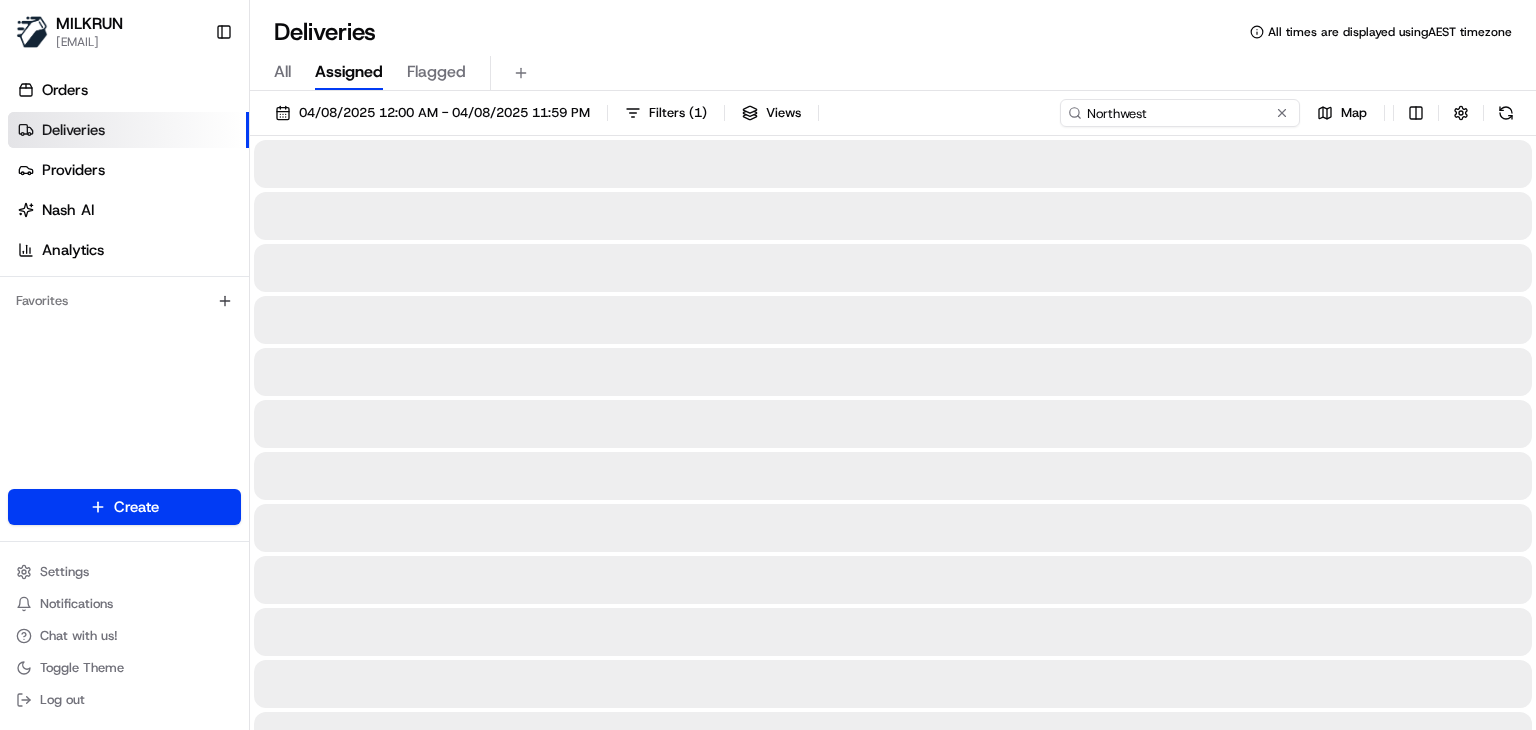 type on "Northwest" 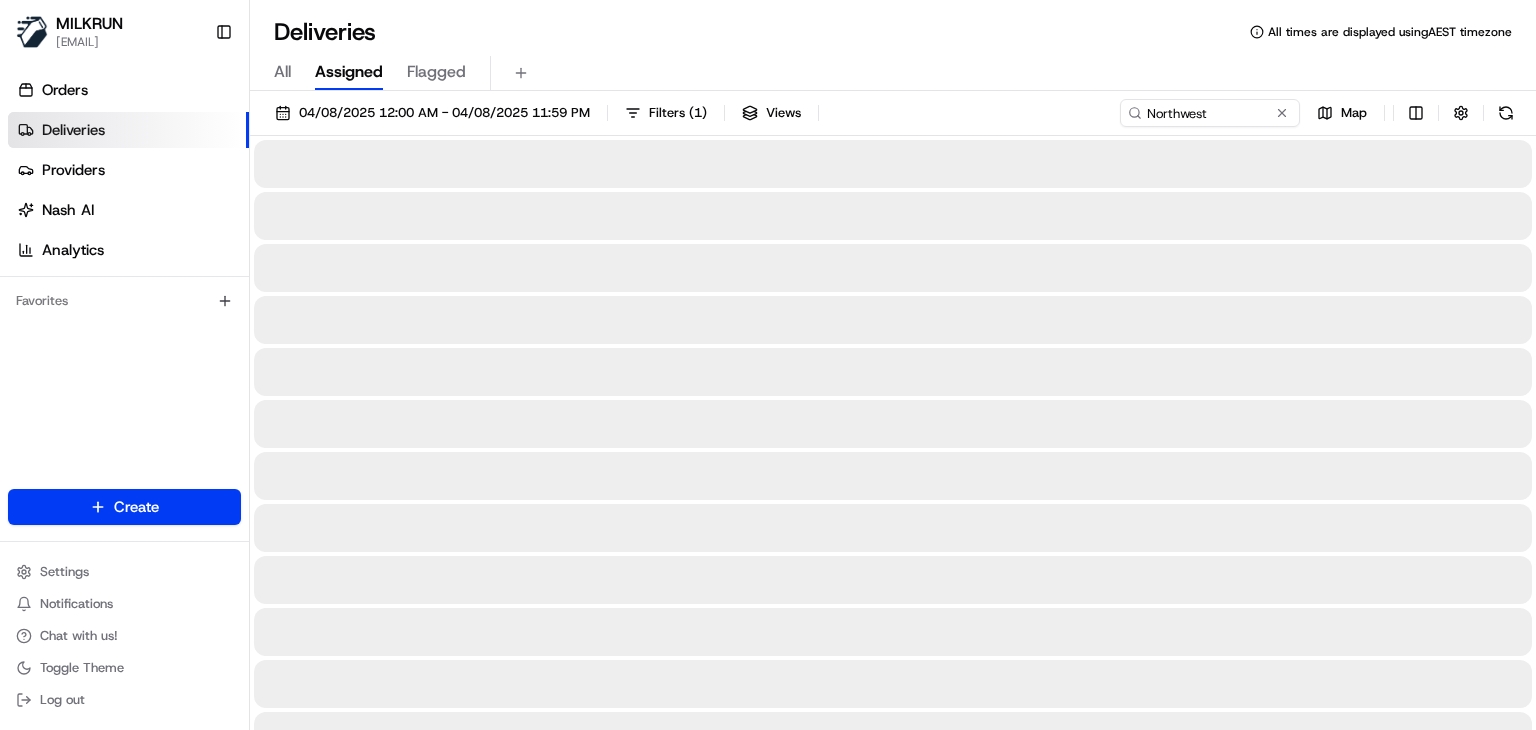 click on "Deliveries All times are displayed using  AEST   timezone" at bounding box center [893, 32] 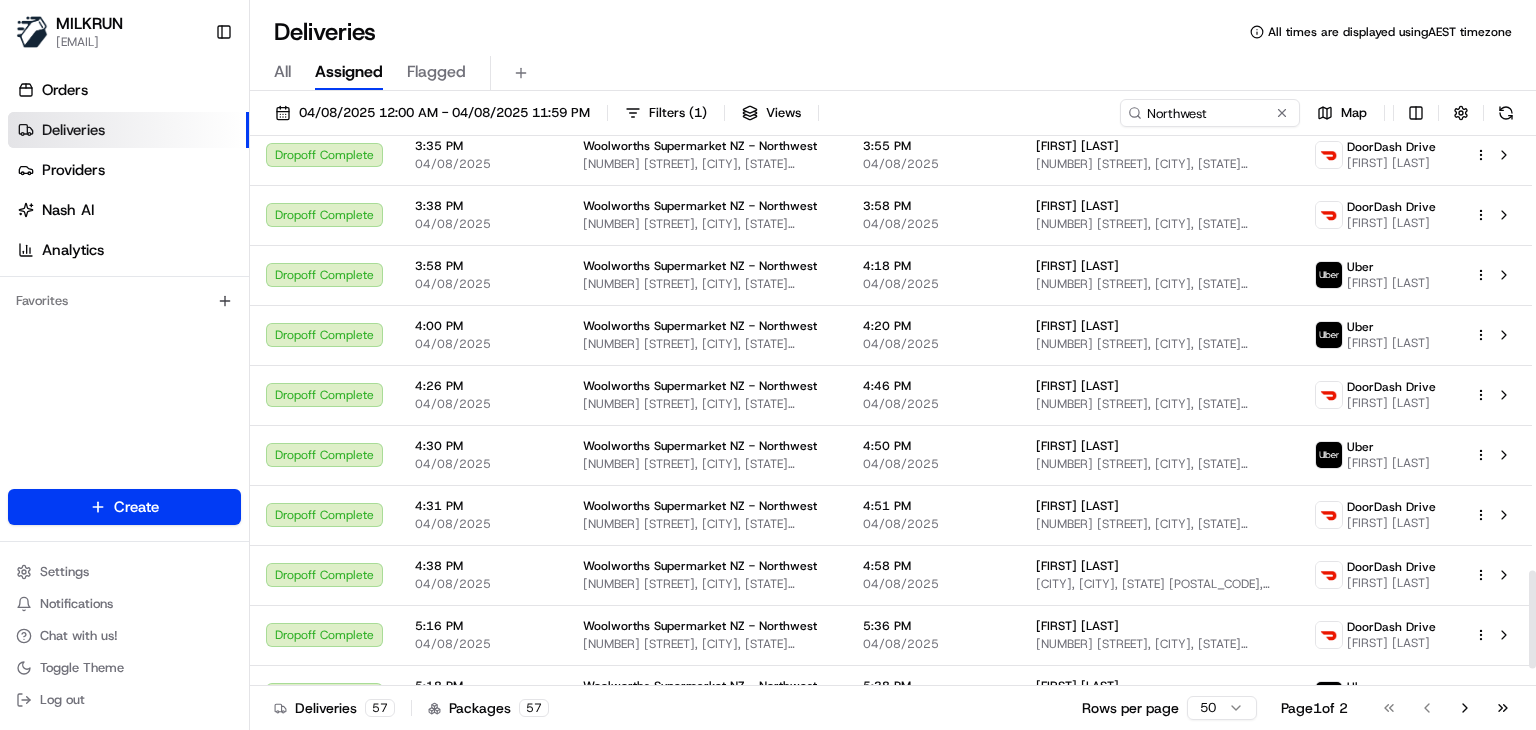 scroll, scrollTop: 2552, scrollLeft: 0, axis: vertical 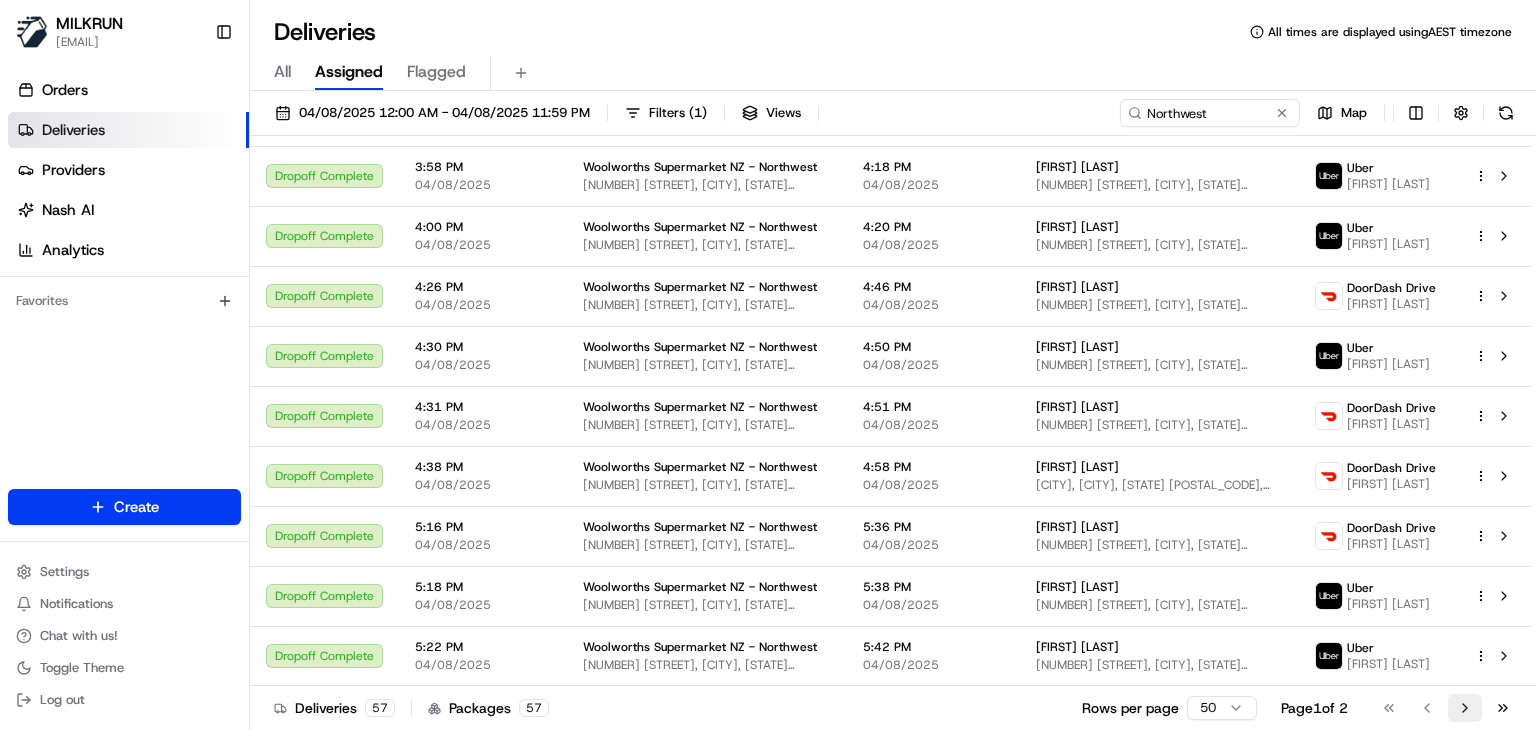 click on "Go to next page" at bounding box center [1465, 708] 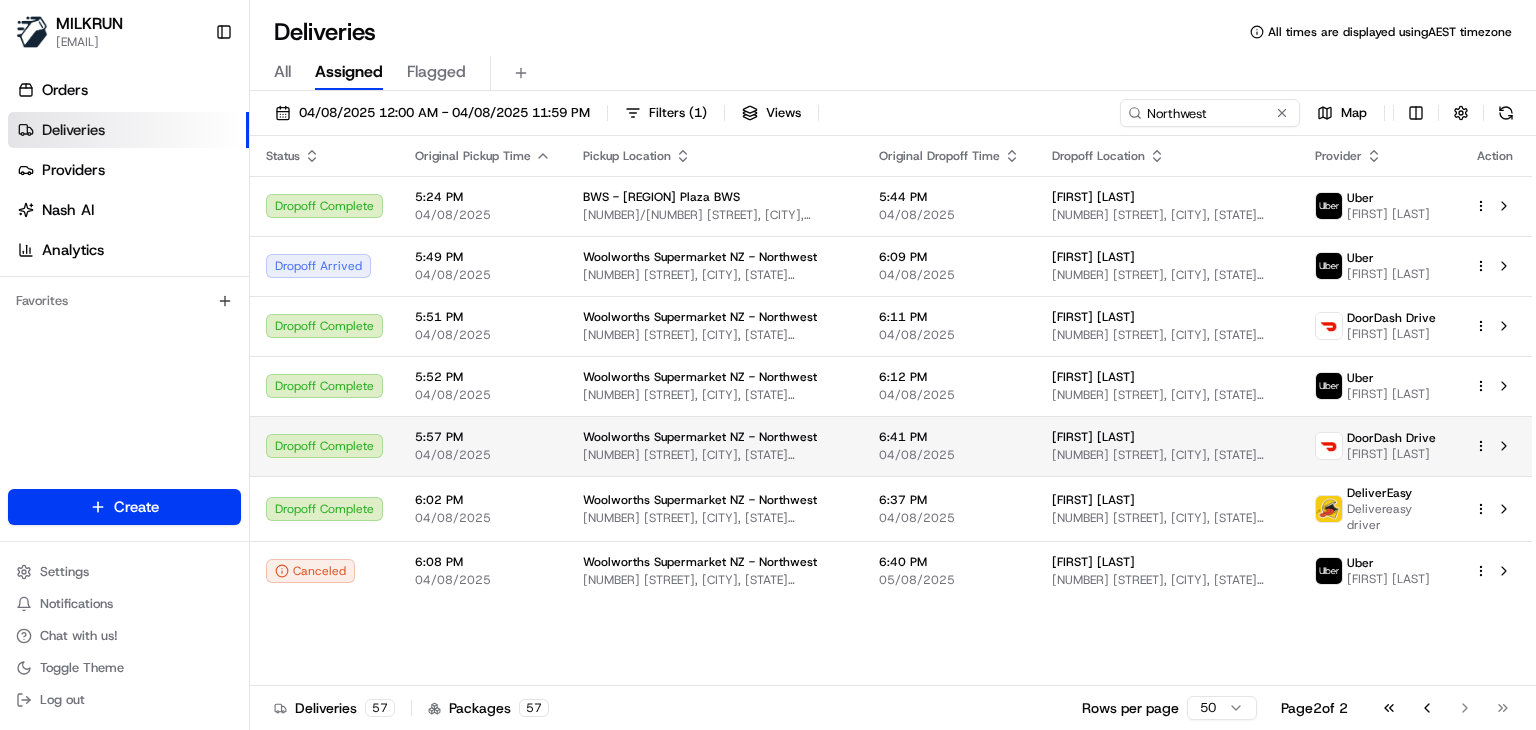 click at bounding box center [1495, 446] 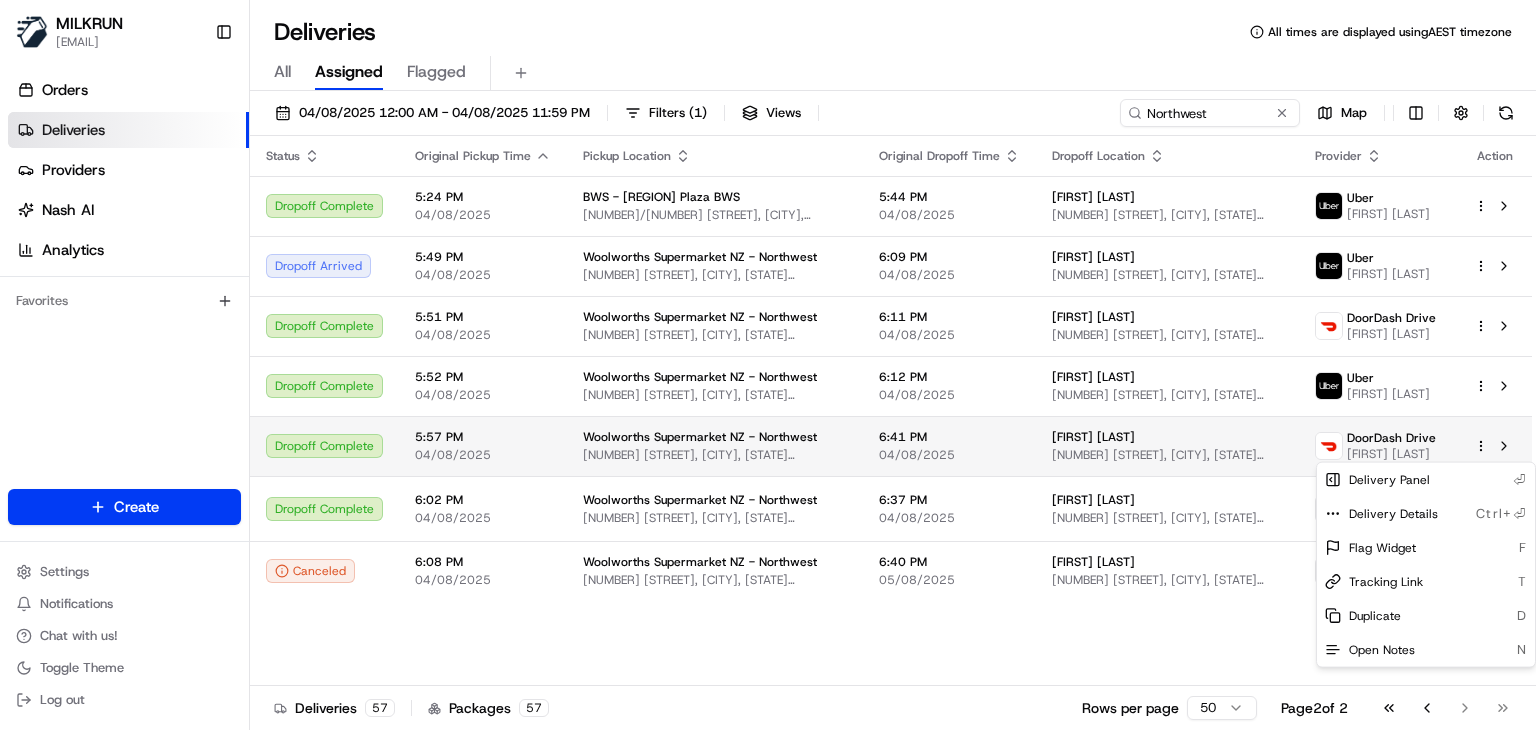 click on "MILKRUN ssubedi2@woolworths.com.au Toggle Sidebar Orders Deliveries Providers Nash AI Analytics Favorites Main Menu Members & Organization Organization Users Roles Preferences Customization Tracking Orchestration Automations Locations Pickup Locations Dropoff Locations AI Support Call Agent Billing Billing Refund Requests Integrations Notification Triggers Webhooks API Keys Request Logs Create Settings Notifications Chat with us! Toggle Theme Log out Deliveries All times are displayed using  AEST   timezone All Assigned Flagged 04/08/2025 12:00 AM - 04/08/2025 11:59 PM Filters ( 1 ) Views Northwest Map Status Original Pickup Time Pickup Location Original Dropoff Time Dropoff Location Provider Action Dropoff Complete 5:24 PM 04/08/2025 BWS - Northwest Plaza BWS 10/97 Flockton St, Everton Park, QLD 4053, AU 5:44 PM 04/08/2025 Darren Rod 4 Boulting St, McDowall, QLD 4053, AU Uber ANDRES P. Dropoff Arrived 5:49 PM 04/08/2025 Woolworths Supermarket NZ - Northwest 6:09 PM 04/08/2025 Uber 5:51 PM 57" at bounding box center [768, 365] 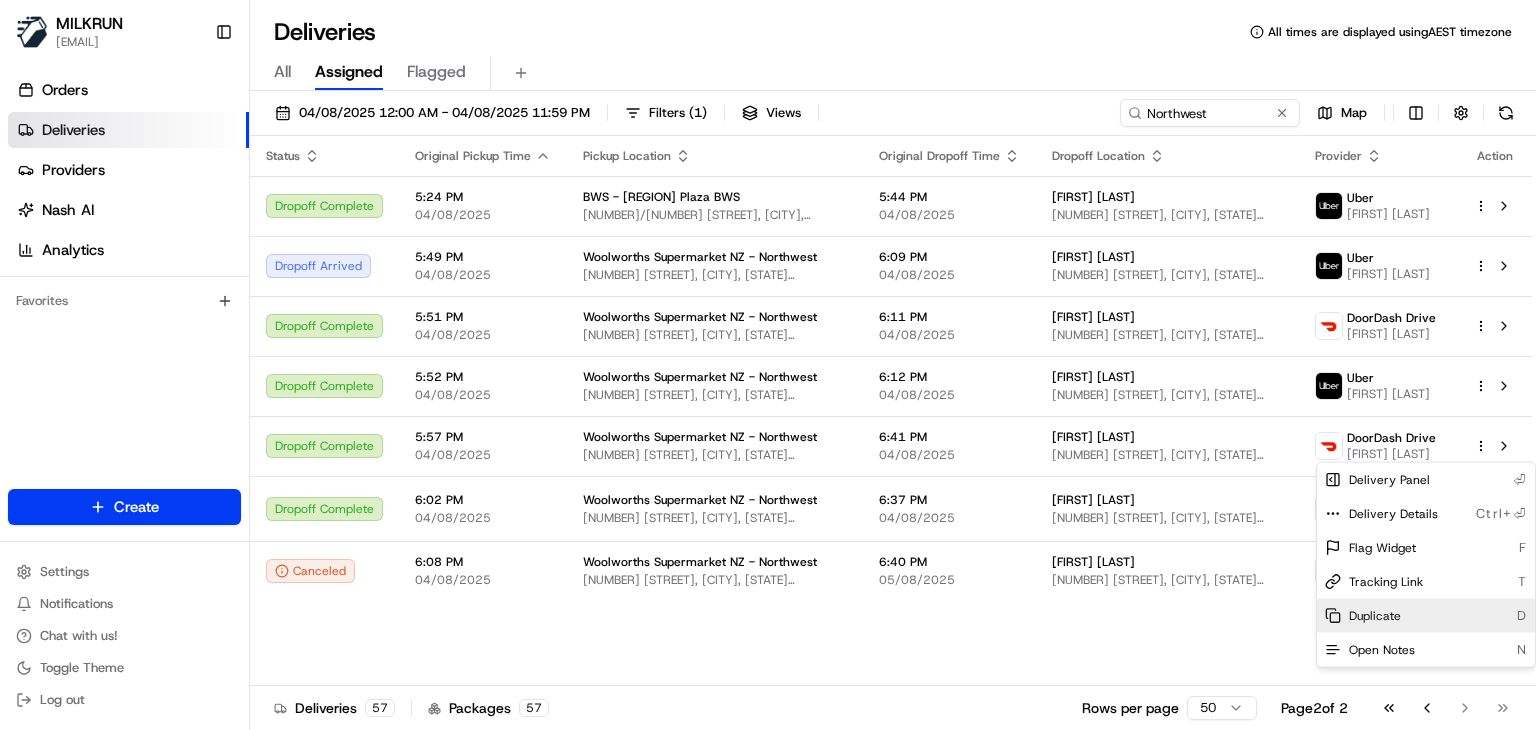 click on "Duplicate D" at bounding box center (1426, 616) 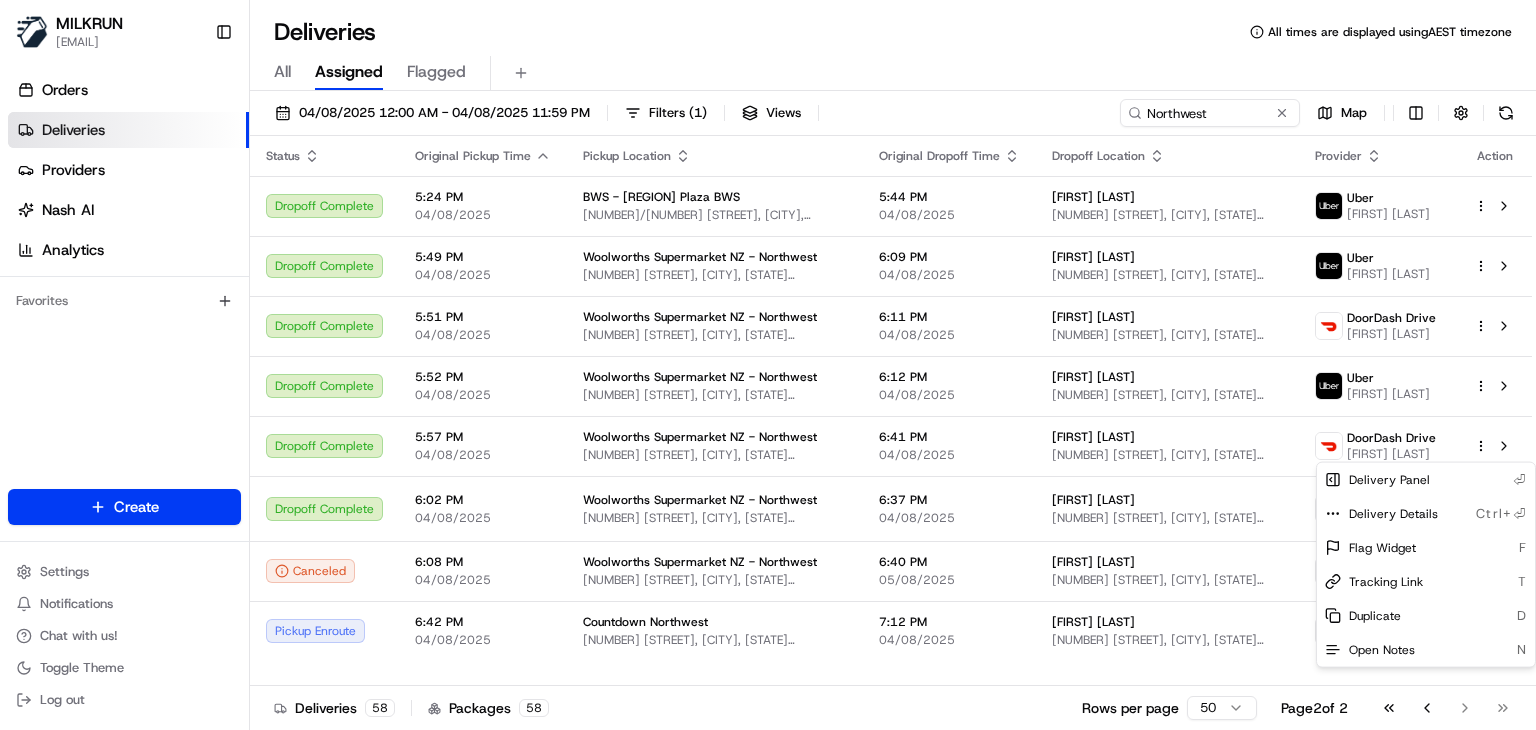 click on "MILKRUN ssubedi2@woolworths.com.au Toggle Sidebar Orders Deliveries Providers Nash AI Analytics Favorites Main Menu Members & Organization Organization Users Roles Preferences Customization Tracking Orchestration Automations Locations Pickup Locations Dropoff Locations AI Support Call Agent Billing Billing Refund Requests Integrations Notification Triggers Webhooks API Keys Request Logs Create Settings Notifications Chat with us! Toggle Theme Log out Deliveries All times are displayed using  AEST   timezone All Assigned Flagged 04/08/2025 12:00 AM - 04/08/2025 11:59 PM Filters ( 1 ) Views Northwest Map Status Original Pickup Time Pickup Location Original Dropoff Time Dropoff Location Provider Action Dropoff Complete 5:24 PM 04/08/2025 BWS - Northwest Plaza BWS 10/97 Flockton St, Everton Park, QLD 4053, AU 5:44 PM 04/08/2025 Darren Rod 4 Boulting St, McDowall, QLD 4053, AU Uber ANDRES P. Dropoff Complete 5:49 PM 04/08/2025 Woolworths Supermarket NZ - Northwest 6:09 PM 04/08/2025 Uber 5:51 PM 58" at bounding box center [768, 365] 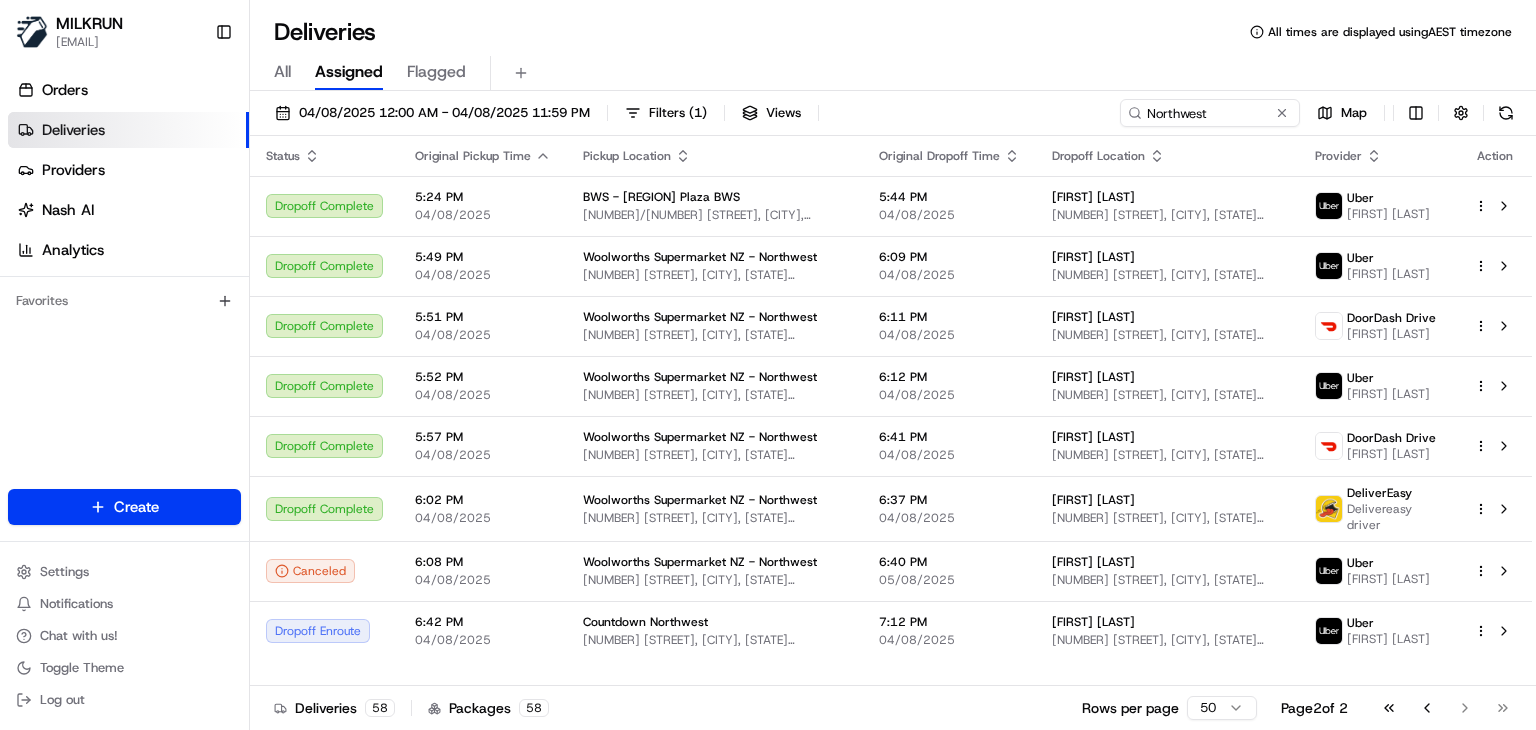 click on "04/08/2025 12:00 AM - 04/08/2025 11:59 PM Filters ( 1 ) Views Northwest Map Status Original Pickup Time Pickup Location Original Dropoff Time Dropoff Location Provider Action Dropoff Complete 5:24 PM 04/08/2025 BWS - Northwest Plaza BWS 10/97 Flockton St, Everton Park, QLD 4053, AU 5:44 PM 04/08/2025 Darren Rod 4 Boulting St, McDowall, QLD 4053, AU Uber ANDRES P. Dropoff Complete 5:49 PM 04/08/2025 Woolworths Supermarket NZ - Northwest 7 Fred Taylor Dr, Auckland, Auckland 0814, NZ 6:09 PM 04/08/2025 hazel hepi-ngaronga 16 Halloran Place, Massey, Auckland 0614, NZ Uber MD SHAMSHER A. Dropoff Complete 5:51 PM 04/08/2025 Woolworths Supermarket NZ - Northwest 7 Fred Taylor Dr, Auckland, Auckland 0814, NZ 6:11 PM 04/08/2025 charlene courtney 24 Malmo Place, Massey, Auckland 0614, NZ DoorDash Drive Yanyu c. Dropoff Complete 5:52 PM 04/08/2025 Woolworths Supermarket NZ - Northwest 7 Fred Taylor Dr, Auckland, Auckland 0814, NZ 6:12 PM 04/08/2025 Jessica Curtis 55 Harewood Street, Whenuapai, Auckland 0618, NZ Uber 58" at bounding box center (893, 412) 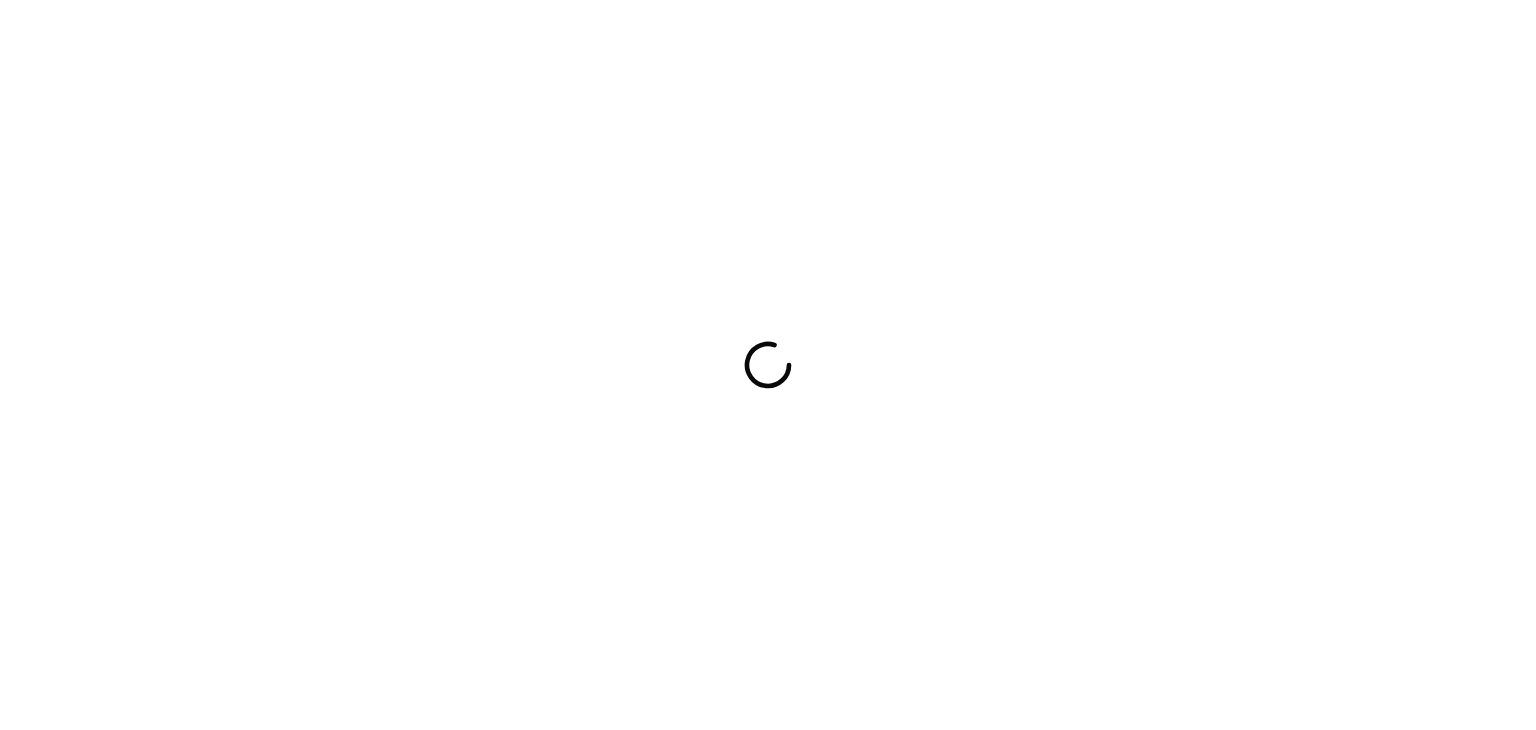 scroll, scrollTop: 0, scrollLeft: 0, axis: both 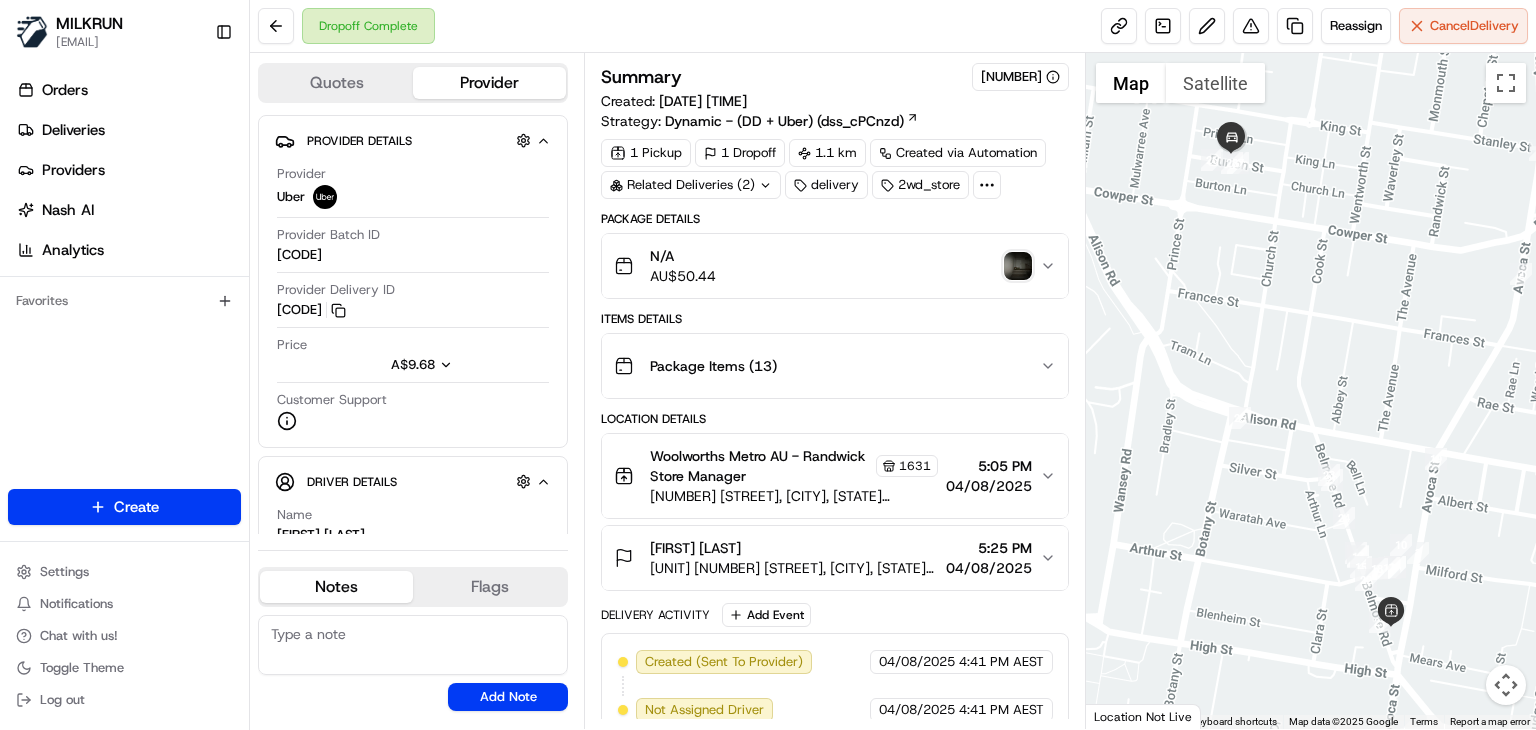 click at bounding box center (1018, 266) 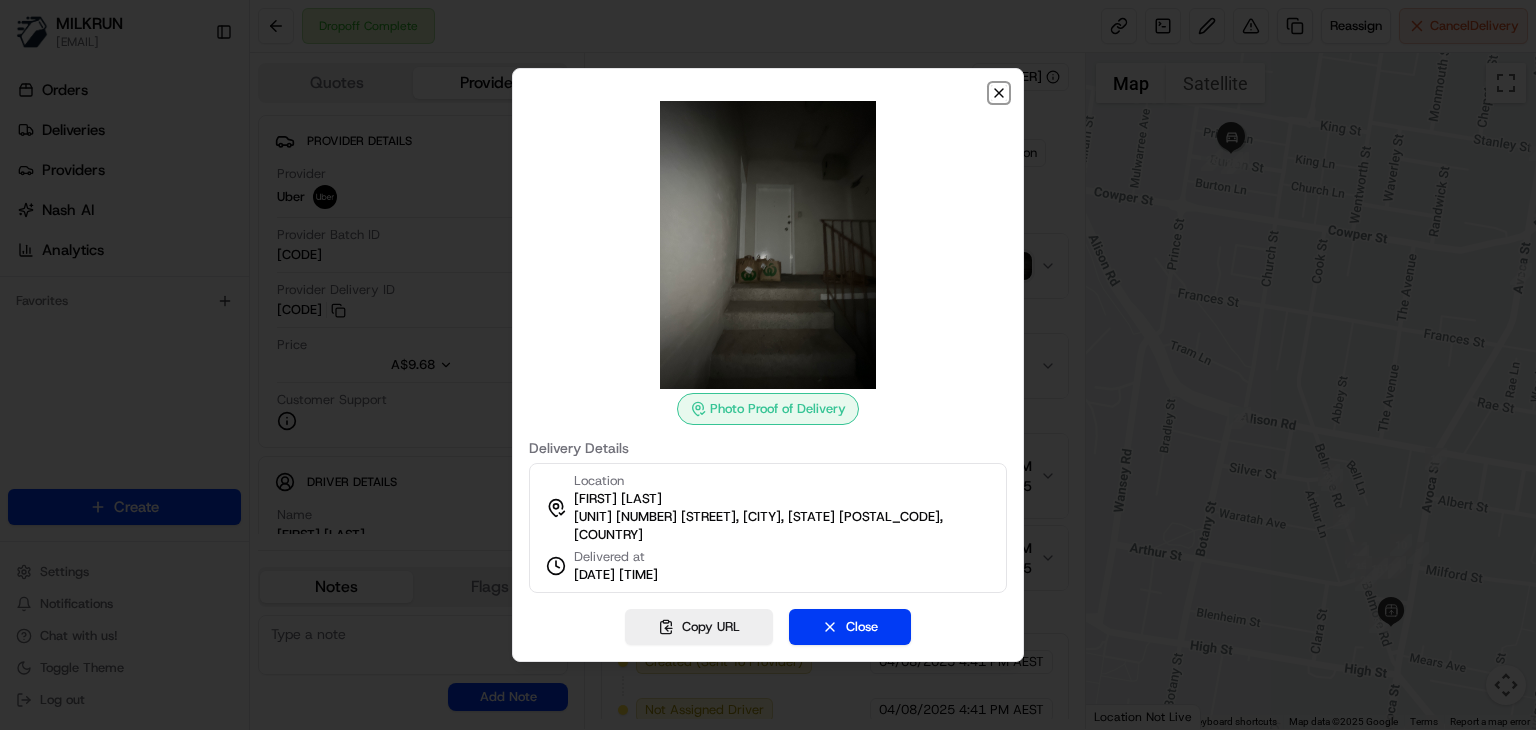 click 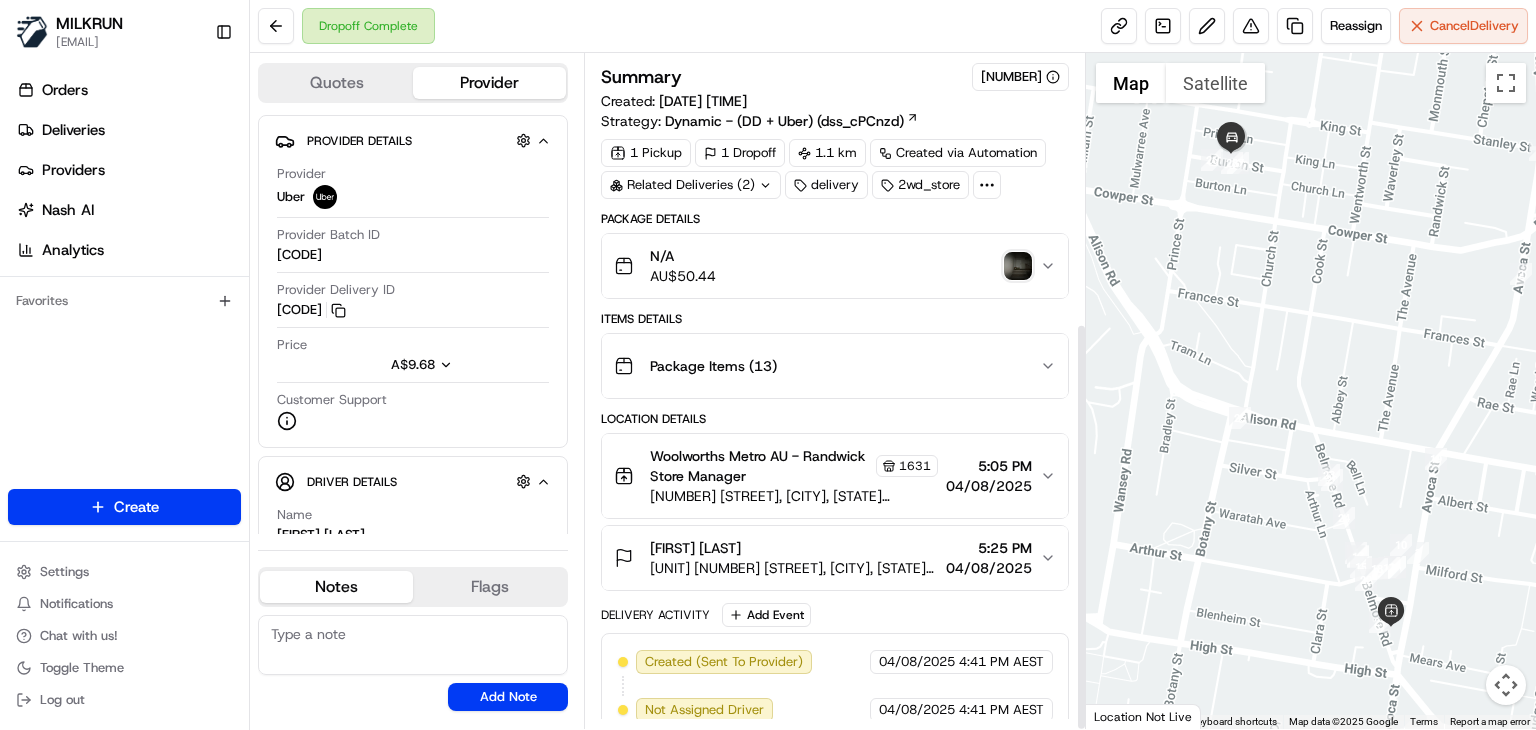 scroll, scrollTop: 444, scrollLeft: 0, axis: vertical 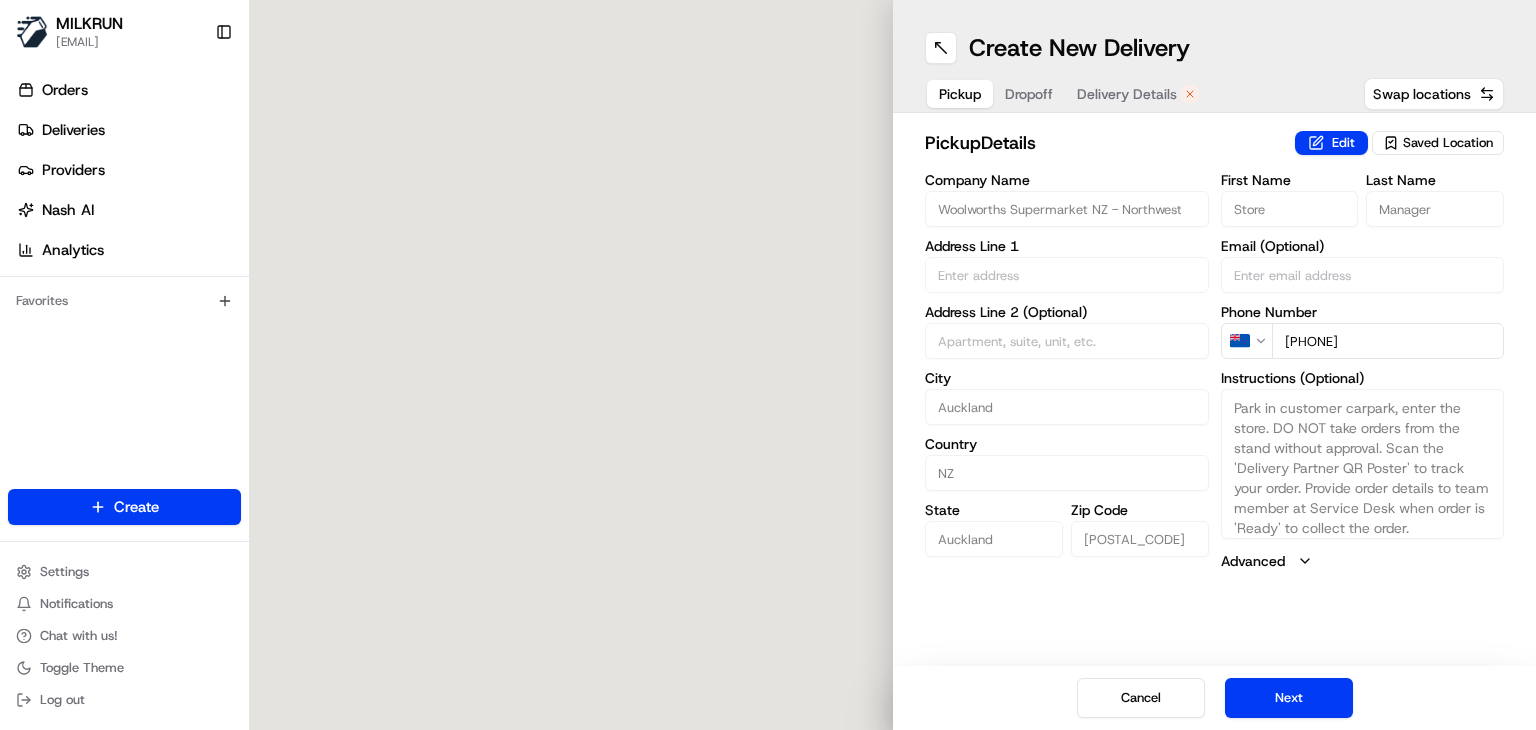 type on "[NUMBER] [STREET]" 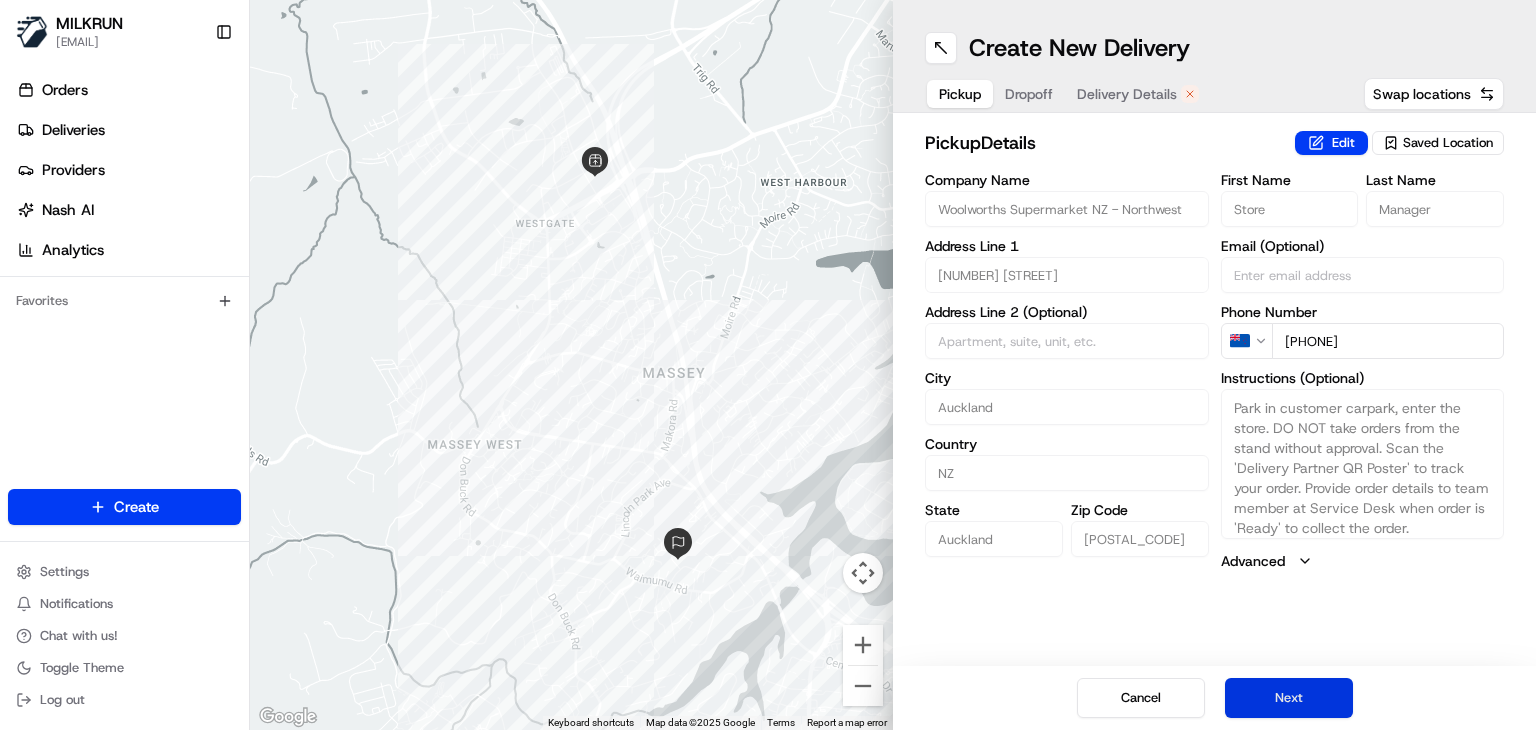 click on "Next" at bounding box center (1289, 698) 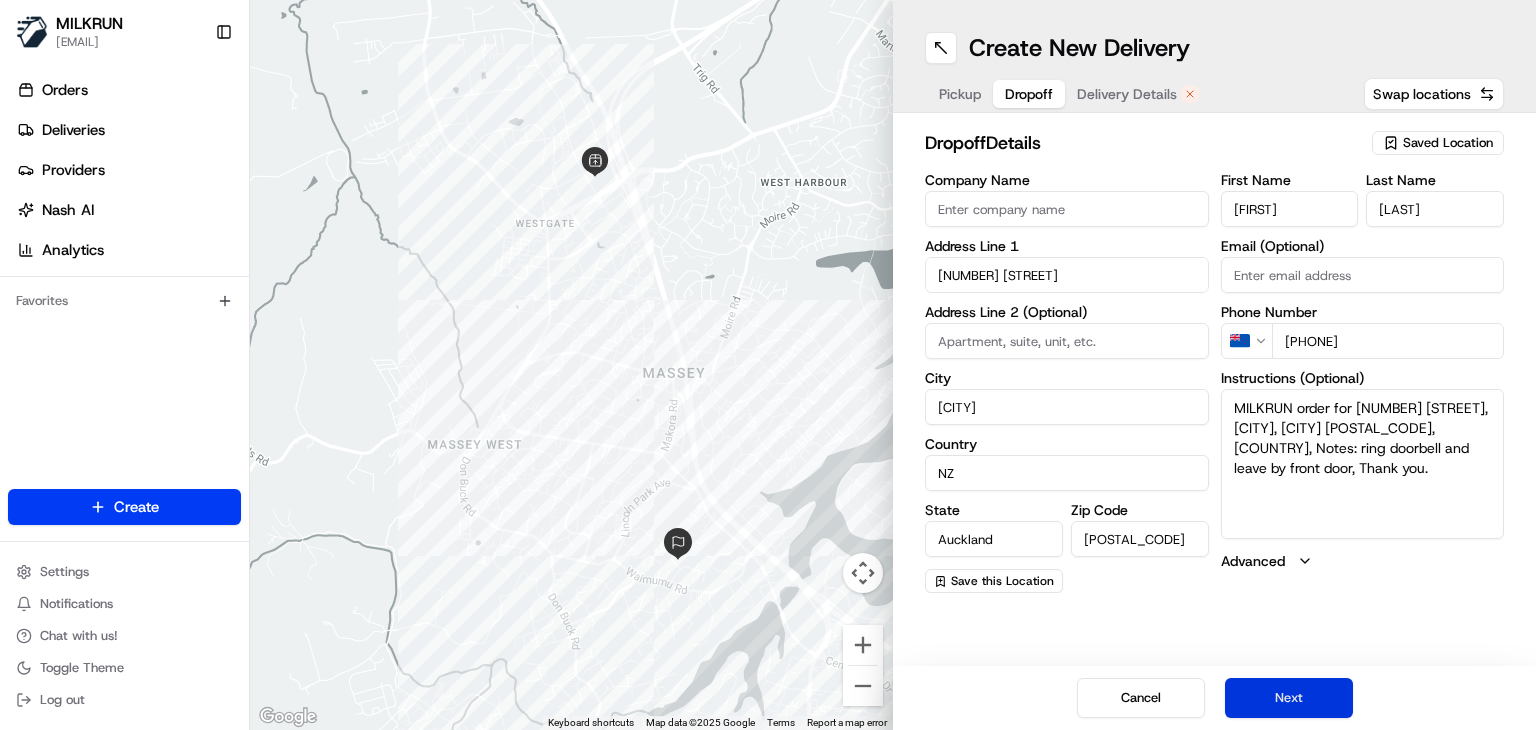 click on "Next" at bounding box center (1289, 698) 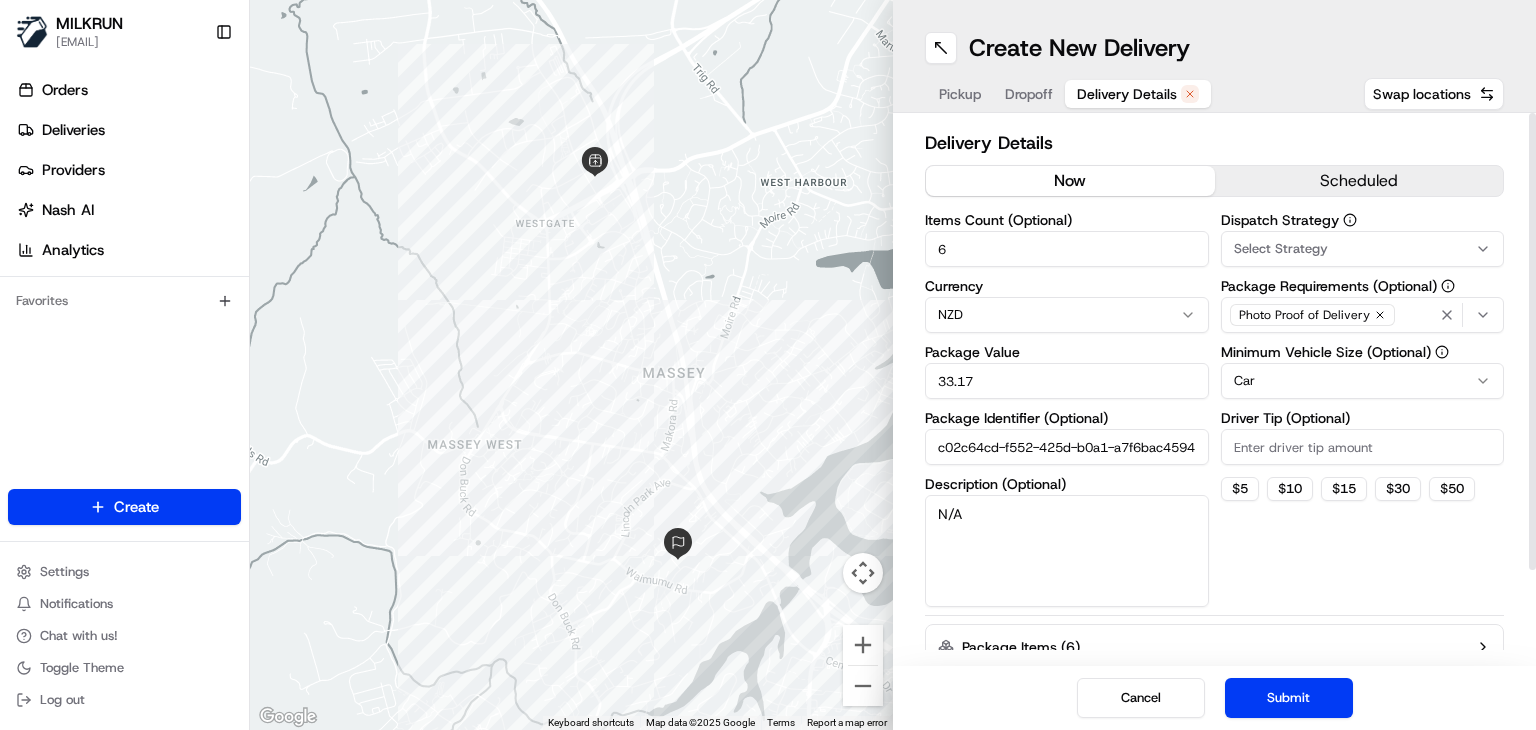click on "now" at bounding box center [1070, 181] 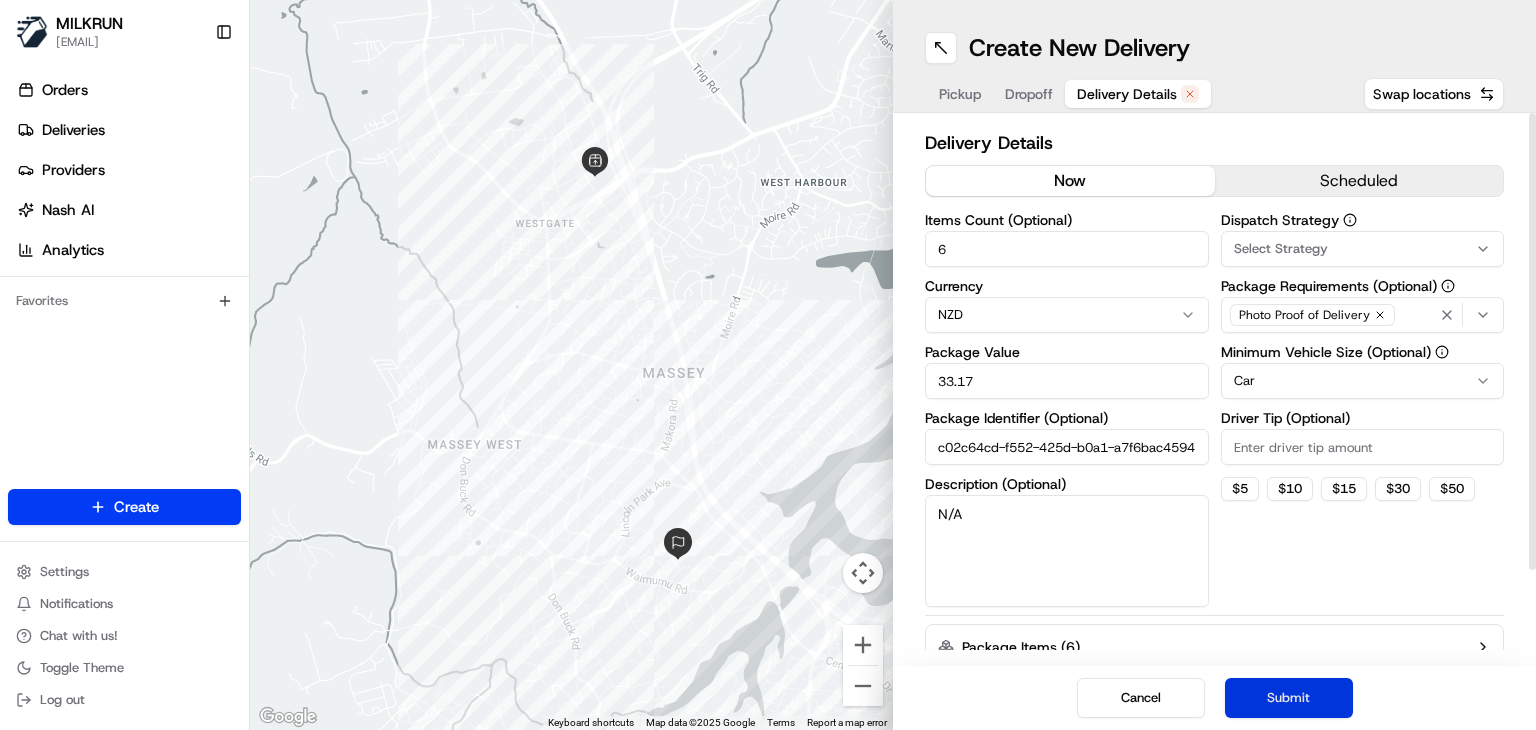 click on "Submit" at bounding box center (1289, 698) 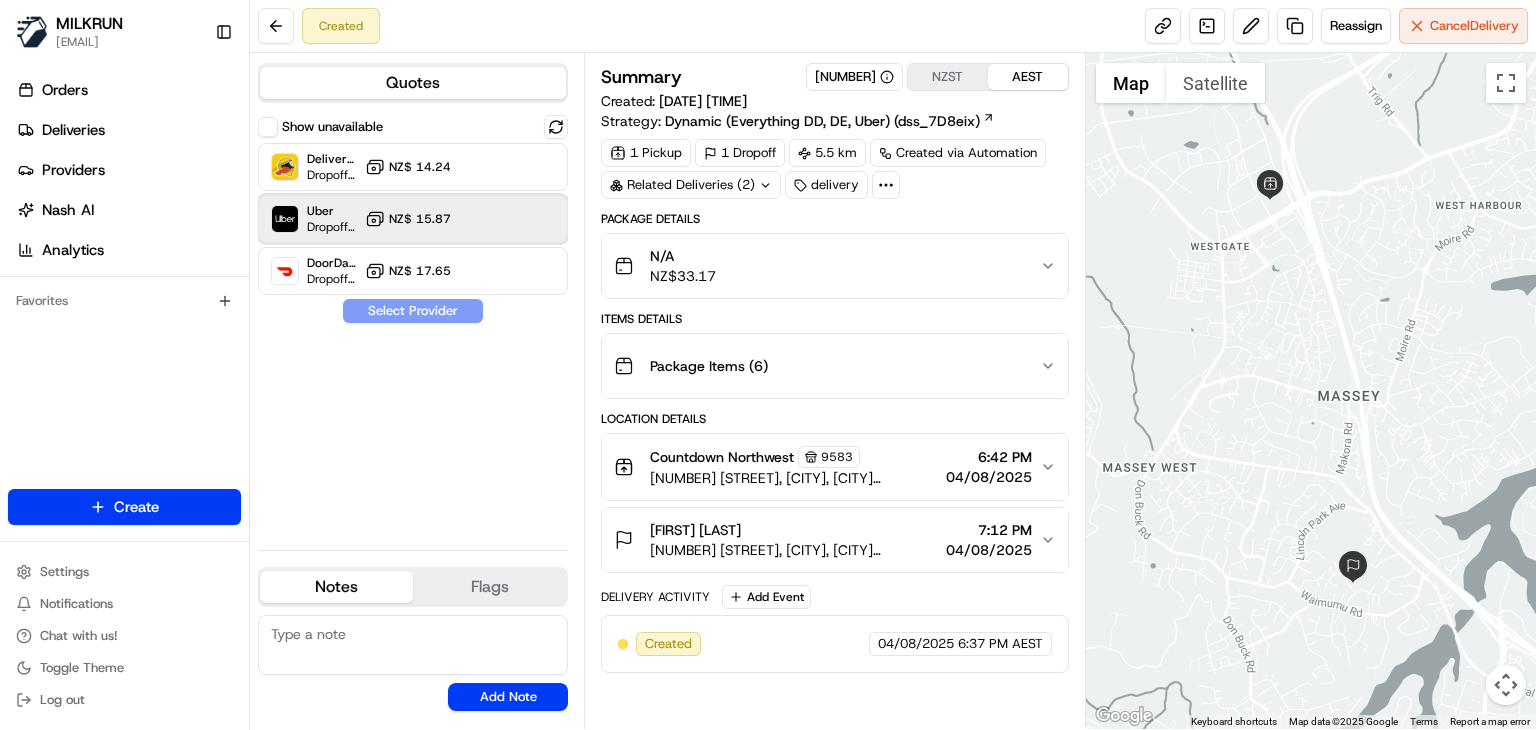 click on "Uber Dropoff ETA   33 minutes NZ$   15.87" at bounding box center [413, 219] 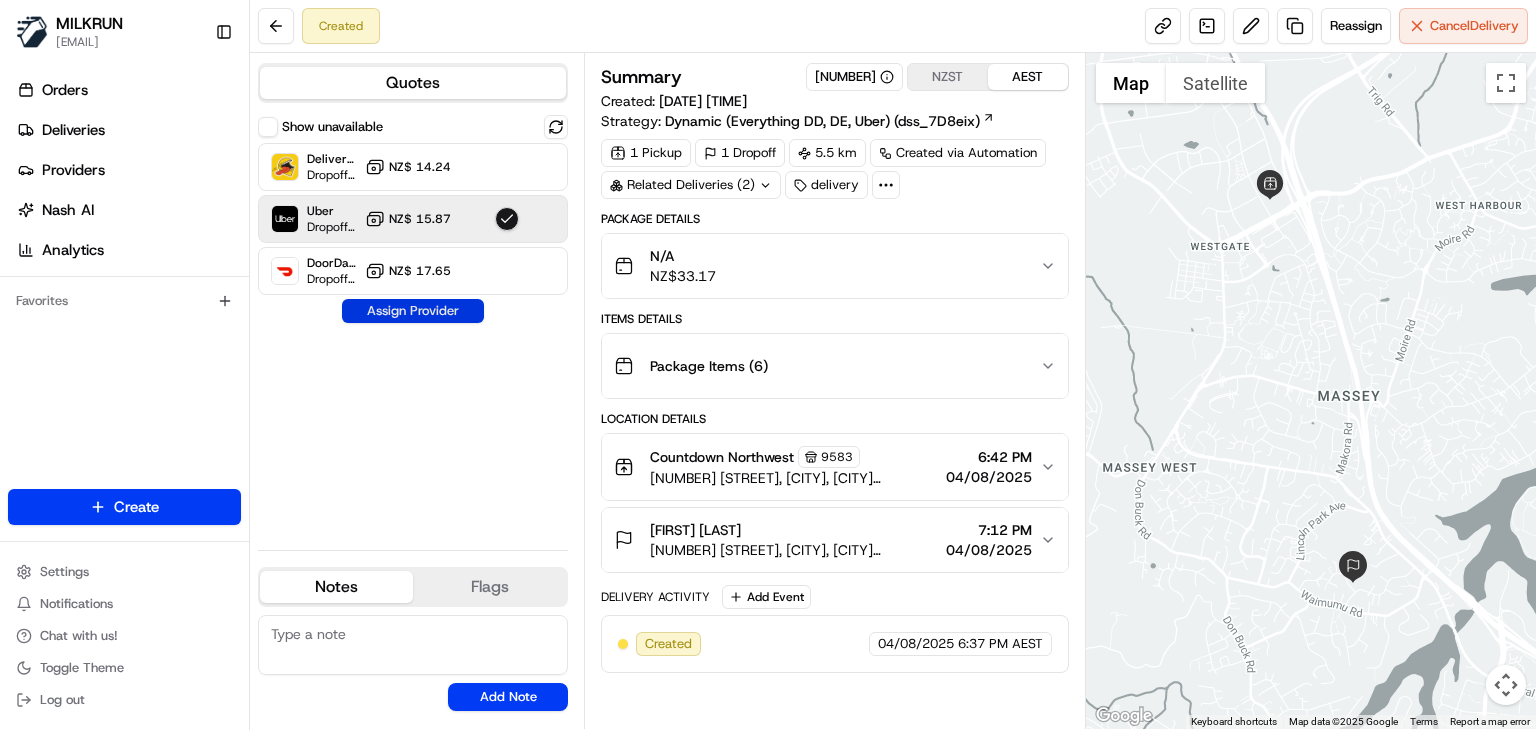 click on "Assign Provider" at bounding box center [413, 311] 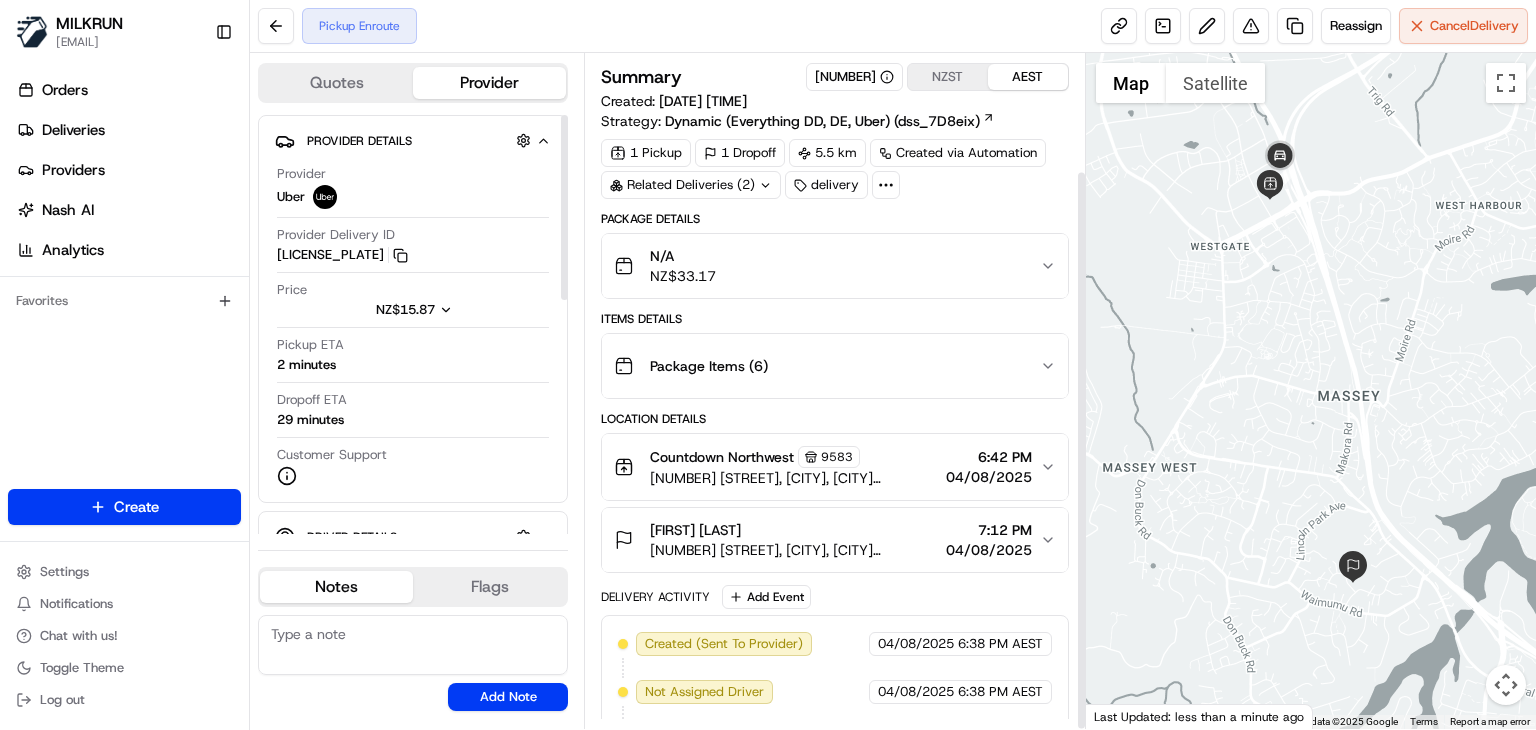 scroll, scrollTop: 140, scrollLeft: 0, axis: vertical 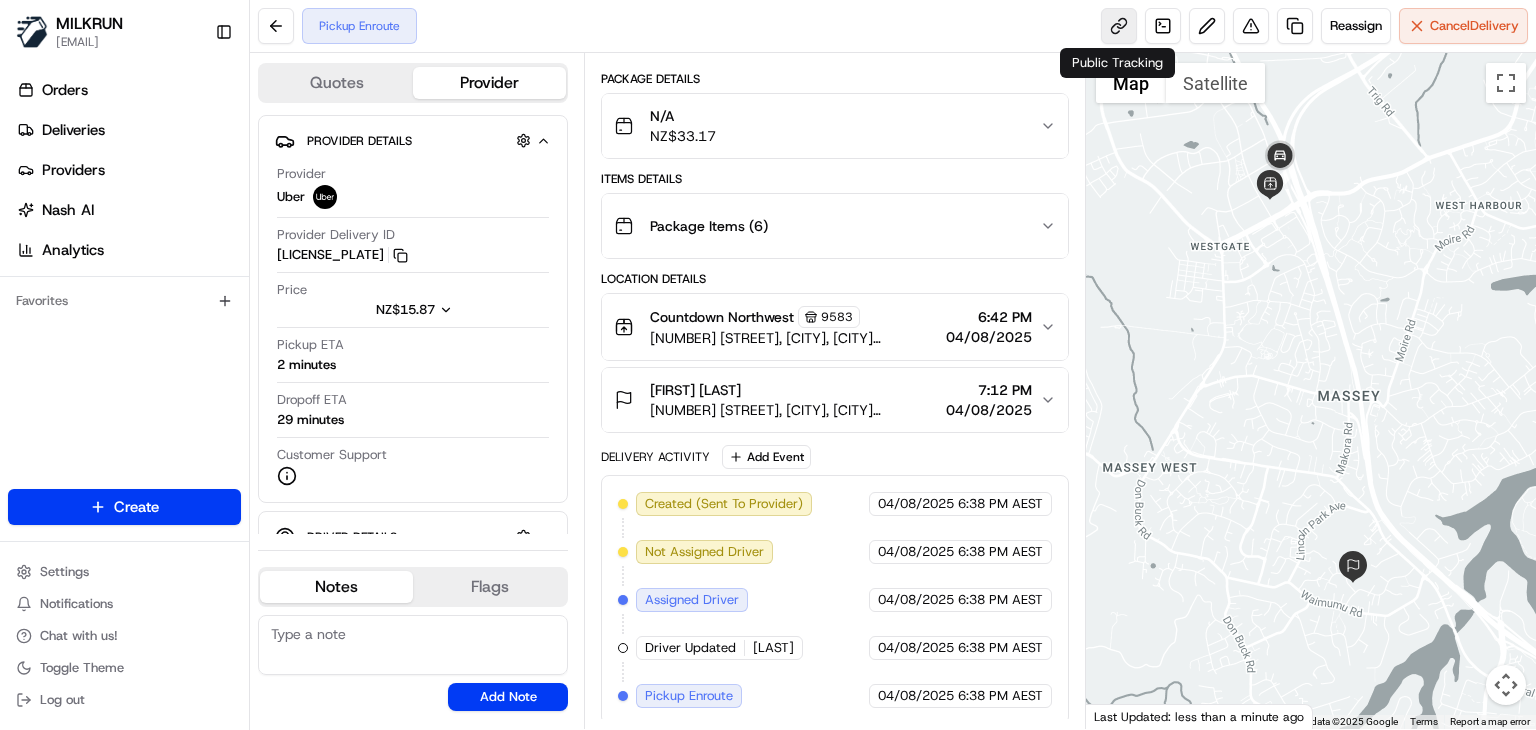click at bounding box center [1119, 26] 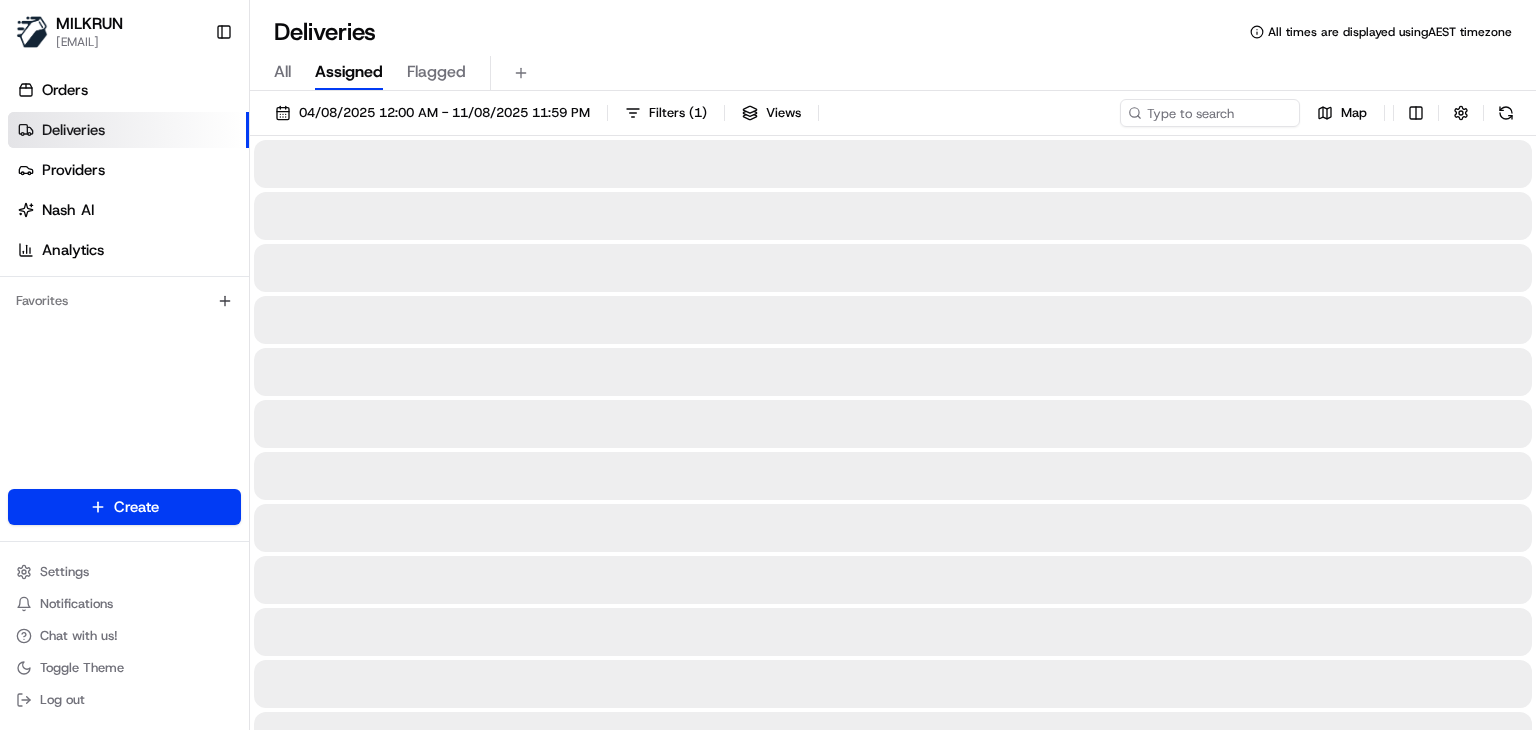 scroll, scrollTop: 0, scrollLeft: 0, axis: both 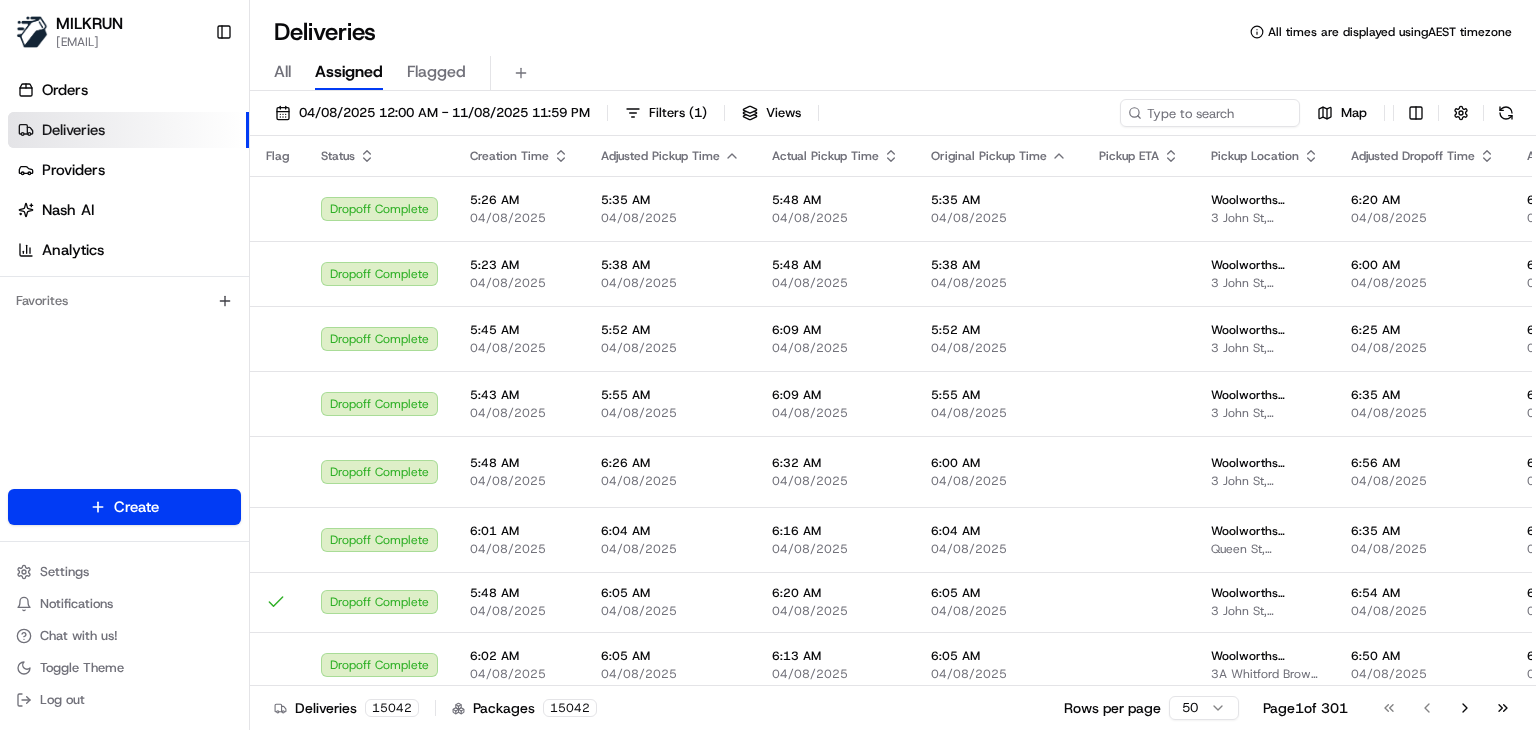click on "Deliveries All times are displayed using  AEST   timezone" at bounding box center [893, 32] 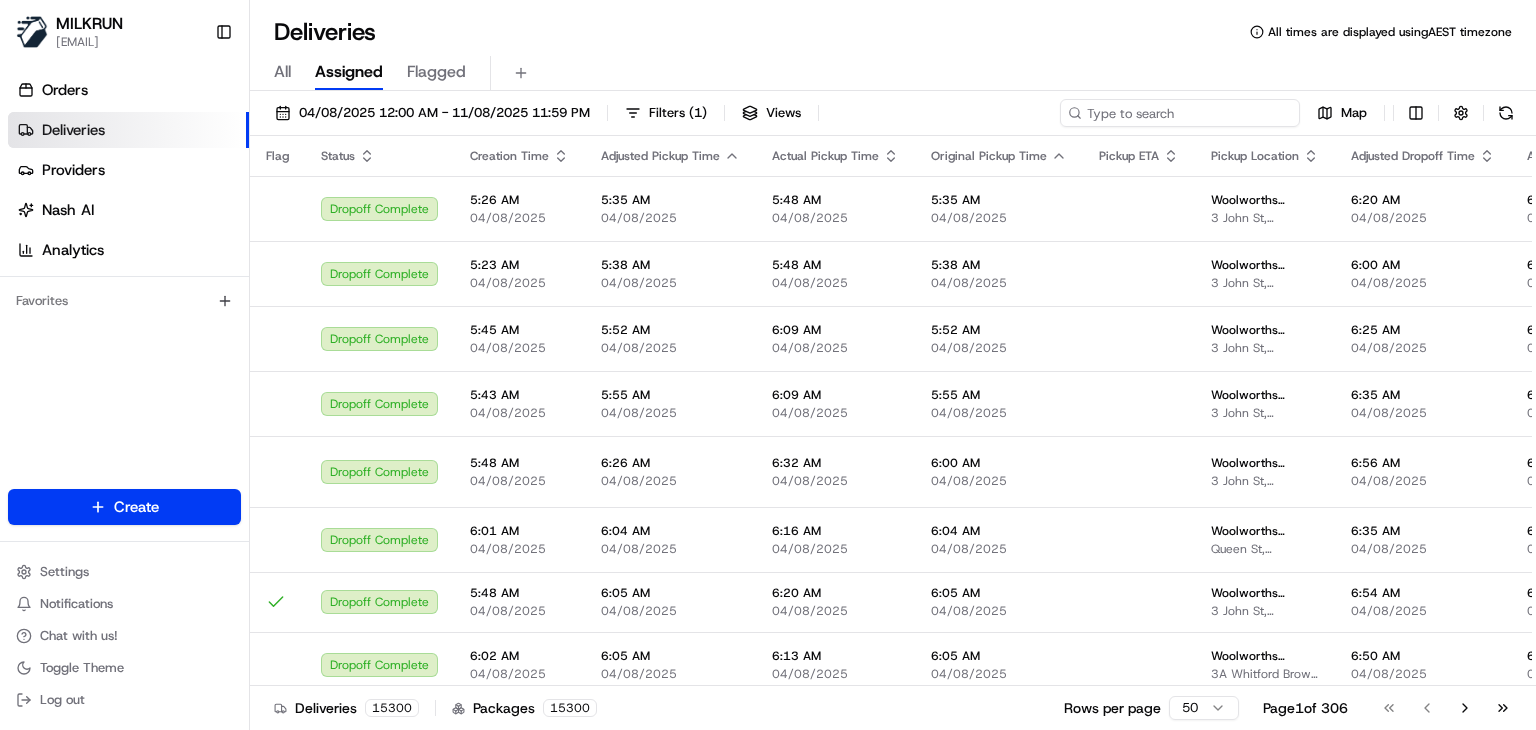 click at bounding box center (1180, 113) 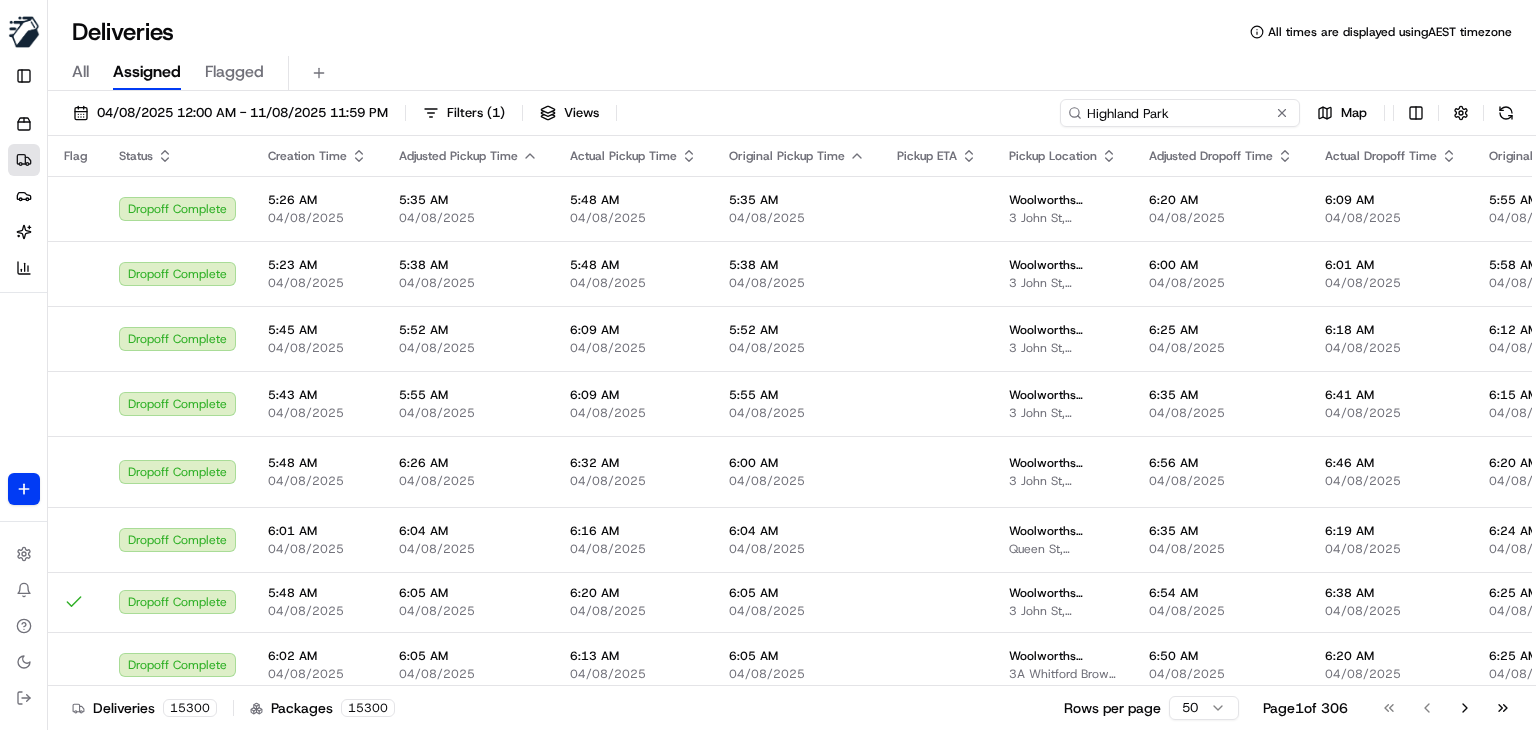 type on "Highland Park" 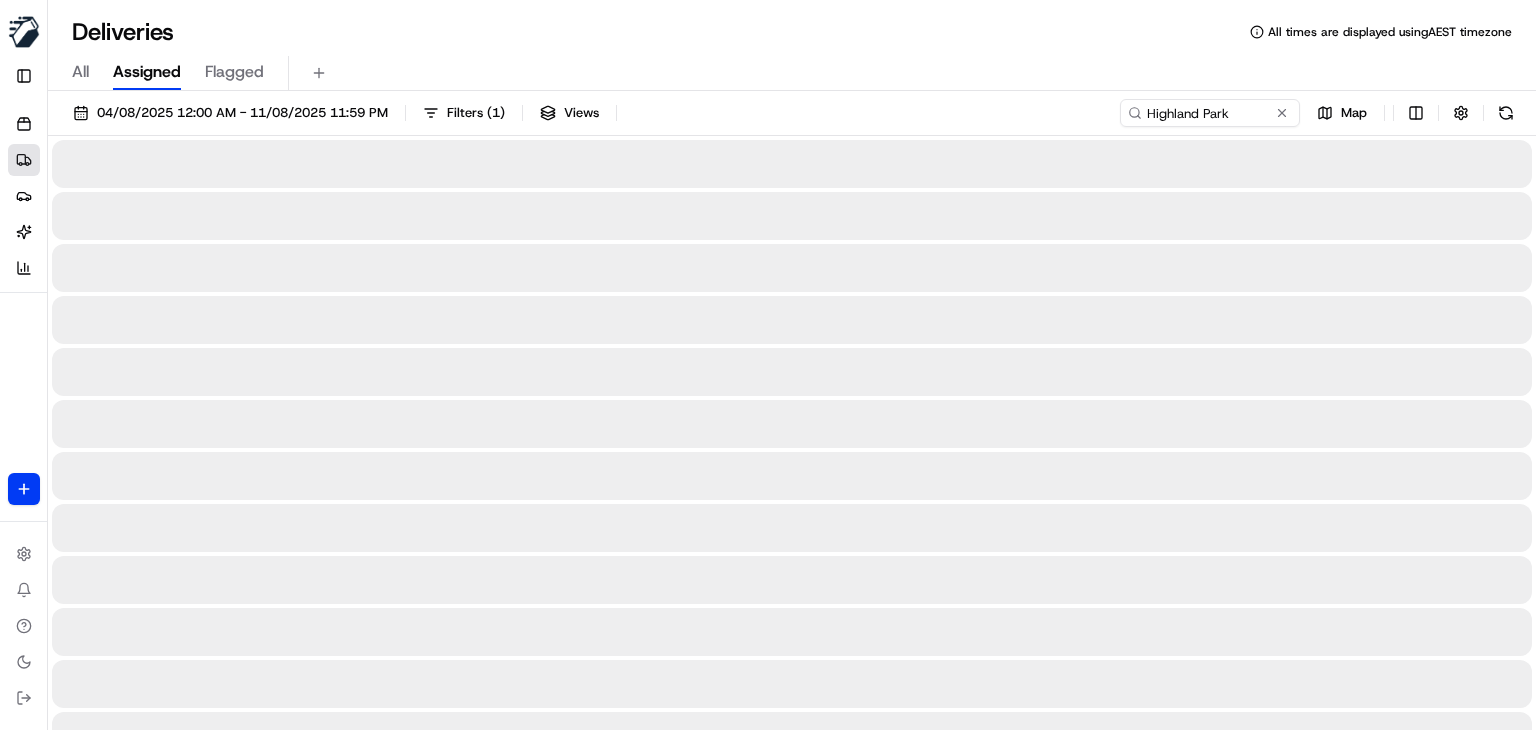 click on "Deliveries All times are displayed using  AEST   timezone" at bounding box center [792, 32] 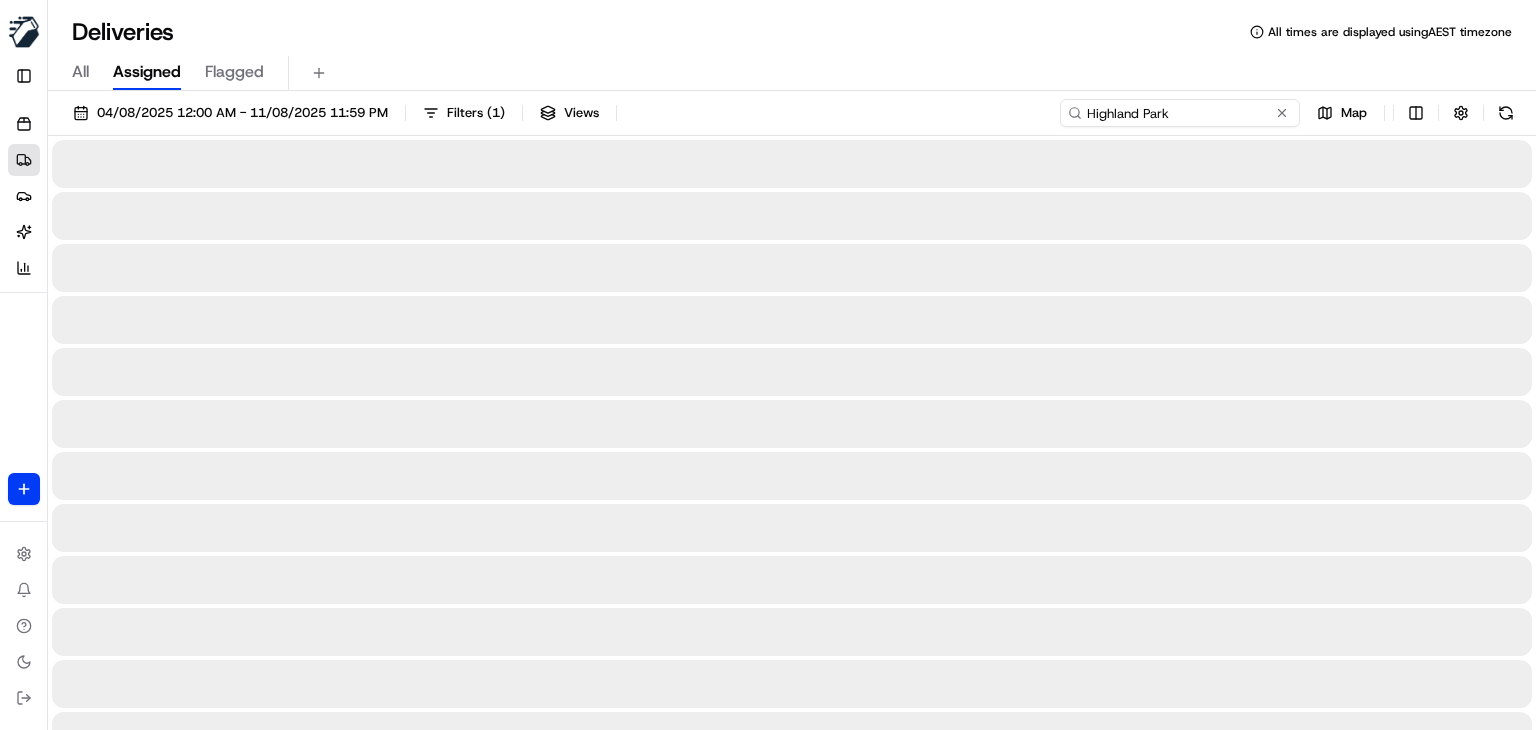 click on "Highland Park" at bounding box center (1180, 113) 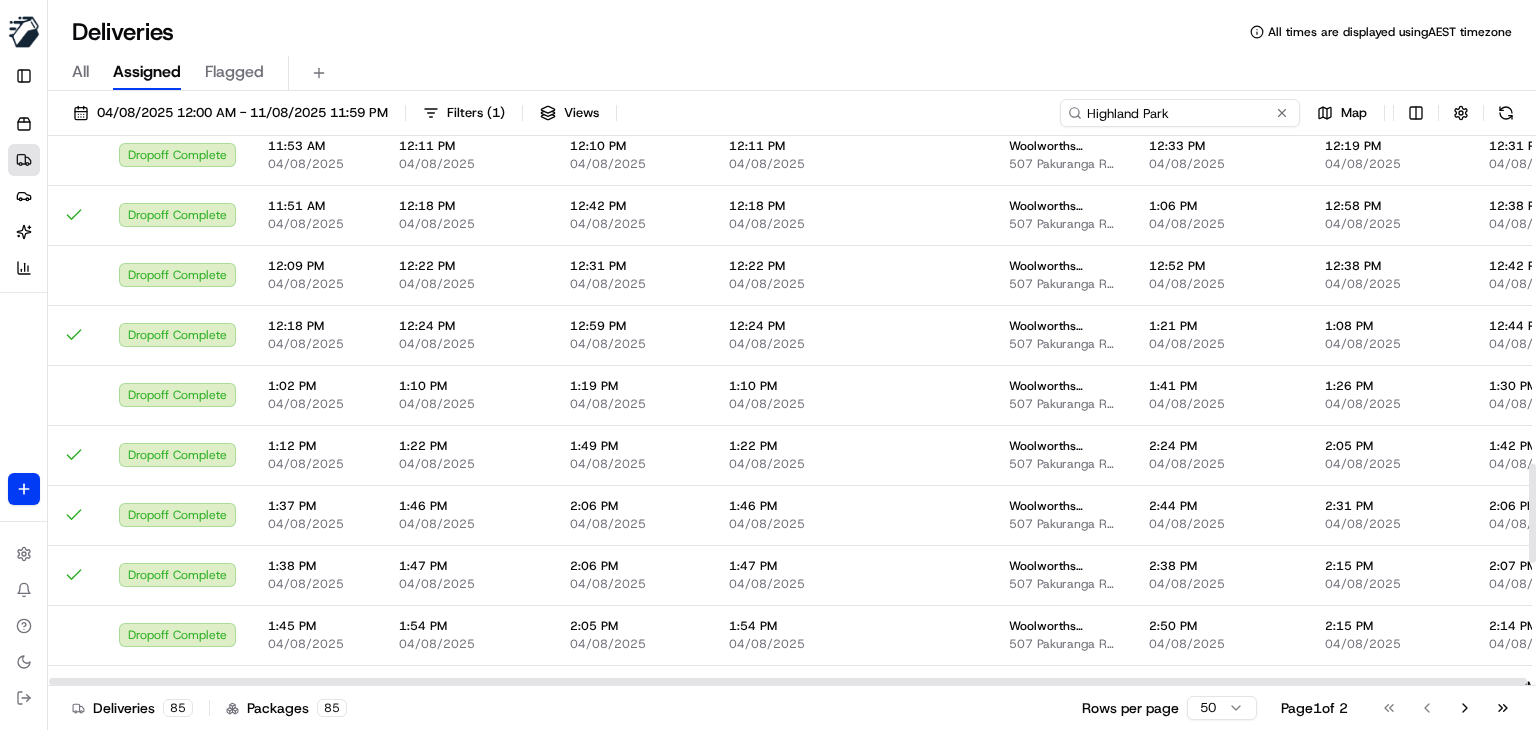 scroll, scrollTop: 1830, scrollLeft: 0, axis: vertical 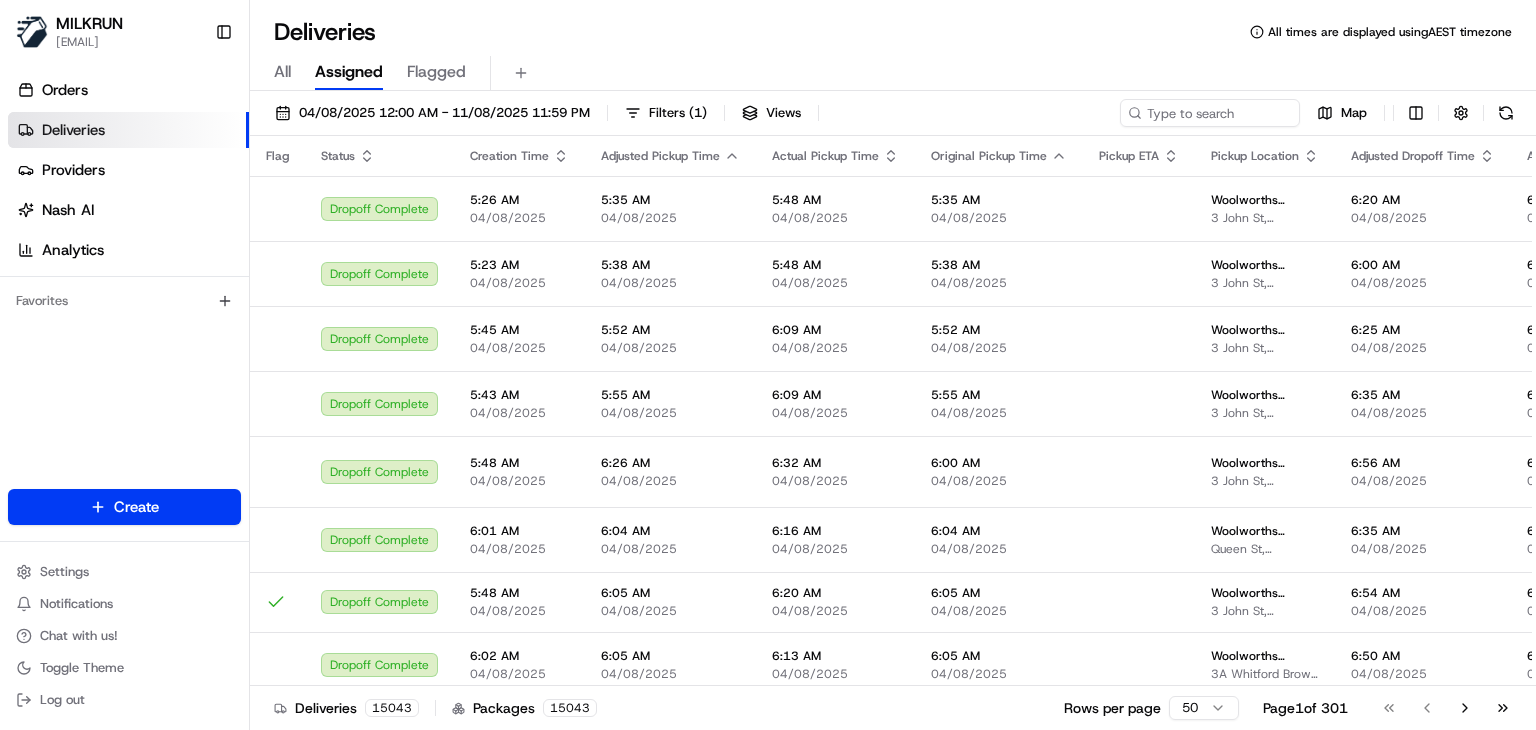 click on "Deliveries All times are displayed using  AEST   timezone All Assigned Flagged [DATE] [TIME] - [DATE] [TIME] Filters ( 1 ) Views Map Flag Status Creation Time Adjusted Pickup Time Actual Pickup Time Original Pickup Time Pickup ETA Pickup Location Adjusted Dropoff Time Actual Dropoff Time Original Dropoff Time Dropoff ETA Dropoff Location Provider Driving Distance Reference Id Tag Action Dropoff Complete [TIME] [DATE] [TIME] [DATE] [TIME] [DATE] [TIME] [DATE] [PLACE] [NUMBER] [STREET], [CITY], [CITY] [POSTAL_CODE], [COUNTRY] [TIME] [DATE] [TIME] [DATE] [TIME] [DATE] [TIME] [DATE] [PLACE] [NUMBER] [STREET], [CITY], [CITY] [POSTAL_CODE], [COUNTRY] [NAME] [NUMBER] [STREET], [CITY], [CITY] [POSTAL_CODE], [COUNTRY] DeliverEasy Delivereasy driver 4.7 km 45031889 delivery Dropoff Complete [TIME] [DATE] [TIME] [DATE] [TIME] [DATE] [TIME] [DATE] [PLACE] [NUMBER] [STREET], [CITY], [CITY] [POSTAL_CODE], [COUNTRY] [TIME] [DATE] [TIME] [DATE] [TIME] [DATE] [TIME] [DATE] [PLACE] [NUMBER] [STREET], [CITY], [CITY] [POSTAL_CODE], [COUNTRY] DeliverEasy 3.2 km 45031858 +" at bounding box center [893, 365] 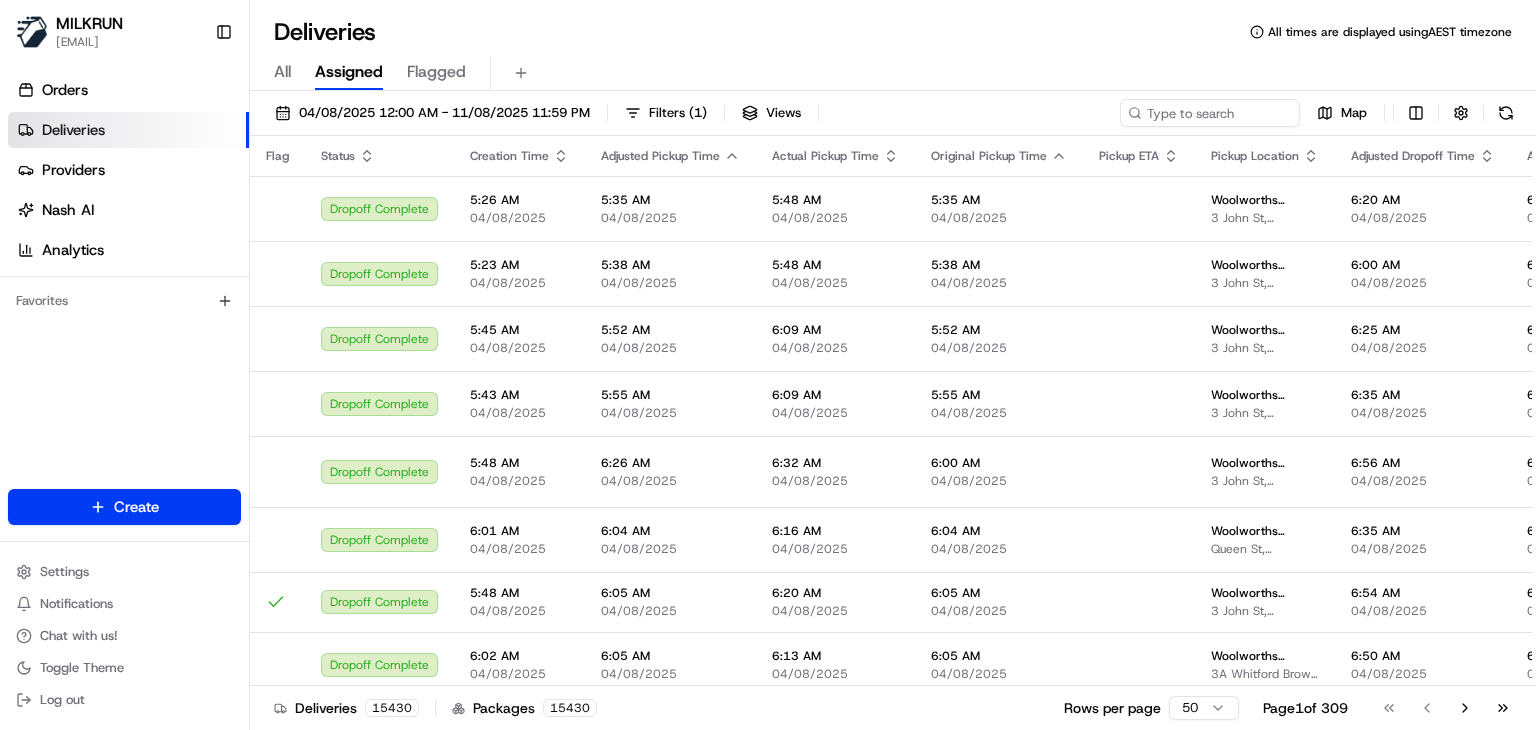 click on "[DATE] [TIME] - [DATE] [TIME] Filters ( 1 ) Views Map Flag Status Creation Time Adjusted Pickup Time Actual Pickup Time Original Pickup Time Pickup ETA Pickup Location Adjusted Dropoff Time Actual Dropoff Time Original Dropoff Time Dropoff ETA Dropoff Location Provider Driving Distance Reference Id Tag Action Dropoff Complete [TIME] [DATE] [TIME] [DATE] [TIME] [DATE] [TIME] [DATE] [PLACE] [NUMBER] [STREET], [CITY], [CITY] [POSTAL_CODE], [COUNTRY] [TIME] [DATE] [TIME] [DATE] [TIME] [DATE] [TIME] [DATE] [PLACE] [NUMBER] [STREET], [CITY], [CITY] [POSTAL_CODE], [COUNTRY] [NAME] [NUMBER] [STREET], [CITY], [CITY] [POSTAL_CODE], [COUNTRY] DeliverEasy 3.2 km 45031858 +" at bounding box center (893, 412) 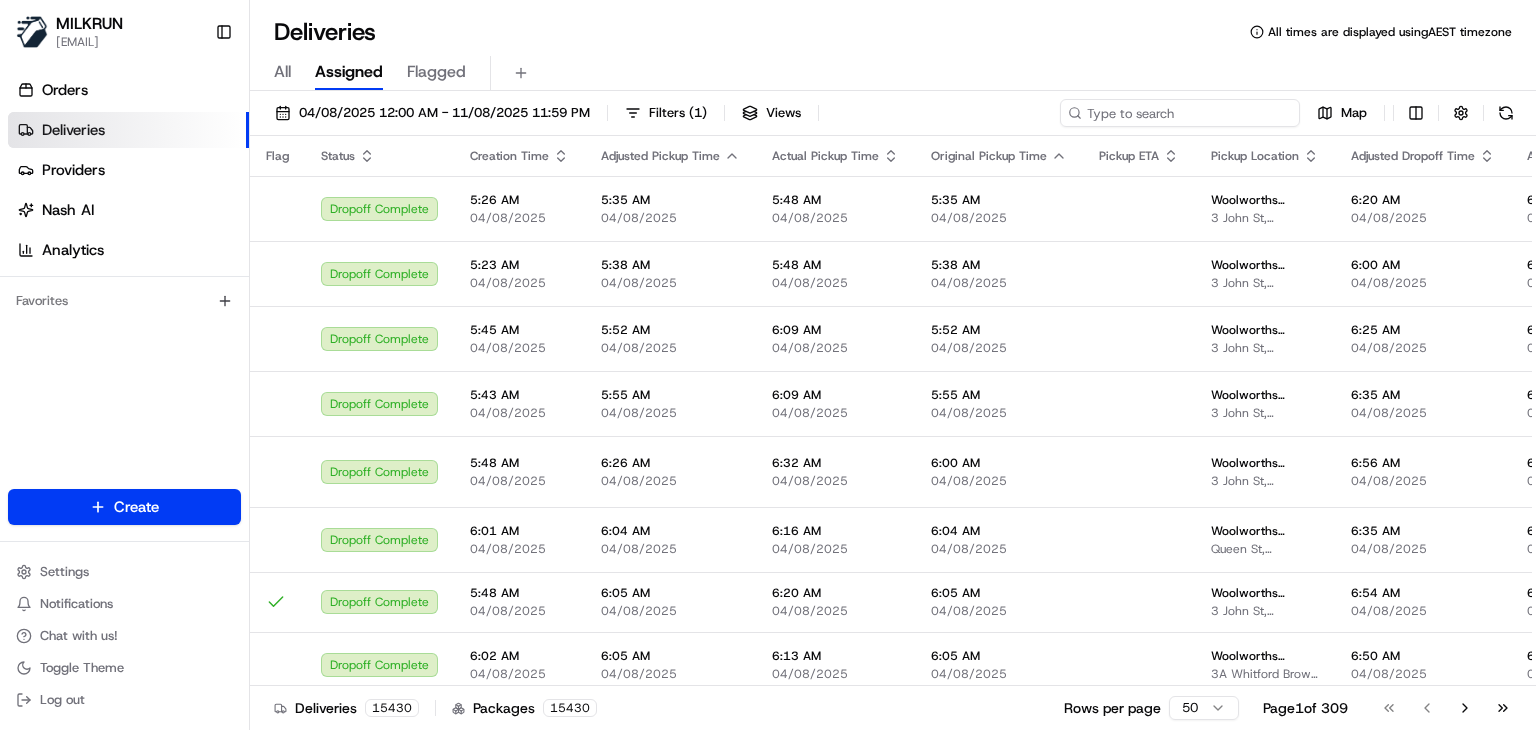 click at bounding box center (1180, 113) 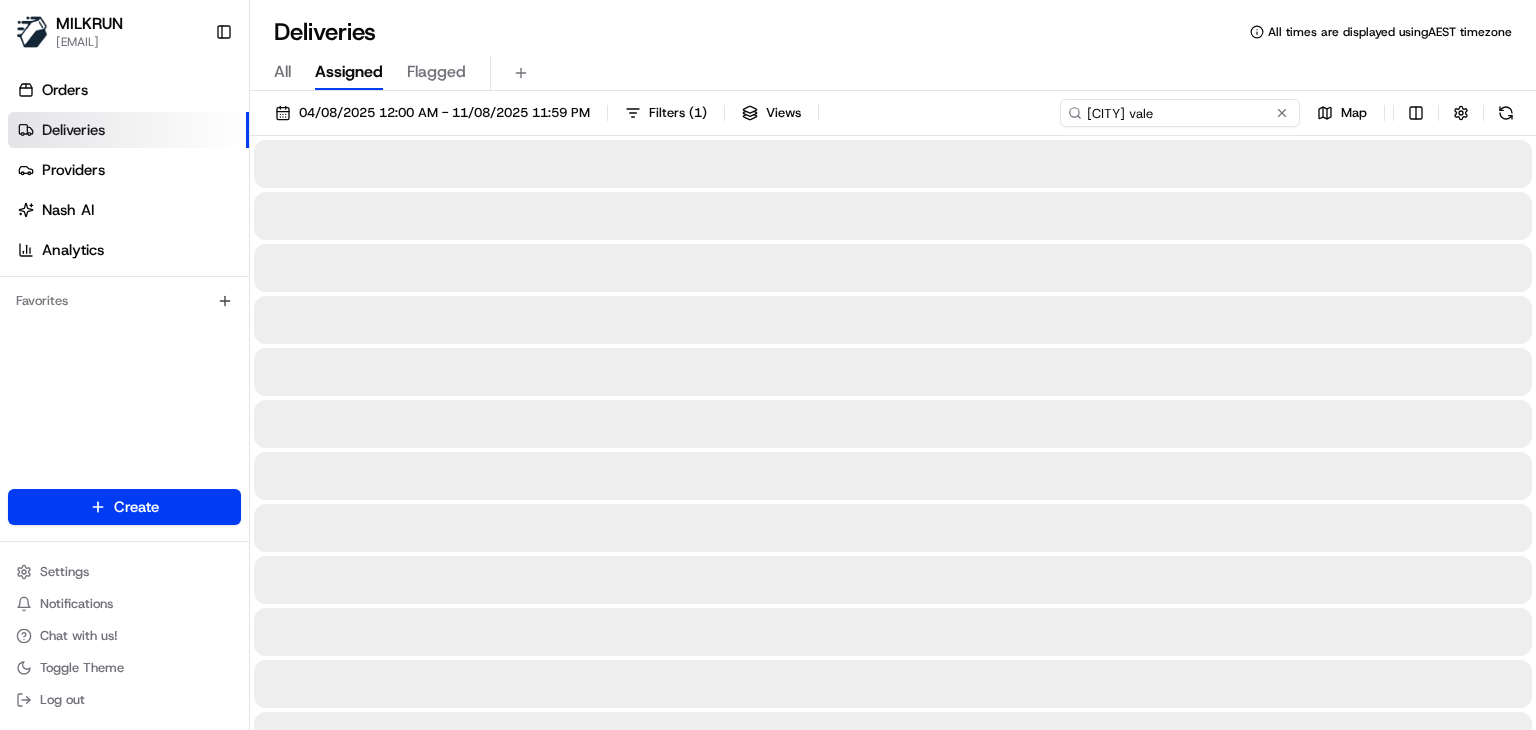 type on "ascot vale" 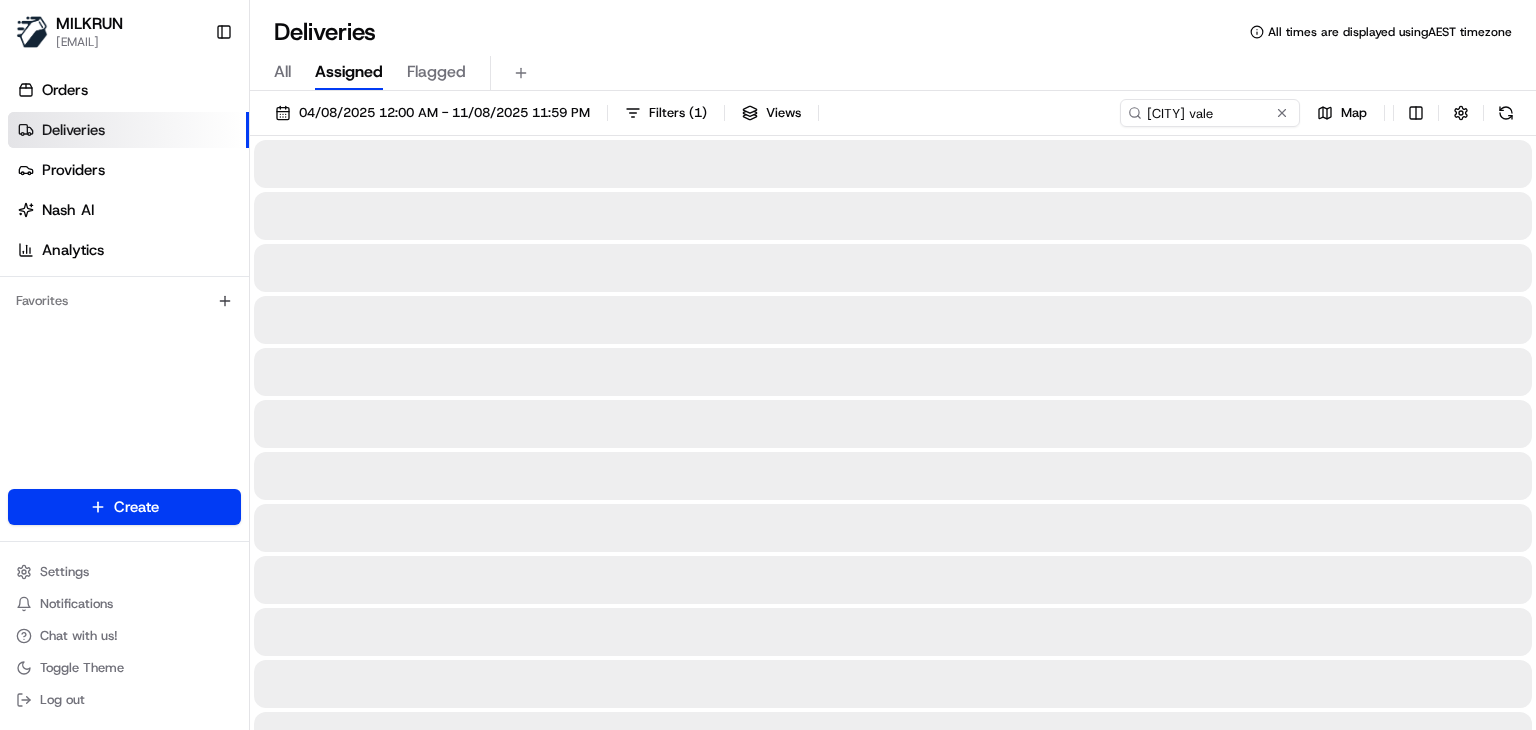 click on "All Assigned Flagged" at bounding box center [893, 69] 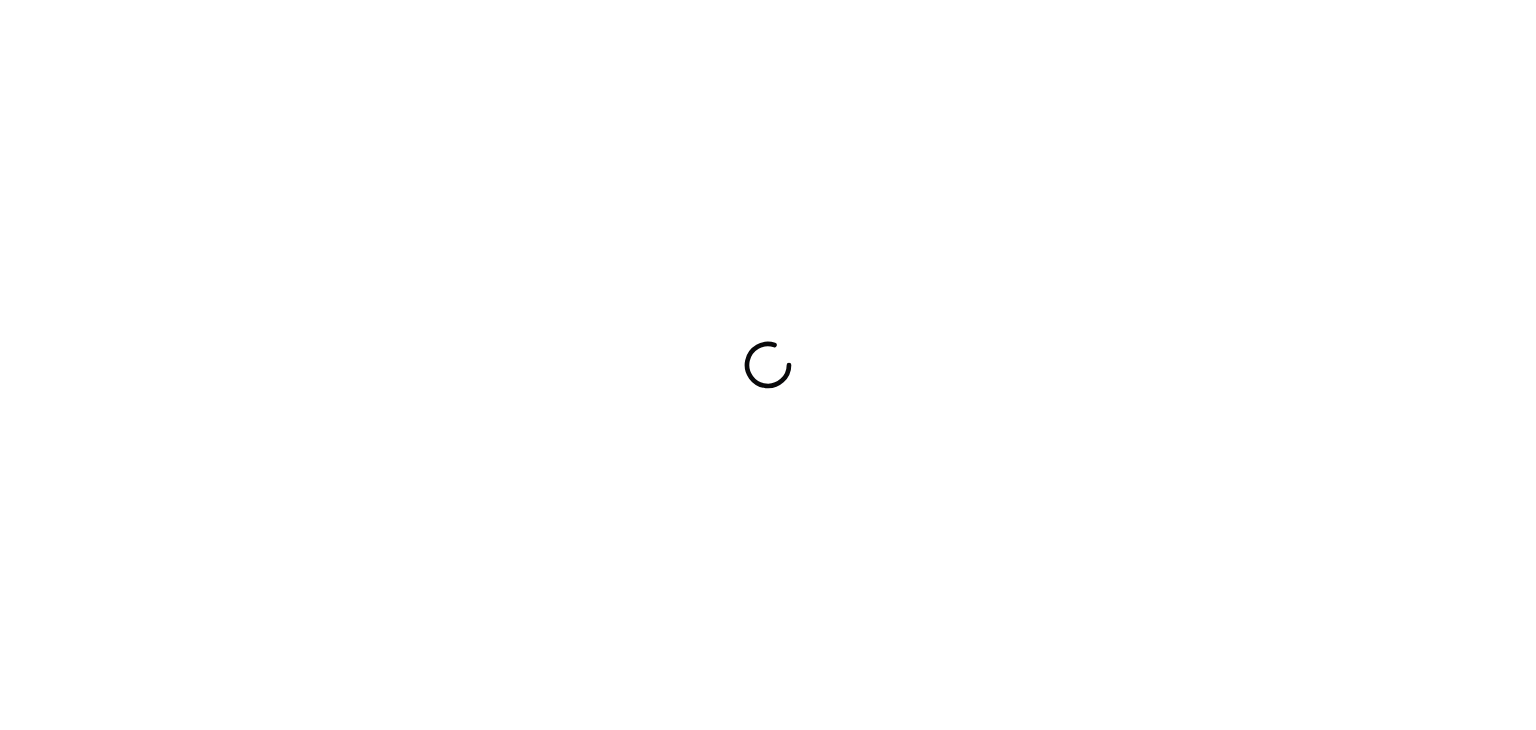 scroll, scrollTop: 0, scrollLeft: 0, axis: both 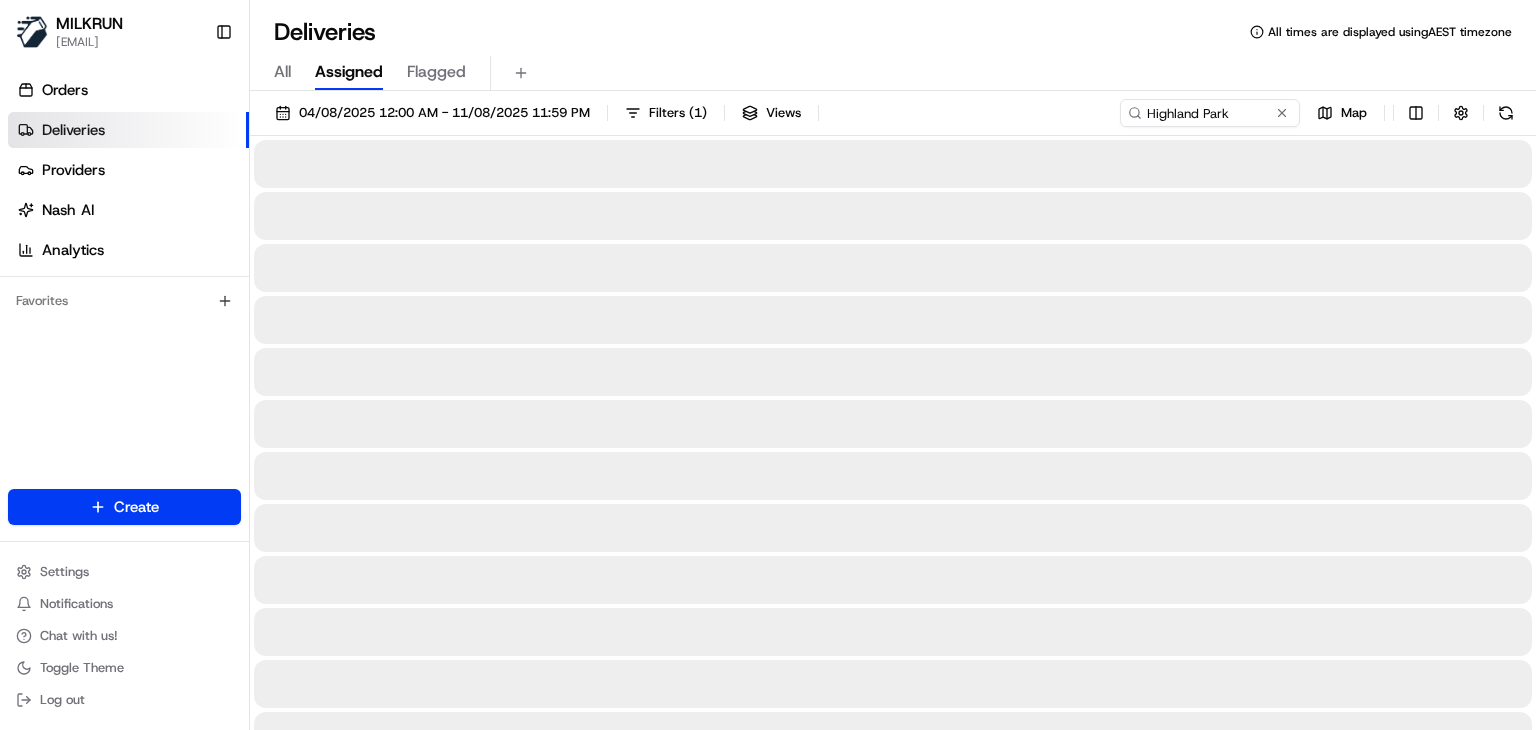 click on "Deliveries All times are displayed using  AEST   timezone" at bounding box center [893, 32] 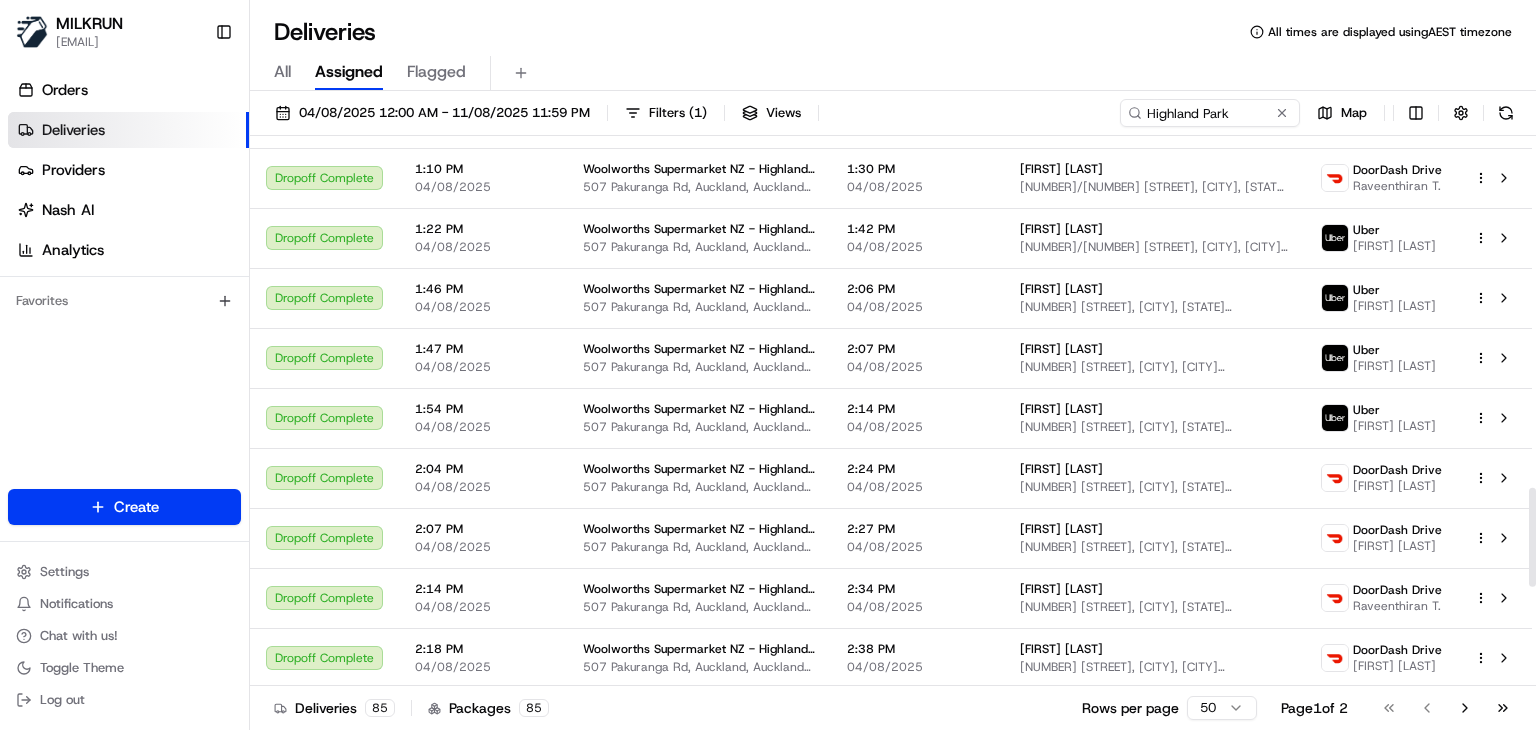 scroll, scrollTop: 2495, scrollLeft: 0, axis: vertical 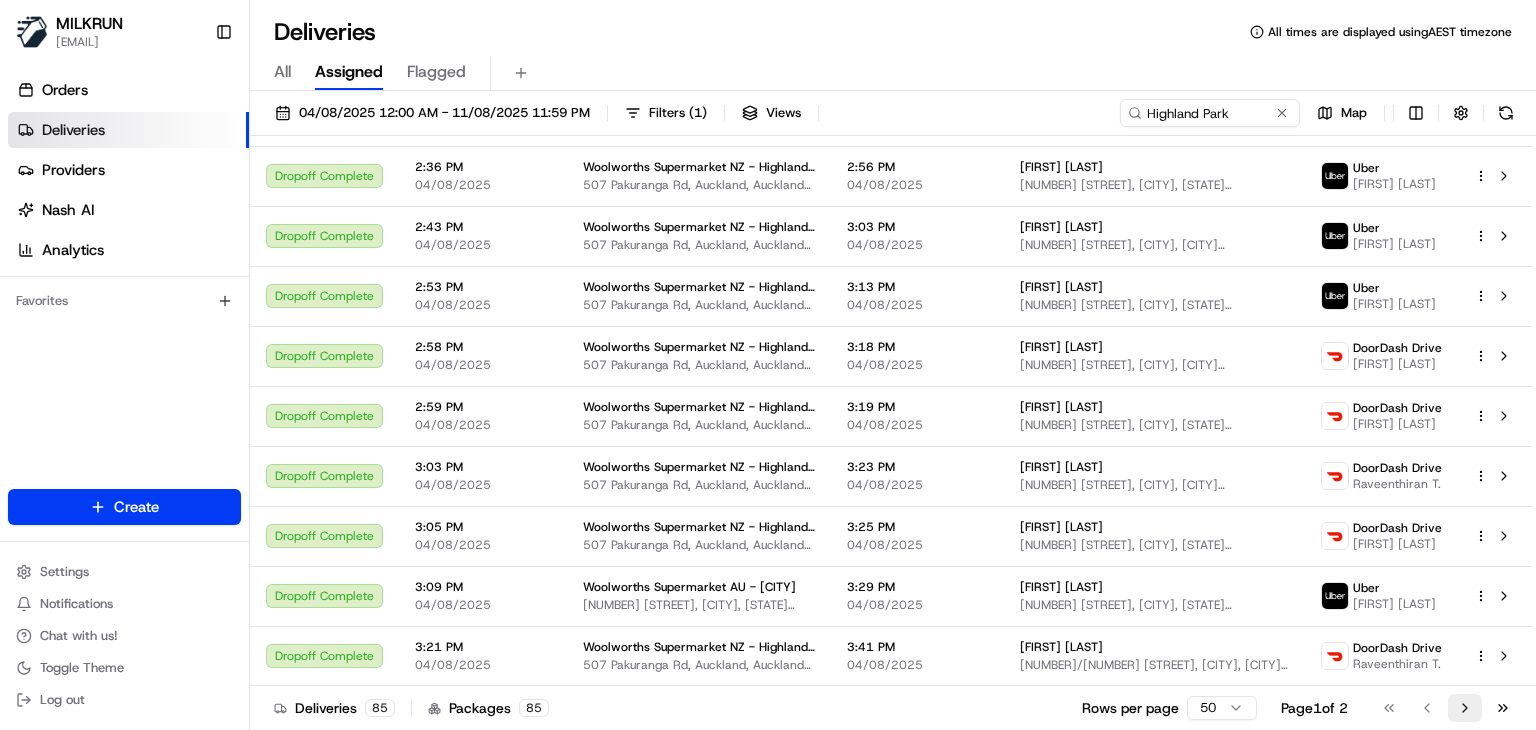 click on "Go to next page" at bounding box center [1465, 708] 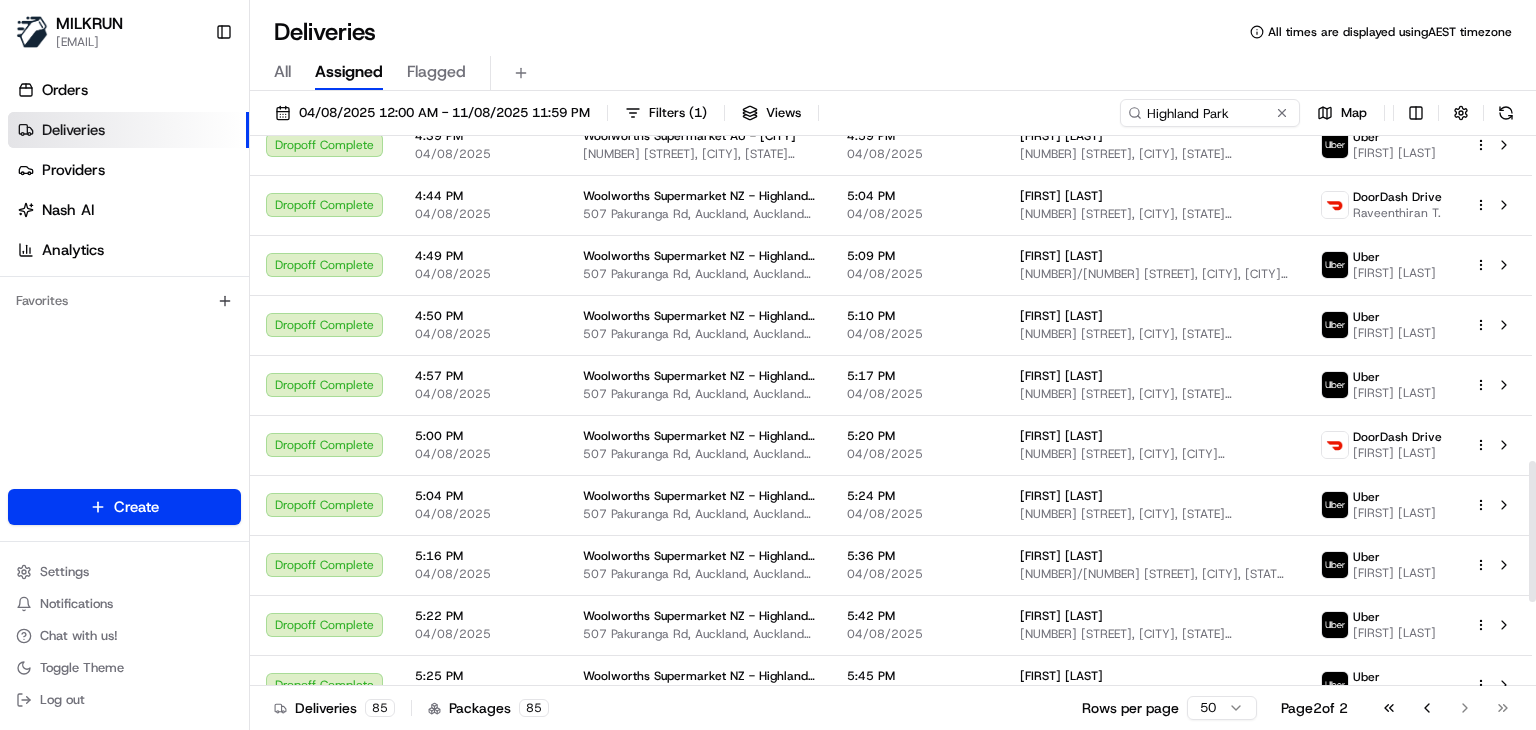 scroll, scrollTop: 1590, scrollLeft: 0, axis: vertical 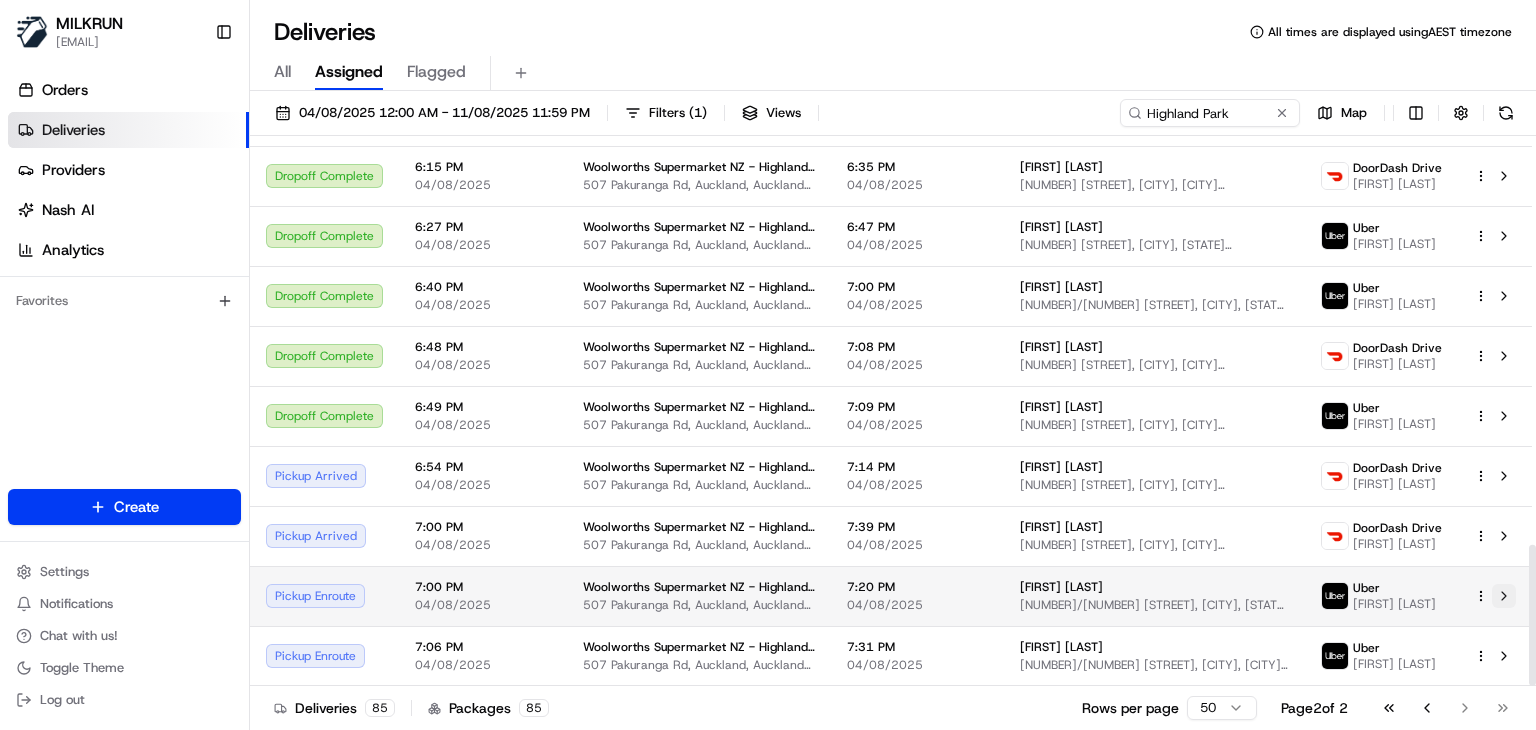 click at bounding box center (1504, 596) 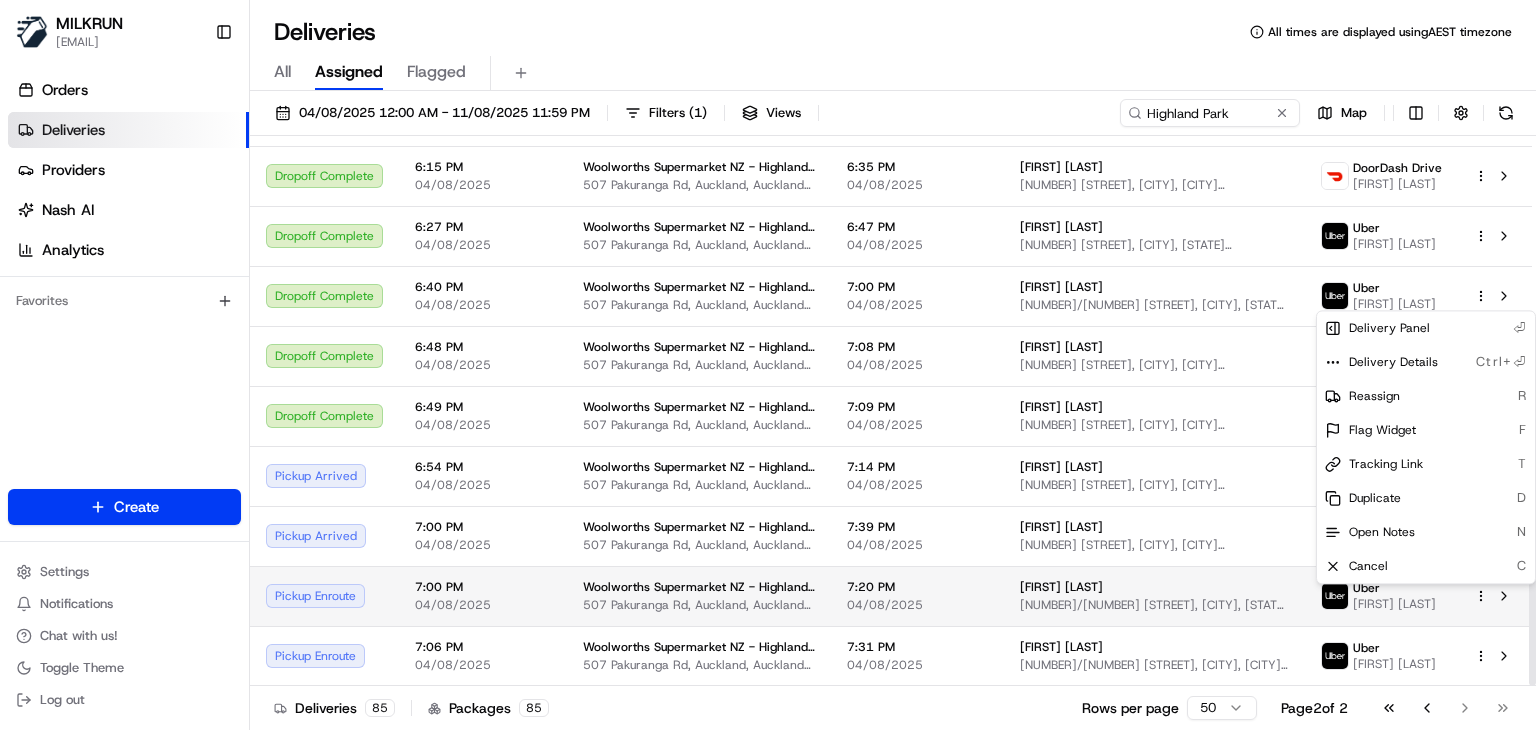 click on "MILKRUN ssubedi2@woolworths.com.au Toggle Sidebar Orders Deliveries Providers Nash AI Analytics Favorites Main Menu Members & Organization Organization Users Roles Preferences Customization Tracking Orchestration Automations Locations Pickup Locations Dropoff Locations AI Support Call Agent Billing Billing Refund Requests Integrations Notification Triggers Webhooks API Keys Request Logs Create Settings Notifications Chat with us! Toggle Theme Log out Deliveries All times are displayed using  AEST   timezone All Assigned Flagged 04/08/2025 12:00 AM - 11/08/2025 11:59 PM Filters ( 1 ) Views Highland Park Map Status Original Pickup Time Pickup Location Original Dropoff Time Dropoff Location Provider Action Dropoff Complete 3:32 PM 04/08/2025 Woolworths Supermarket NZ - Highland Park 507 Pakuranga Rd, Auckland, Auckland 2010, NZ 3:52 PM 04/08/2025 Jacob Fincher 27 Greenhill Crescent, Pakuranga, Auckland 2010, NZ DoorDash Drive Ankur D. Dropoff Complete 3:35 PM 04/08/2025 3:55 PM 04/08/2025 3:39 PM" at bounding box center (768, 365) 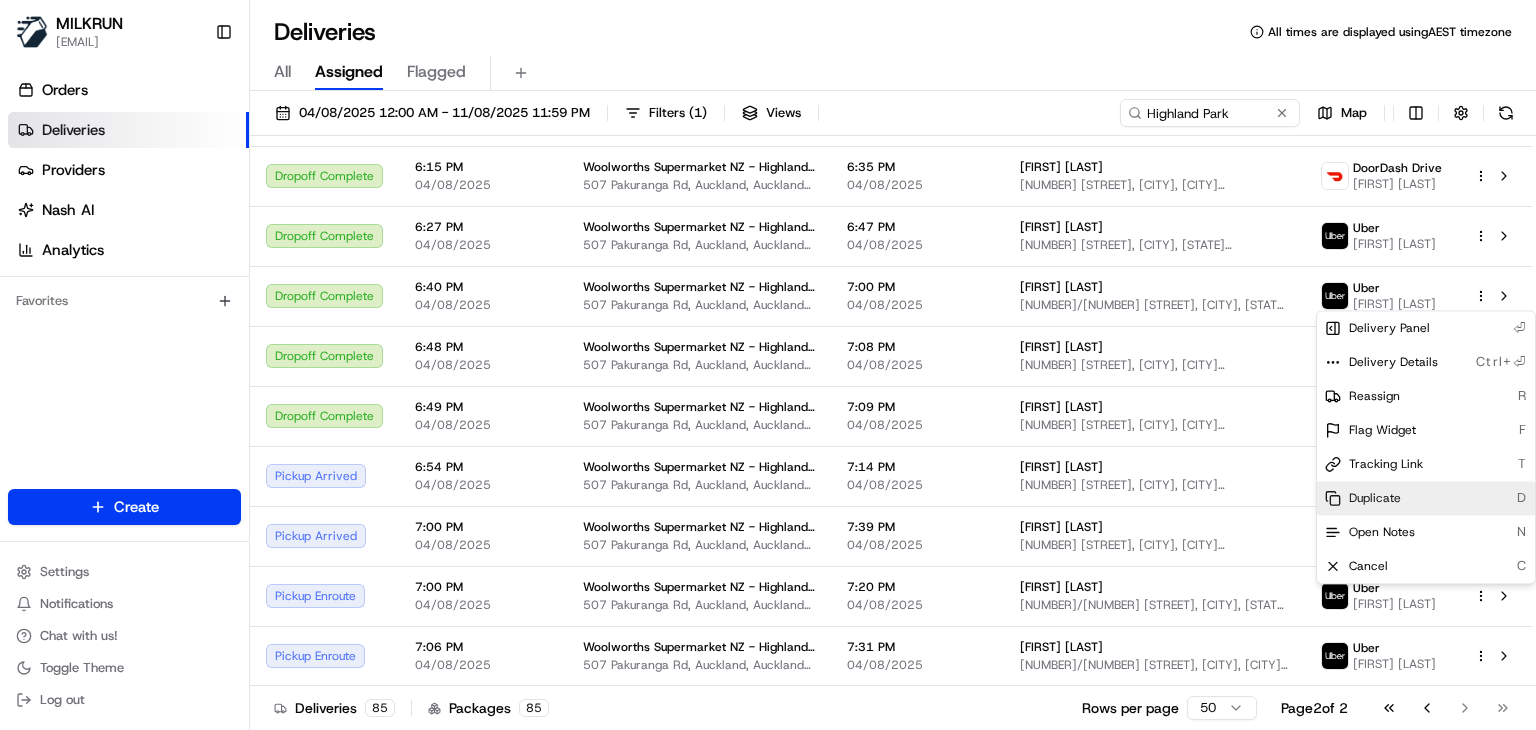 click on "Duplicate" at bounding box center [1375, 498] 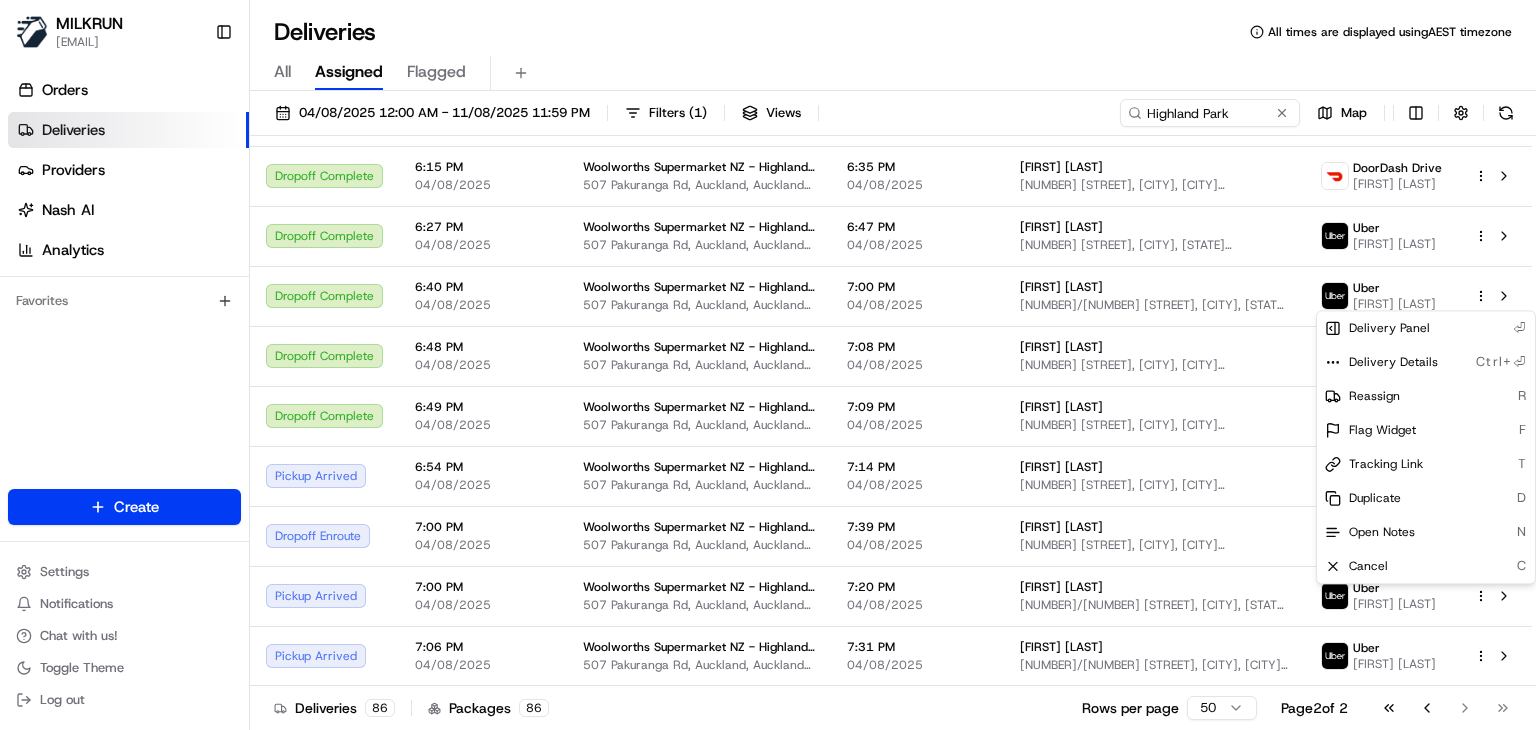 click on "MILKRUN ssubedi2@woolworths.com.au Toggle Sidebar Orders Deliveries Providers Nash AI Analytics Favorites Main Menu Members & Organization Organization Users Roles Preferences Customization Tracking Orchestration Automations Locations Pickup Locations Dropoff Locations AI Support Call Agent Billing Billing Refund Requests Integrations Notification Triggers Webhooks API Keys Request Logs Create Settings Notifications Chat with us! Toggle Theme Log out Deliveries All times are displayed using  AEST   timezone All Assigned Flagged 04/08/2025 12:00 AM - 11/08/2025 11:59 PM Filters ( 1 ) Views Highland Park Map Status Original Pickup Time Pickup Location Original Dropoff Time Dropoff Location Provider Action Dropoff Complete 3:32 PM 04/08/2025 Woolworths Supermarket NZ - Highland Park 507 Pakuranga Rd, Auckland, Auckland 2010, NZ 3:52 PM 04/08/2025 Jacob Fincher 27 Greenhill Crescent, Pakuranga, Auckland 2010, NZ DoorDash Drive Ankur D. Dropoff Complete 3:35 PM 04/08/2025 3:55 PM 04/08/2025 3:39 PM" at bounding box center (768, 365) 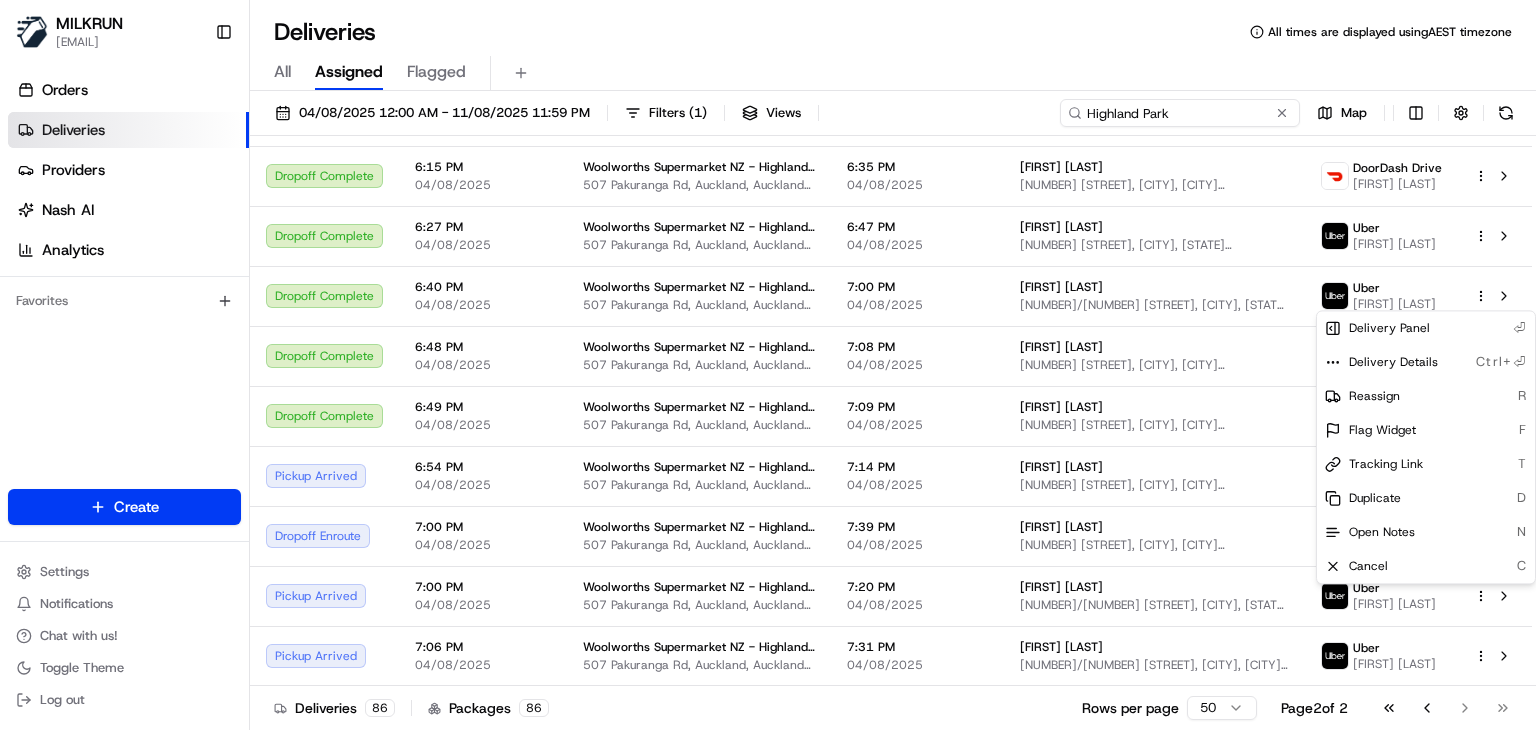 click on "Highland Park" at bounding box center [1180, 113] 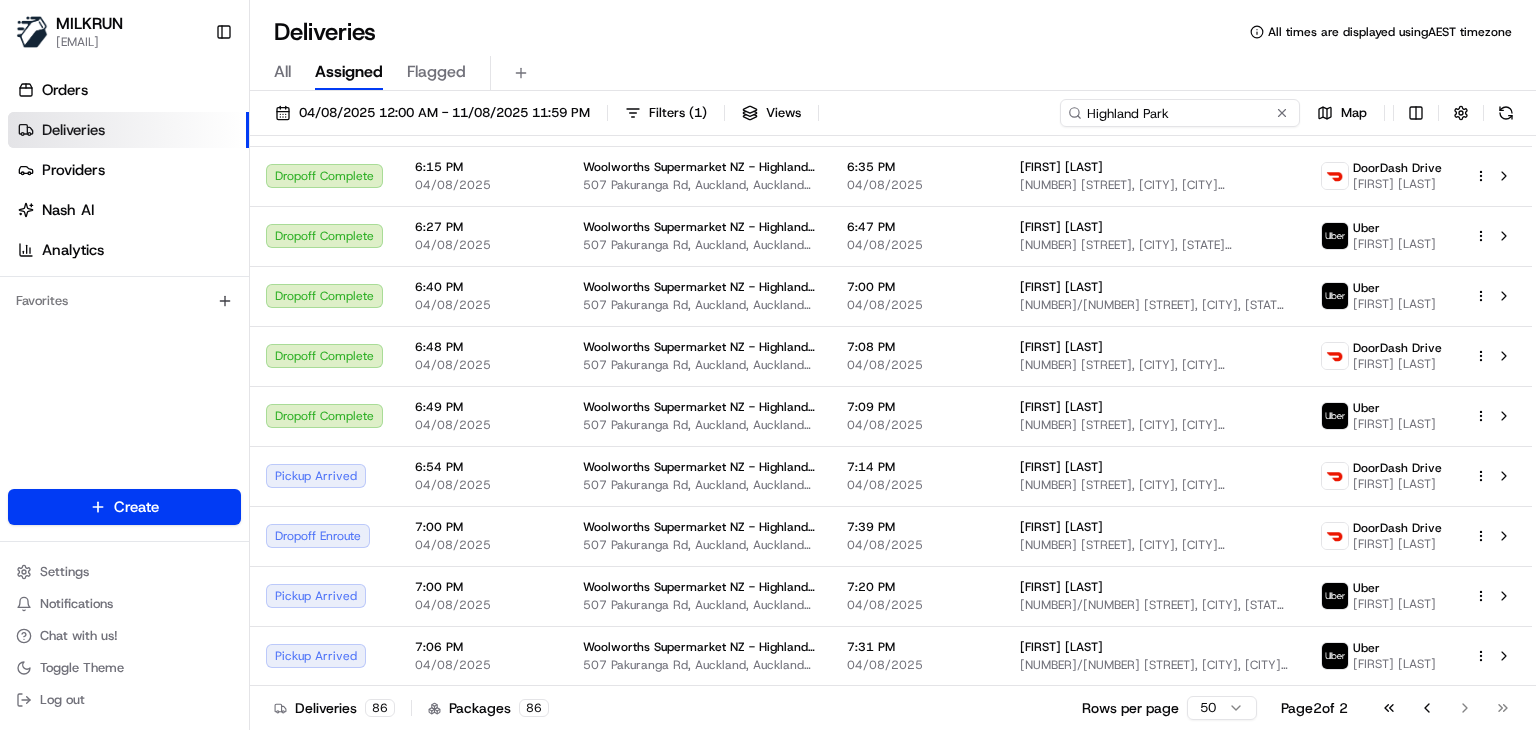 click on "Highland Park" at bounding box center (1180, 113) 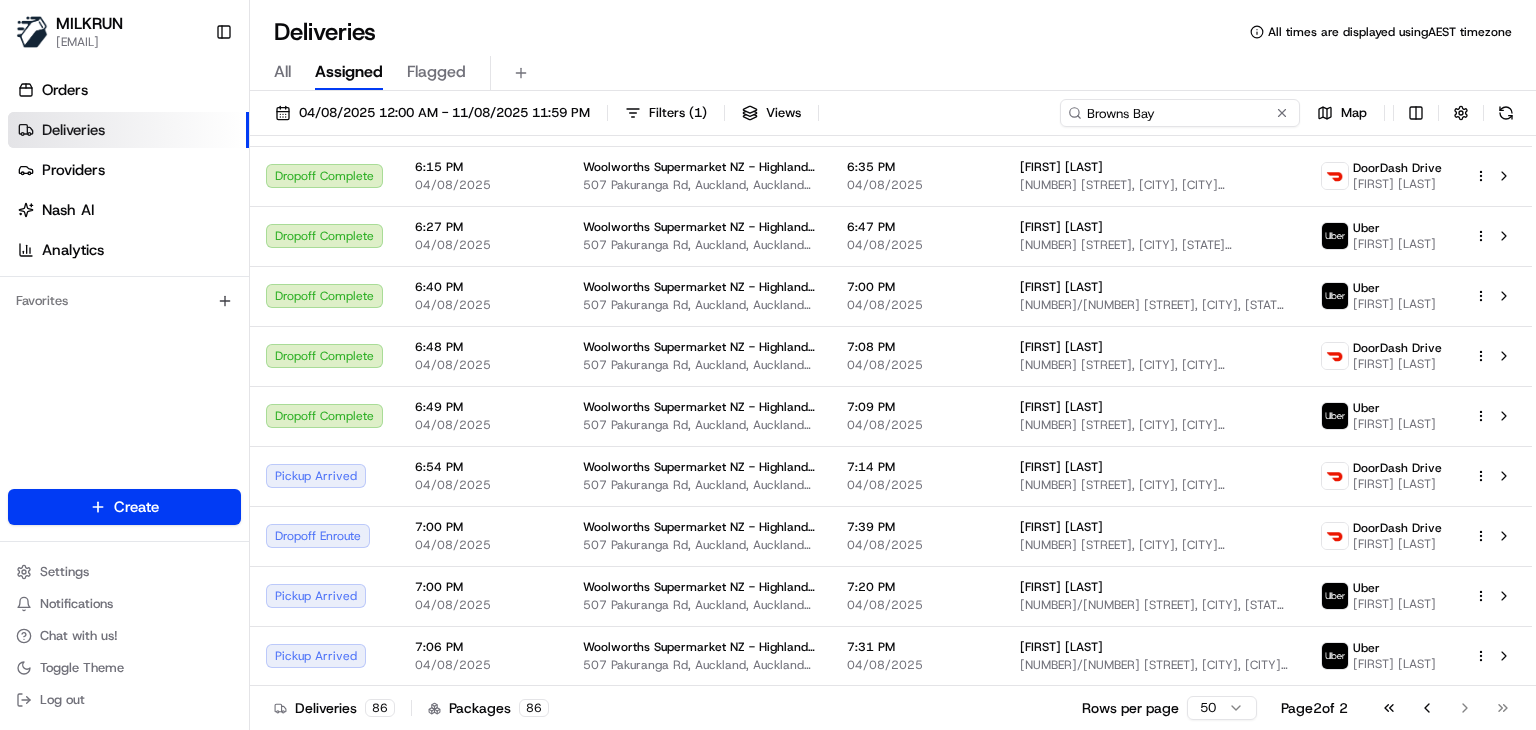 type on "Browns Bay" 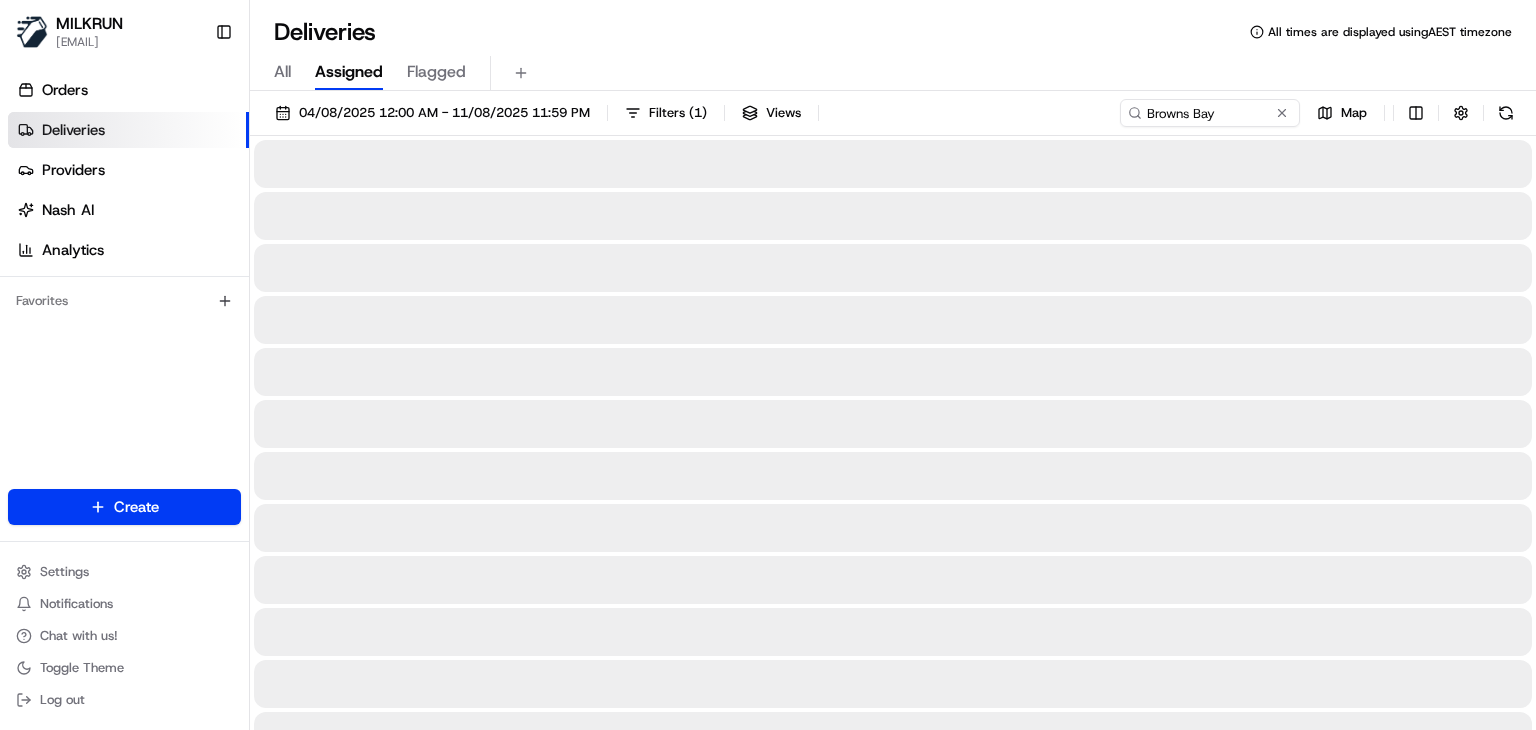 click on "All Assigned Flagged" at bounding box center [893, 73] 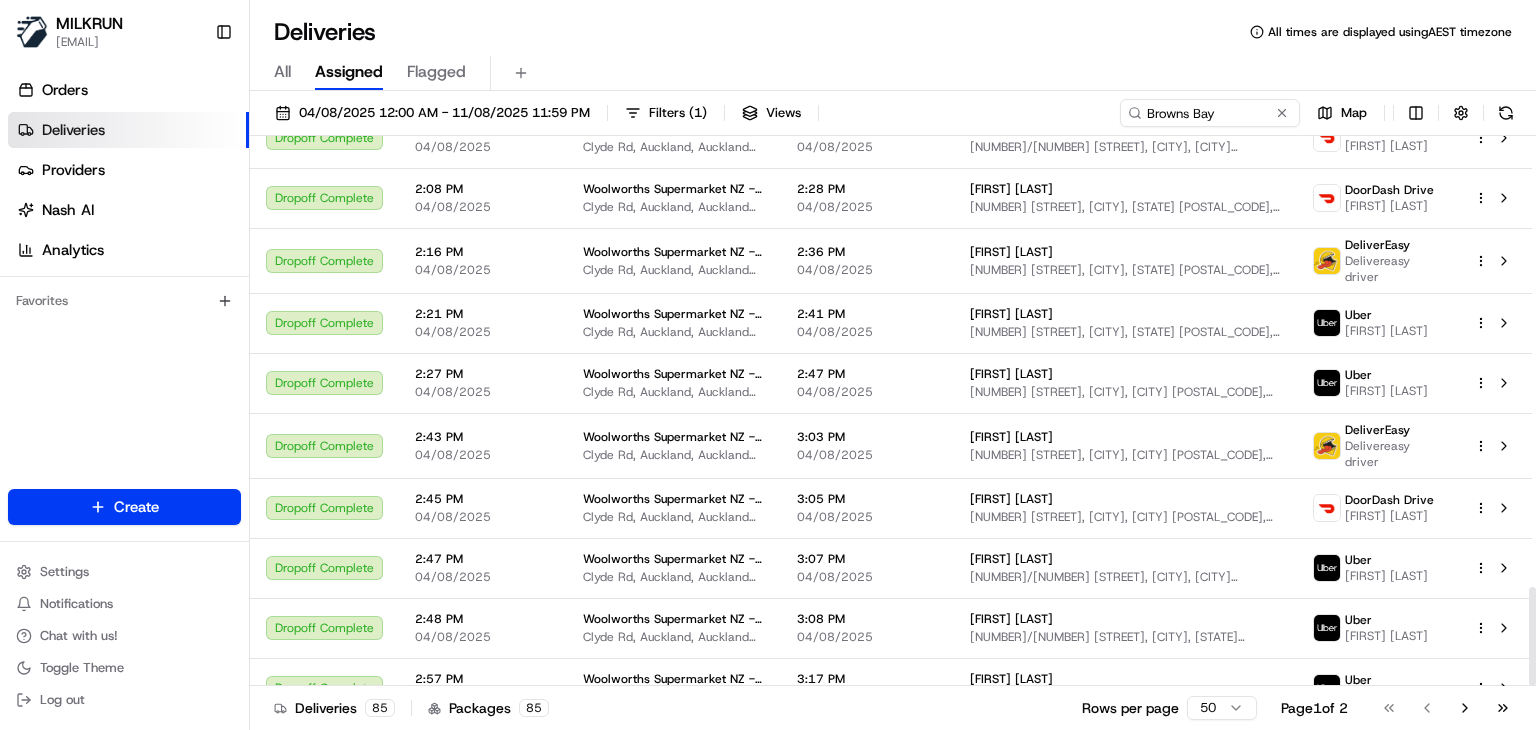 scroll, scrollTop: 2504, scrollLeft: 0, axis: vertical 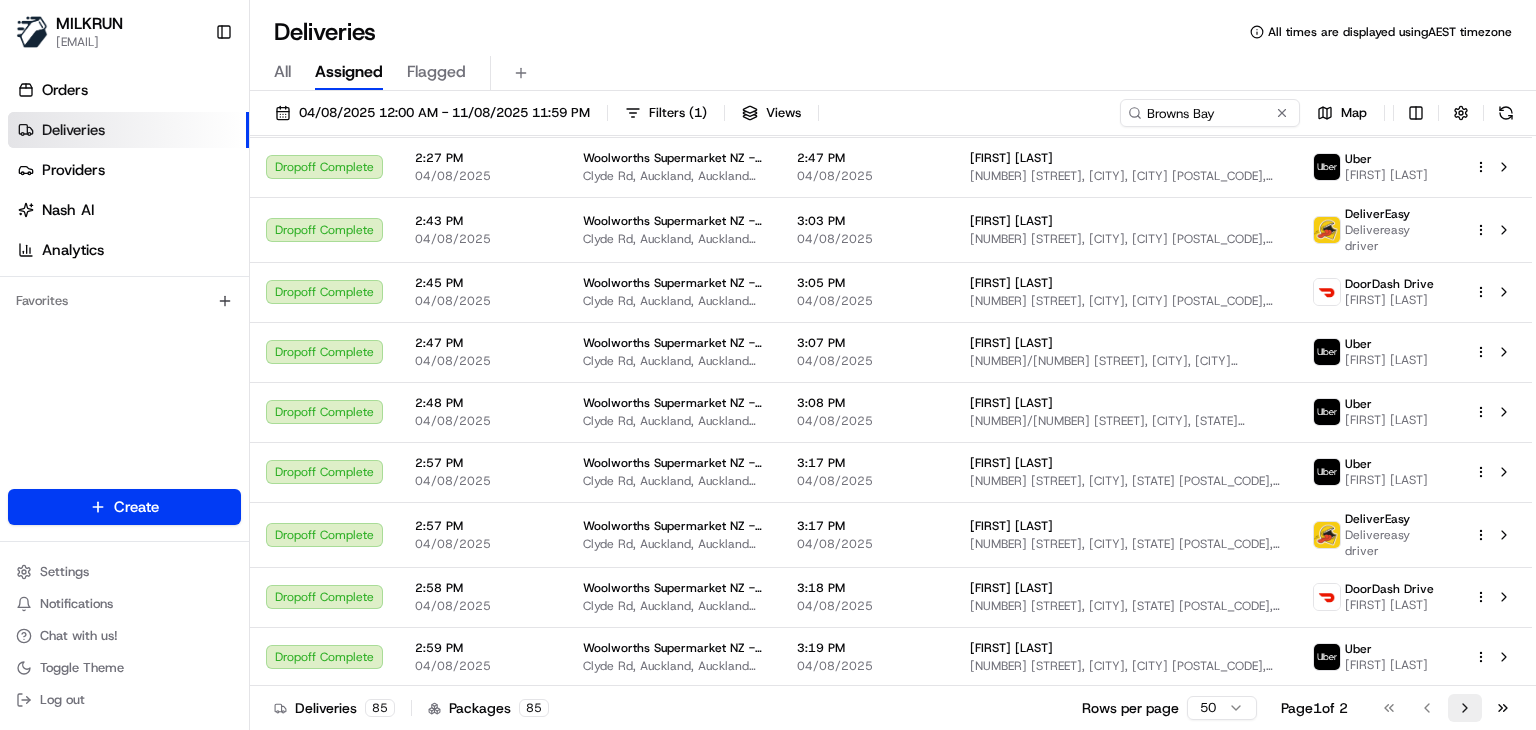 click on "Go to next page" at bounding box center [1465, 708] 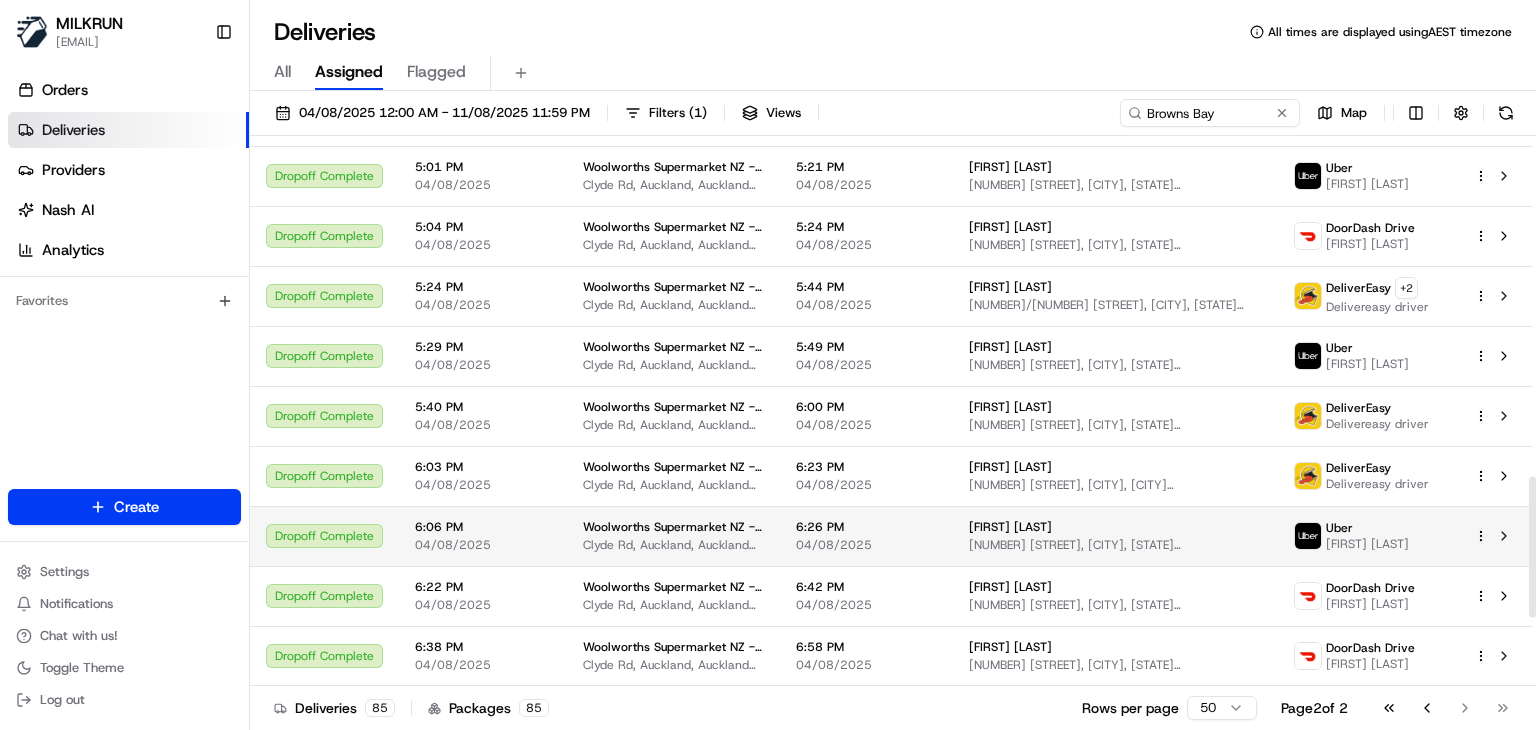 scroll, scrollTop: 1257, scrollLeft: 0, axis: vertical 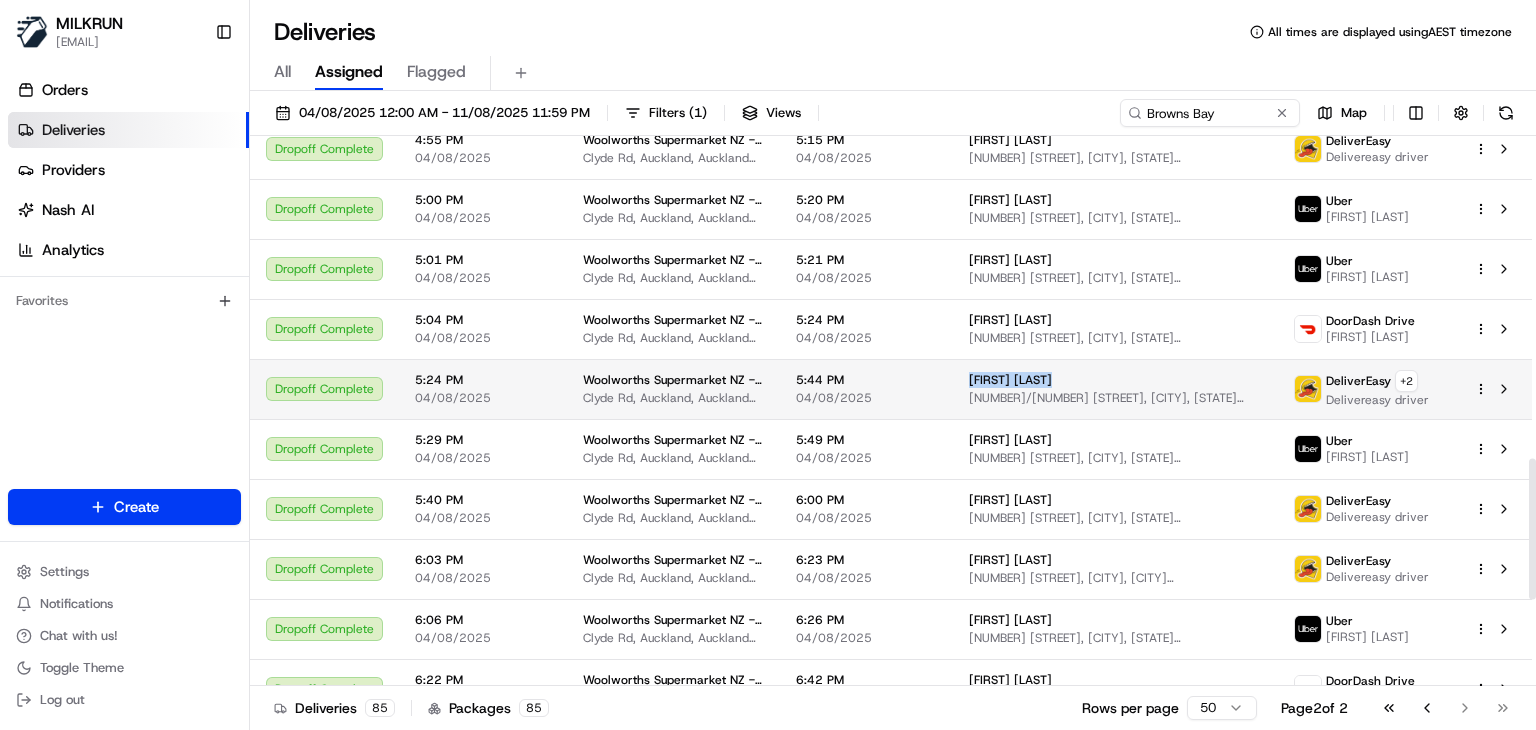 drag, startPoint x: 1076, startPoint y: 383, endPoint x: 984, endPoint y: 381, distance: 92.021736 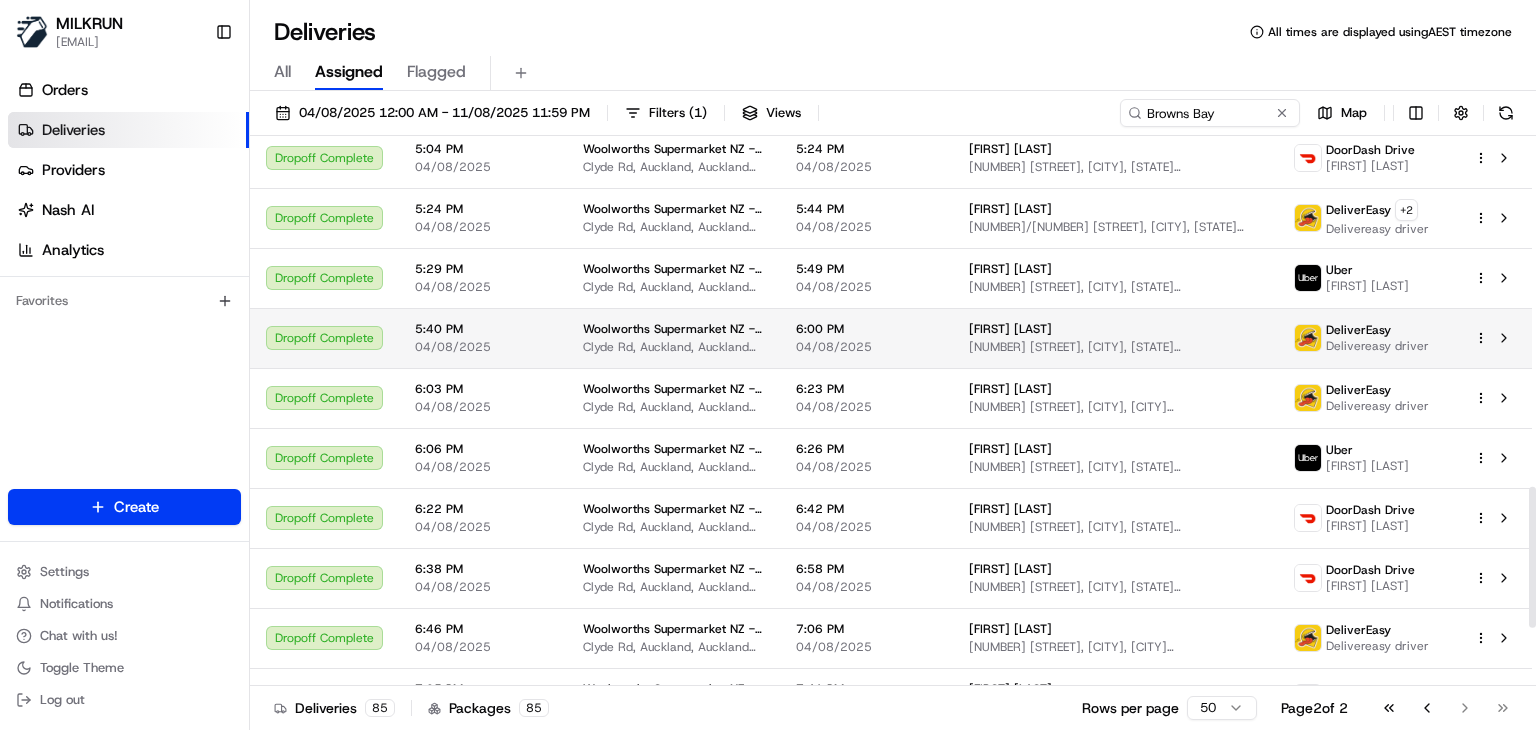 scroll, scrollTop: 1362, scrollLeft: 0, axis: vertical 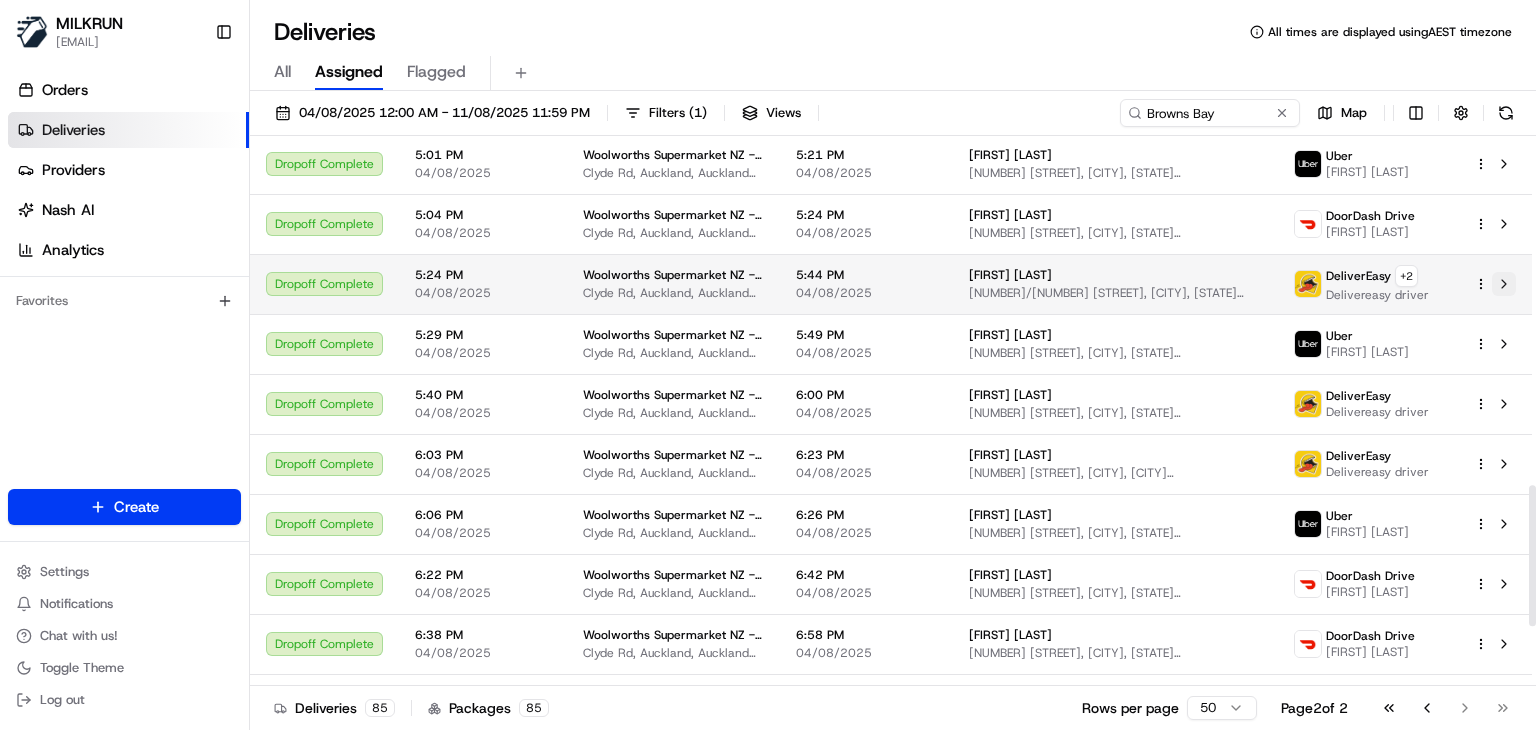 click at bounding box center (1504, 284) 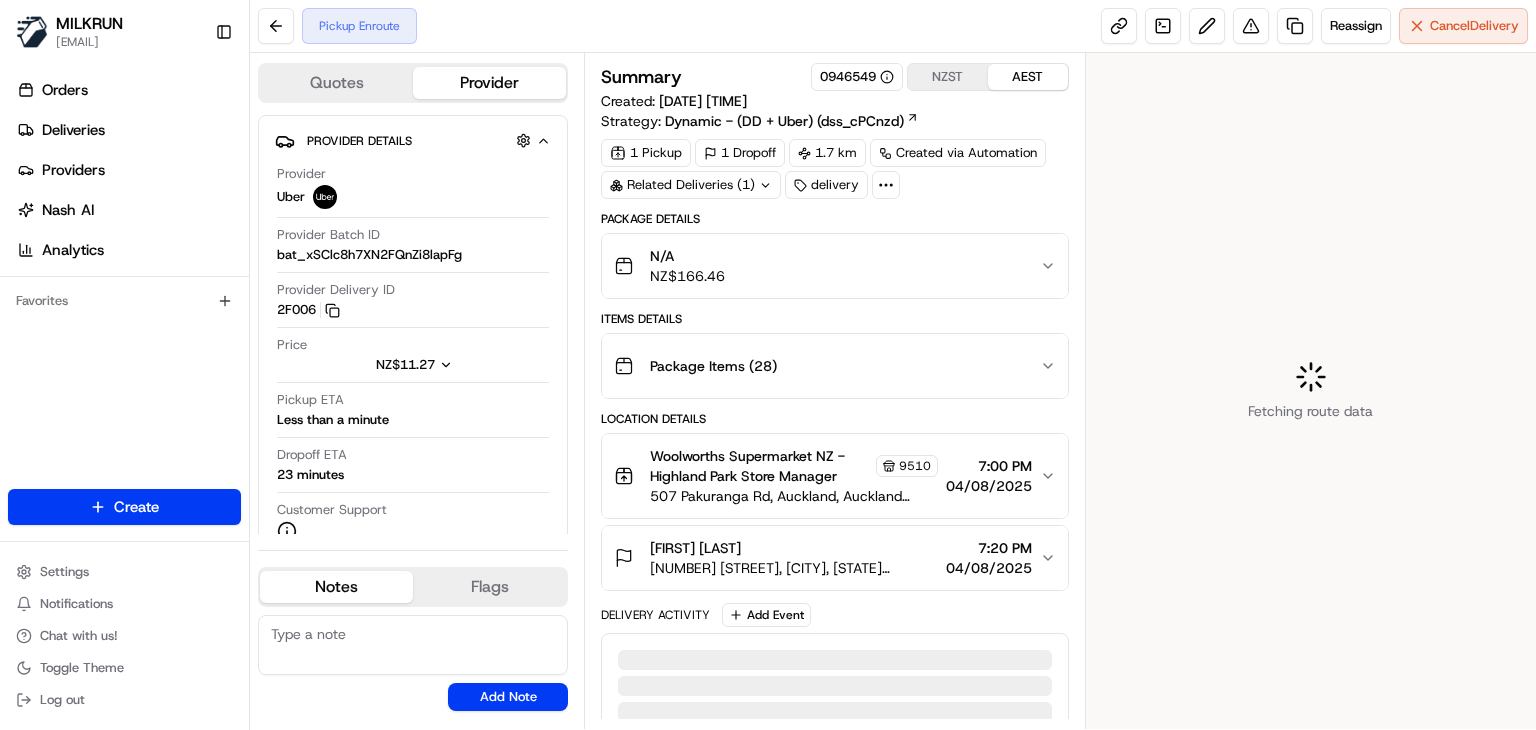 scroll, scrollTop: 0, scrollLeft: 0, axis: both 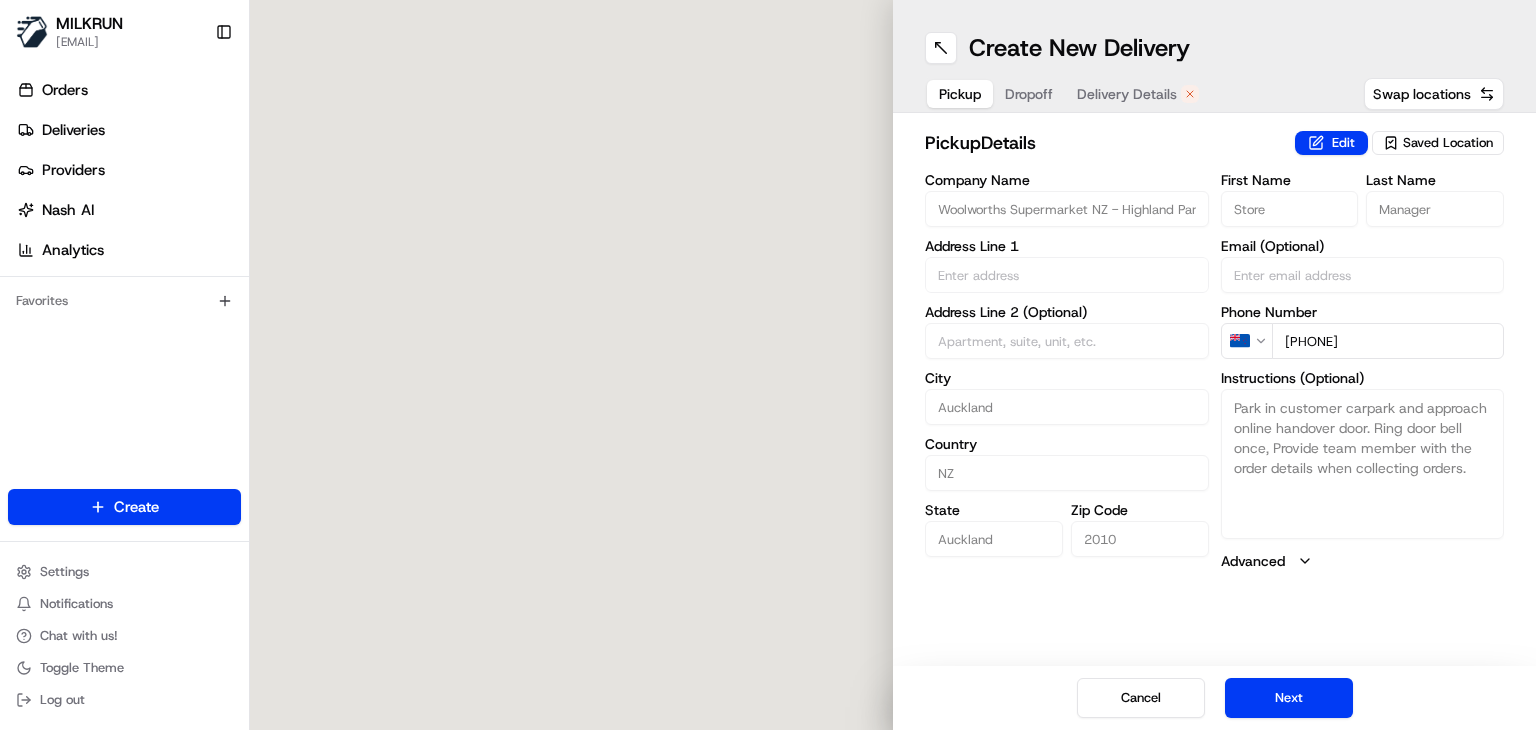 type on "[NUMBER] [STREET]" 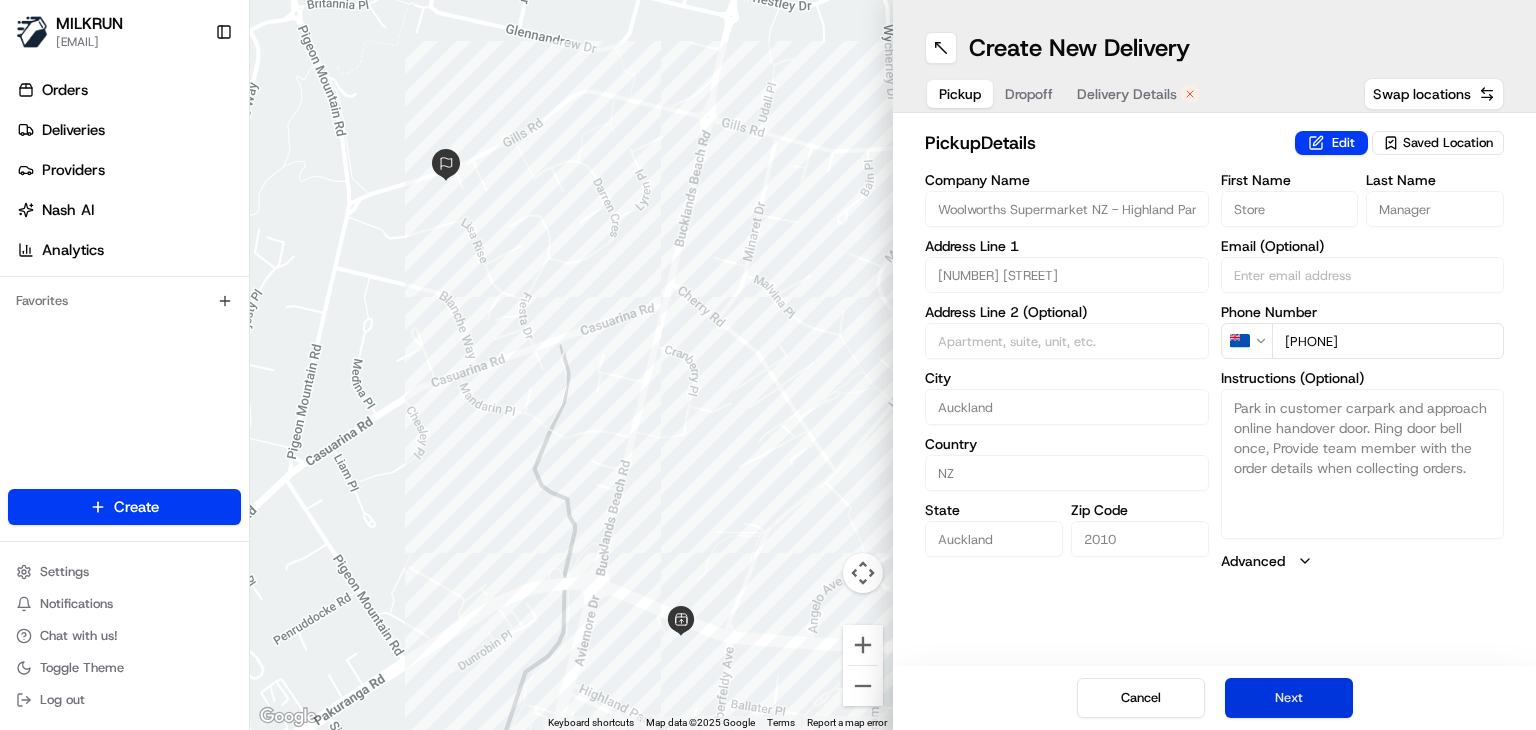 click on "Next" at bounding box center [1289, 698] 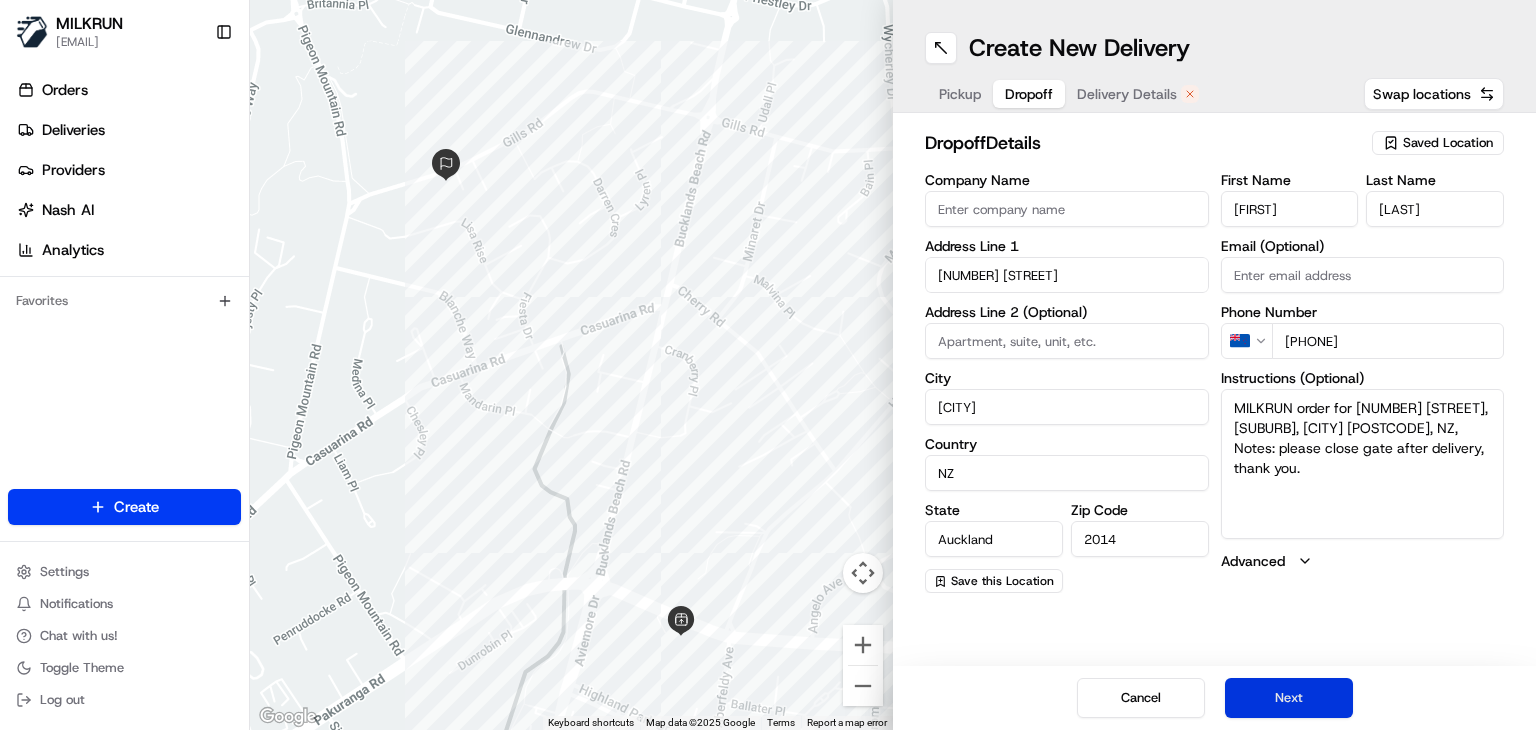 click on "Next" at bounding box center [1289, 698] 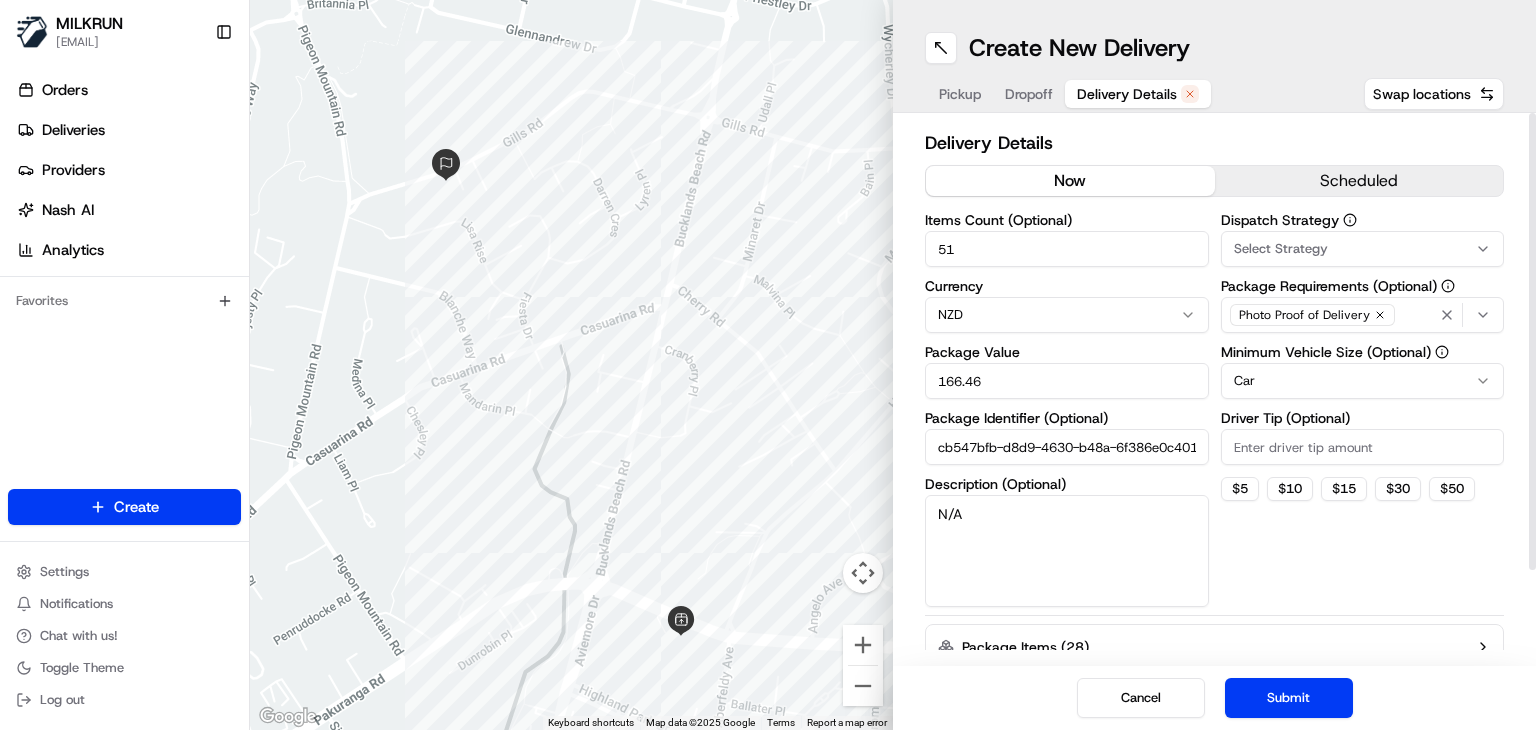 click on "now" at bounding box center (1070, 181) 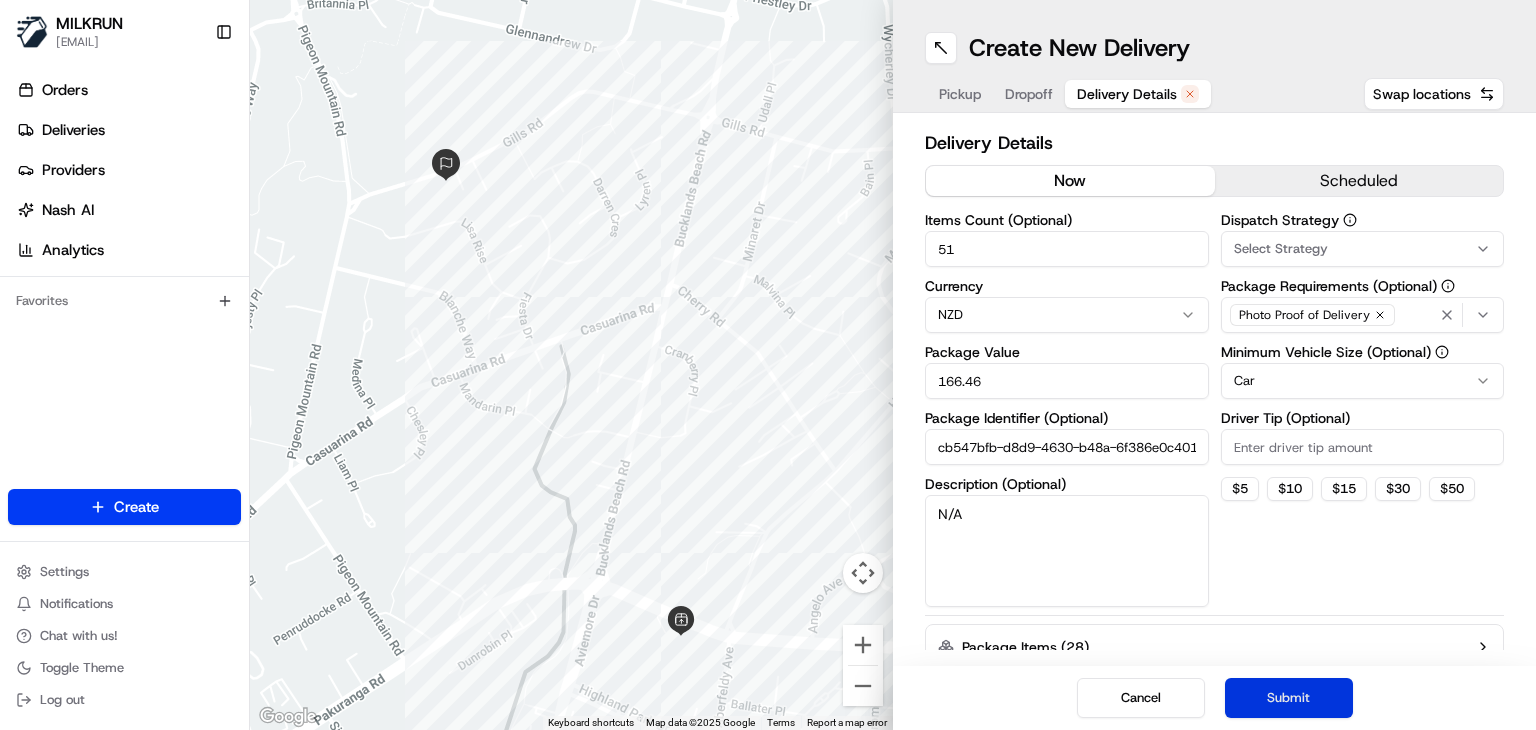 click on "Submit" at bounding box center (1289, 698) 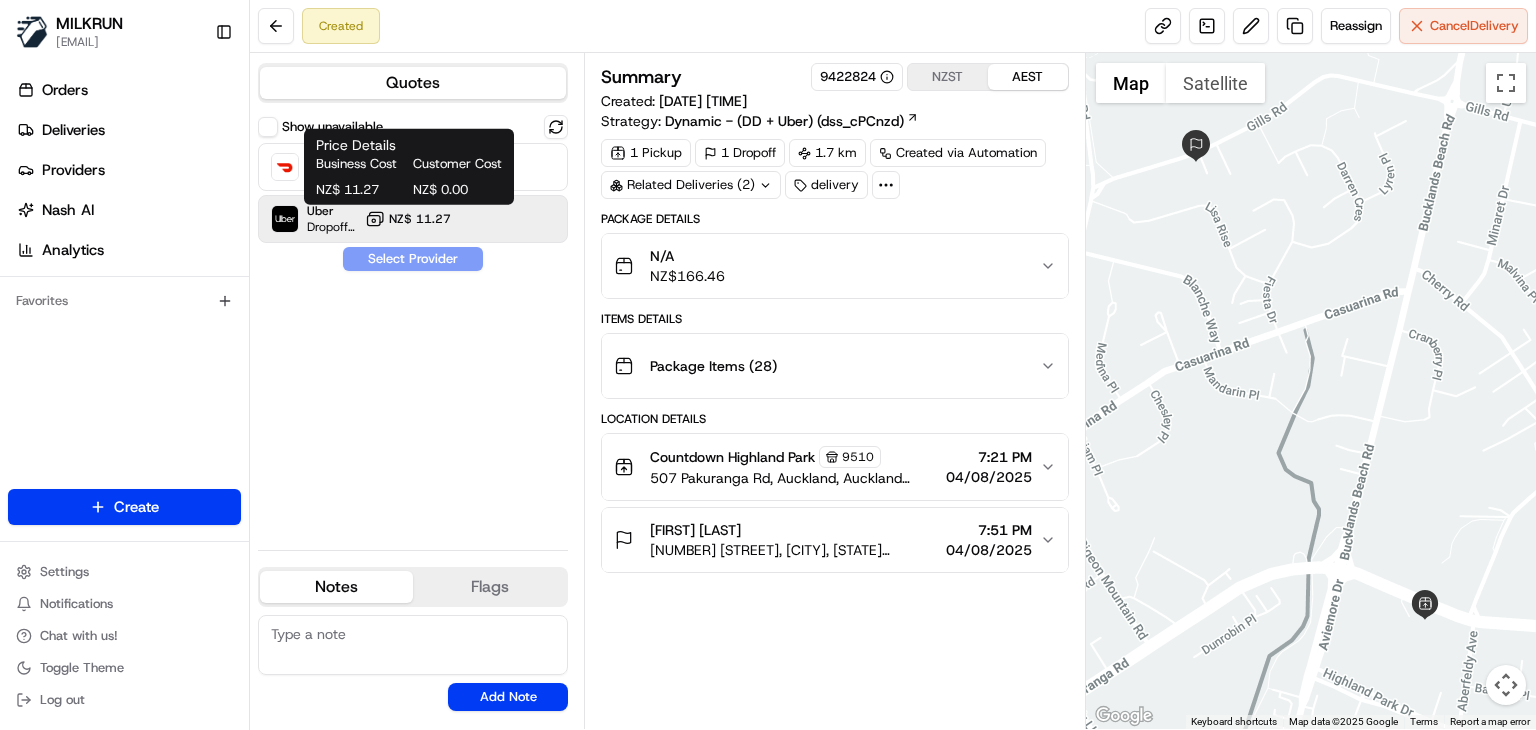 click on "NZ$   11.27" at bounding box center (420, 219) 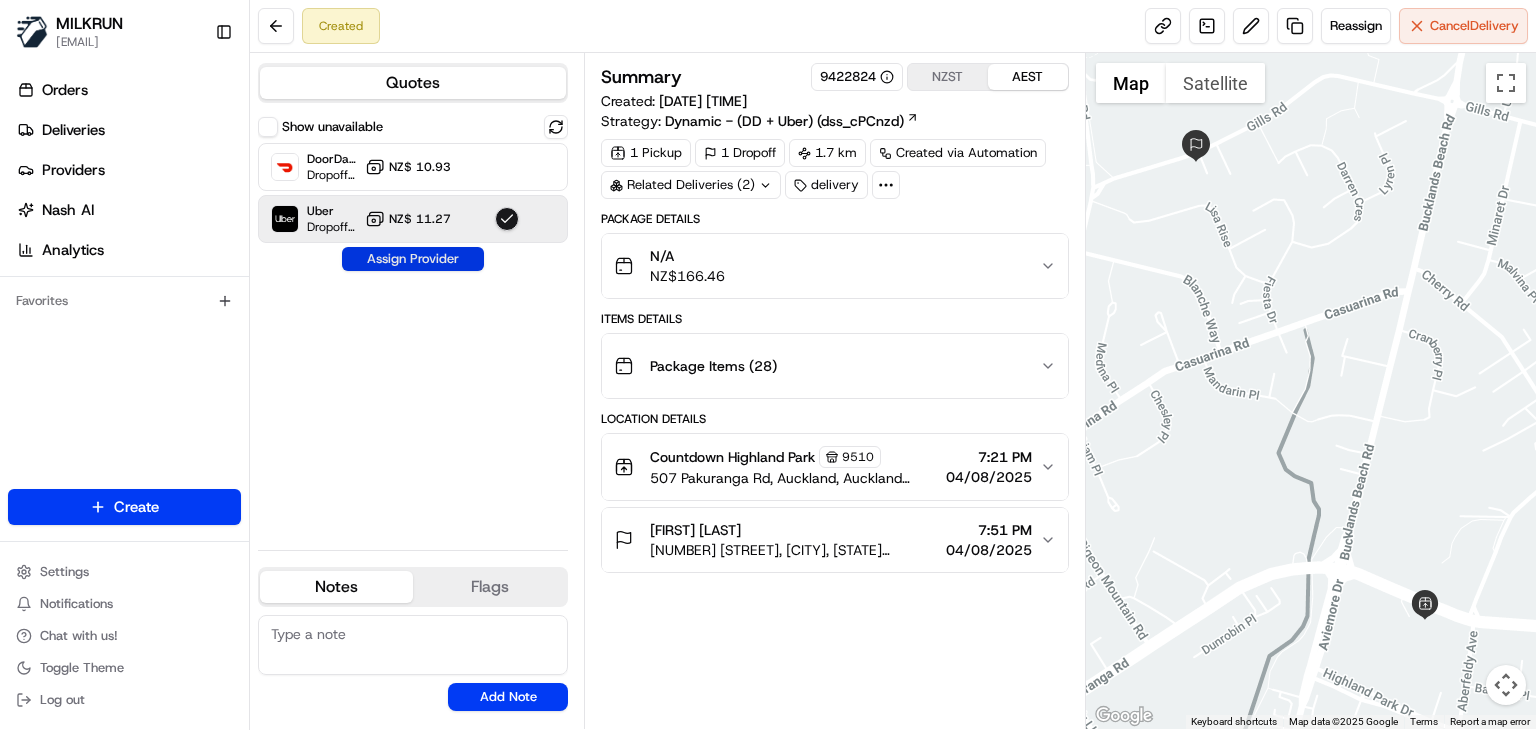 click on "Assign Provider" at bounding box center (413, 259) 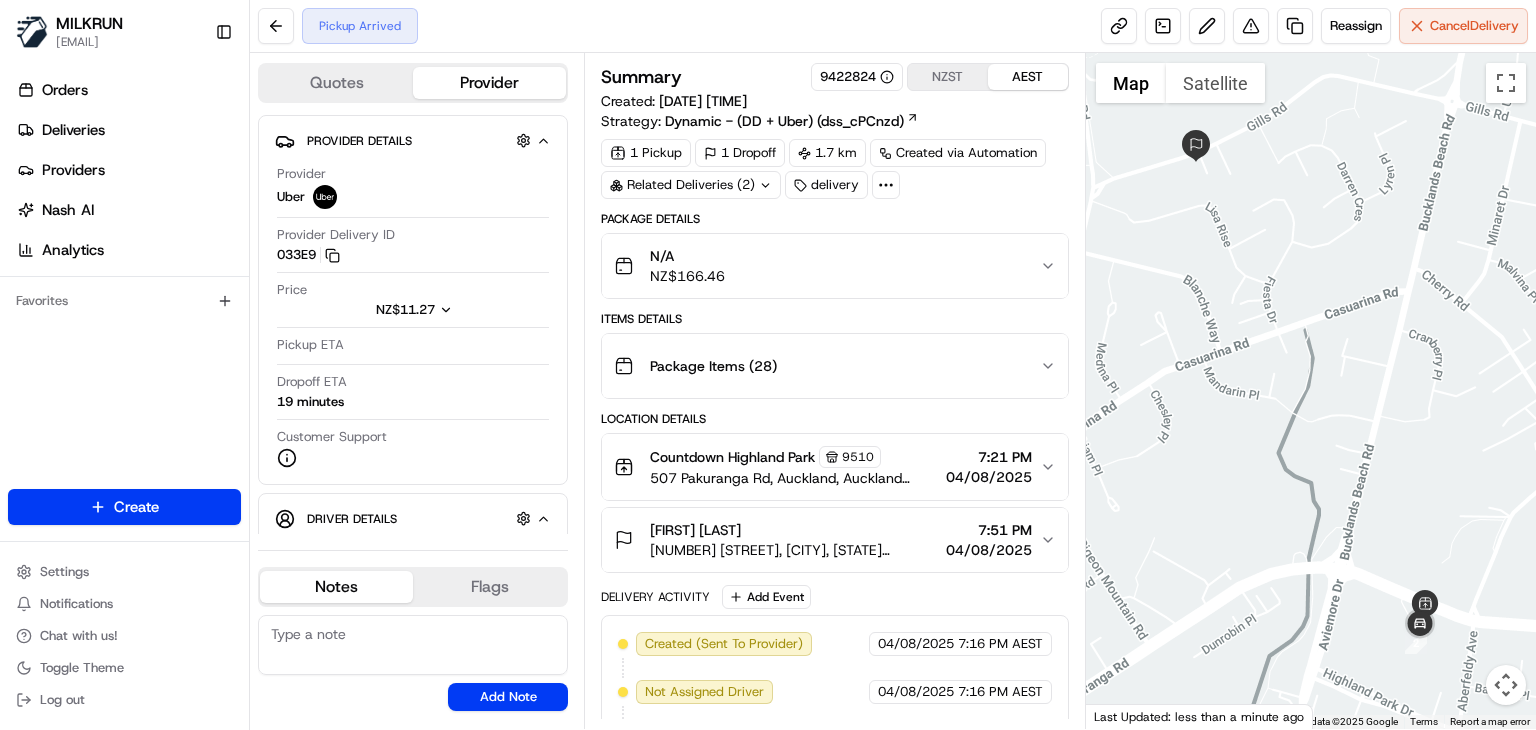 scroll, scrollTop: 188, scrollLeft: 0, axis: vertical 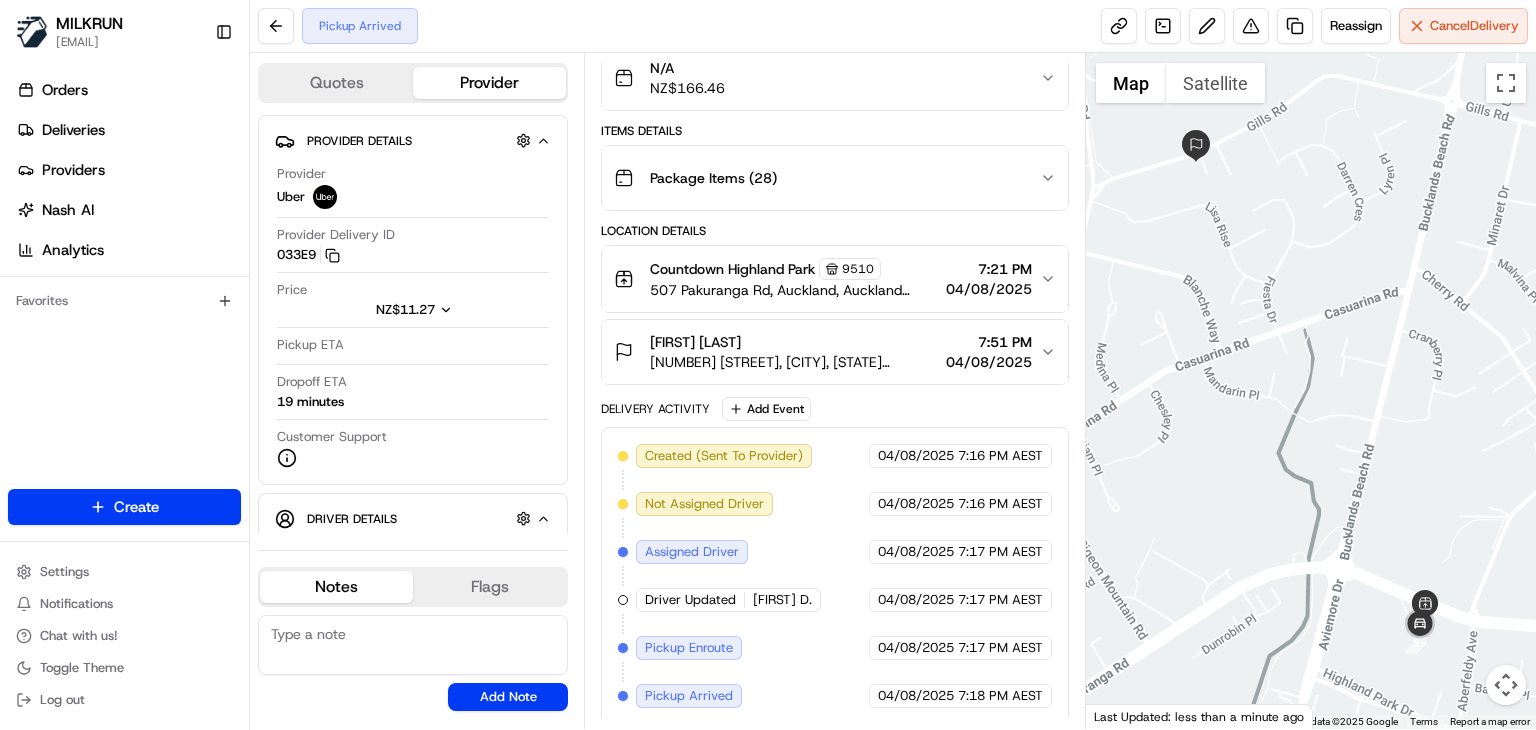 drag, startPoint x: 764, startPoint y: 333, endPoint x: 646, endPoint y: 329, distance: 118.06778 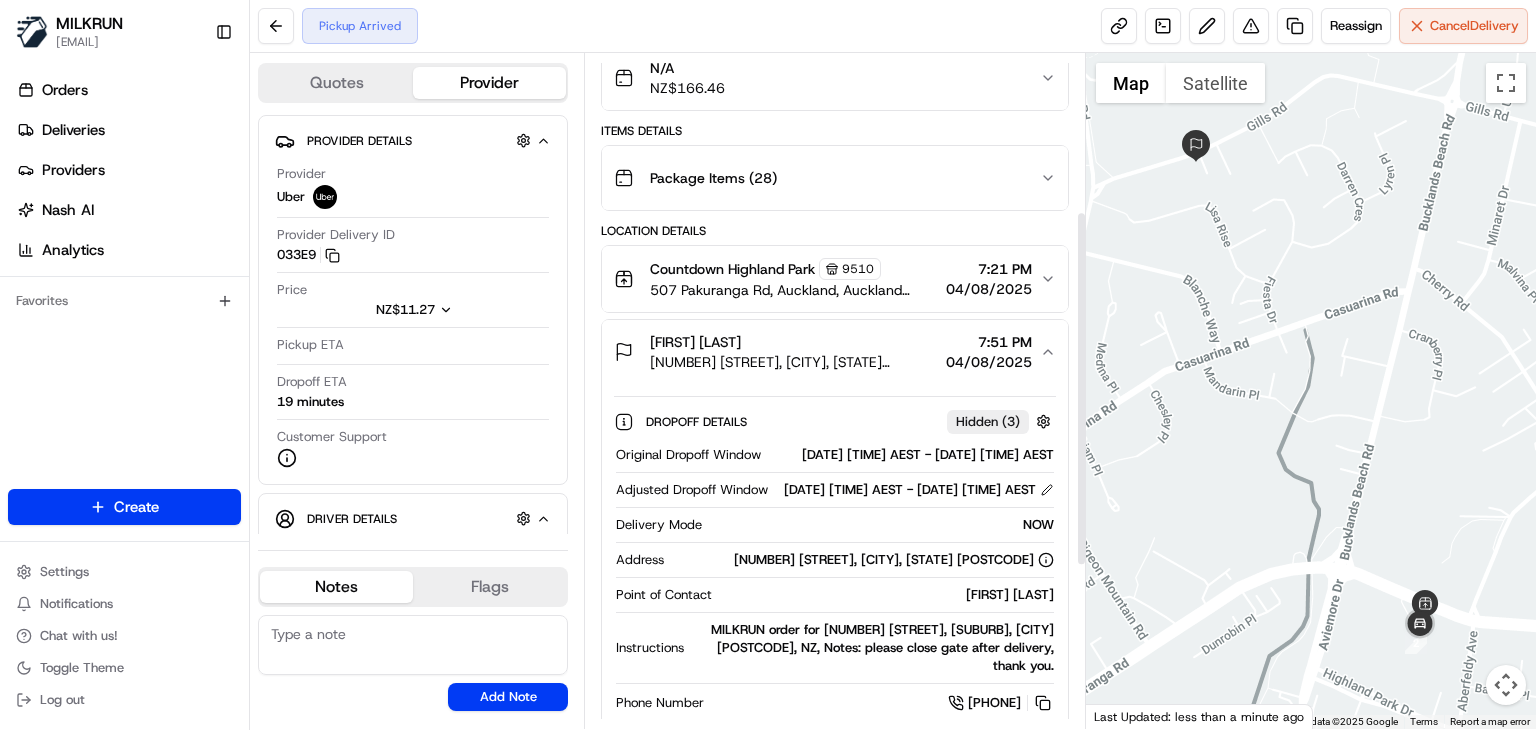 scroll, scrollTop: 339, scrollLeft: 0, axis: vertical 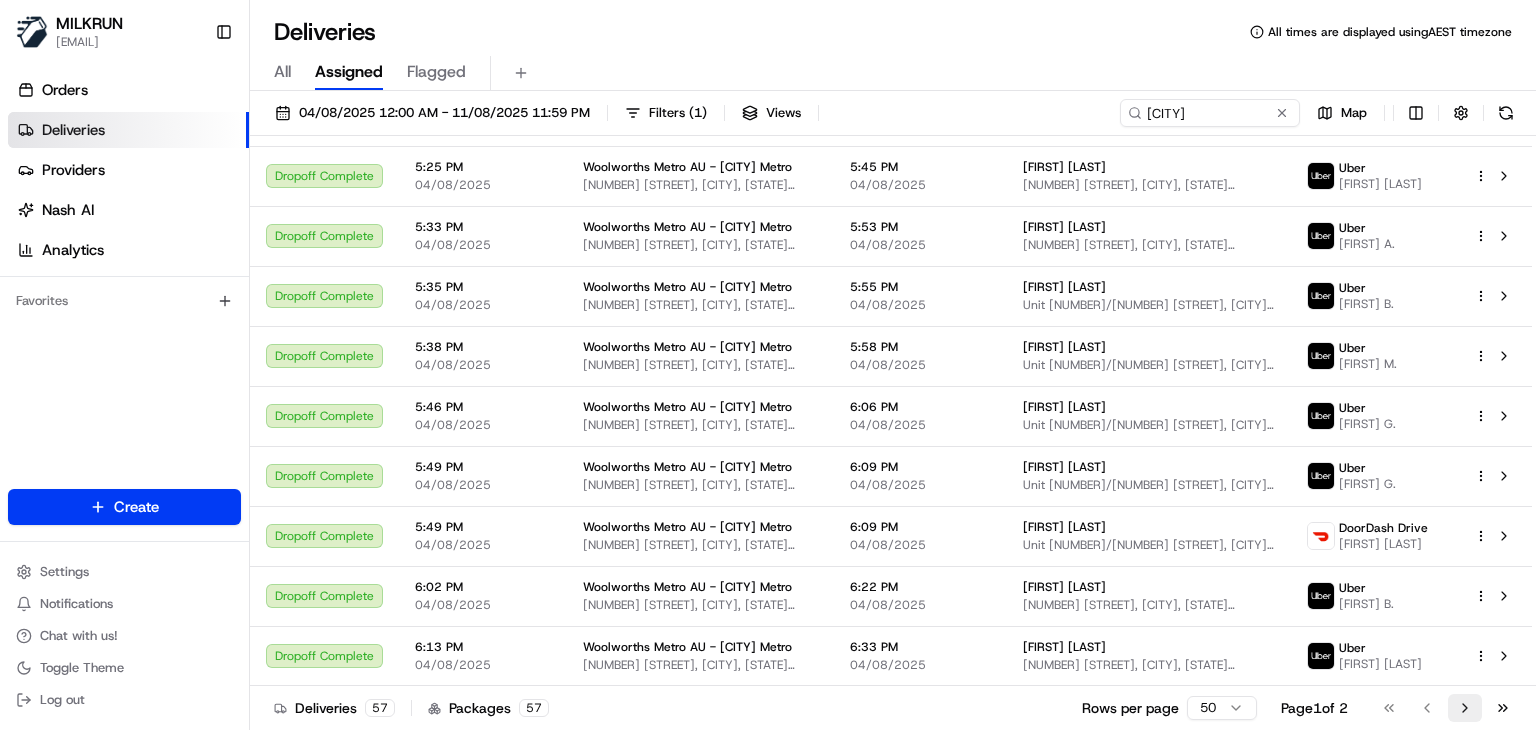 click on "Go to next page" at bounding box center [1465, 708] 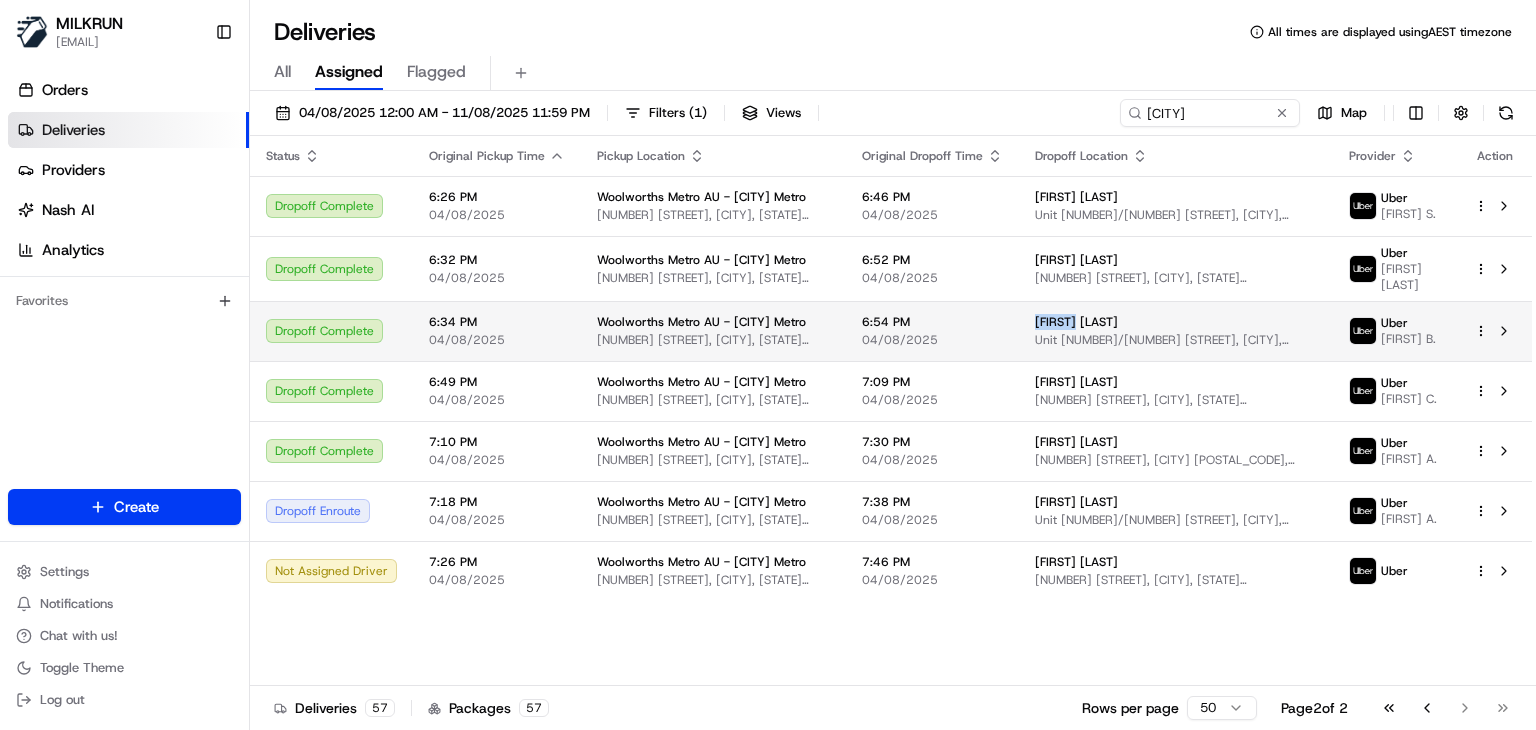 drag, startPoint x: 1111, startPoint y: 318, endPoint x: 1044, endPoint y: 314, distance: 67.11929 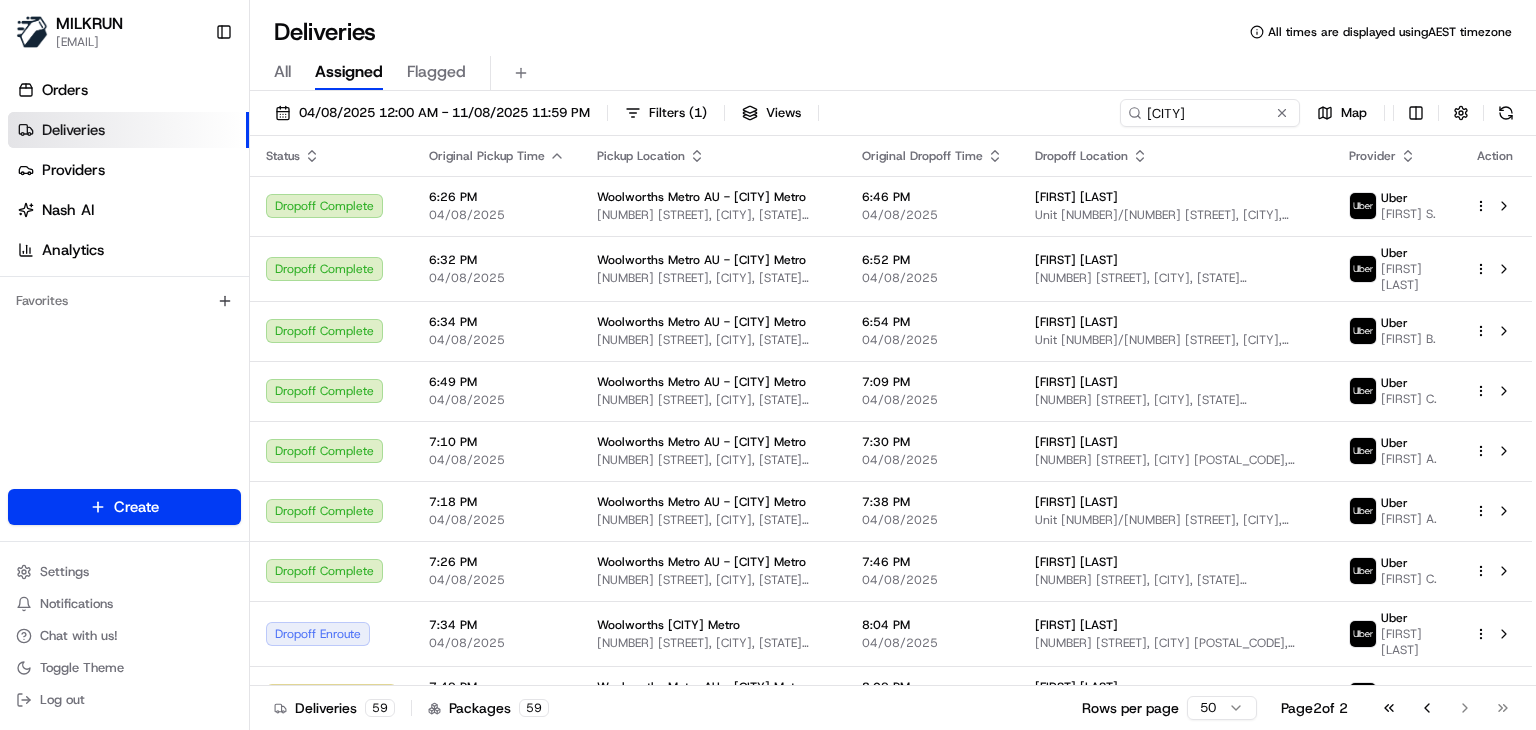 click on "All Assigned Flagged" at bounding box center [893, 73] 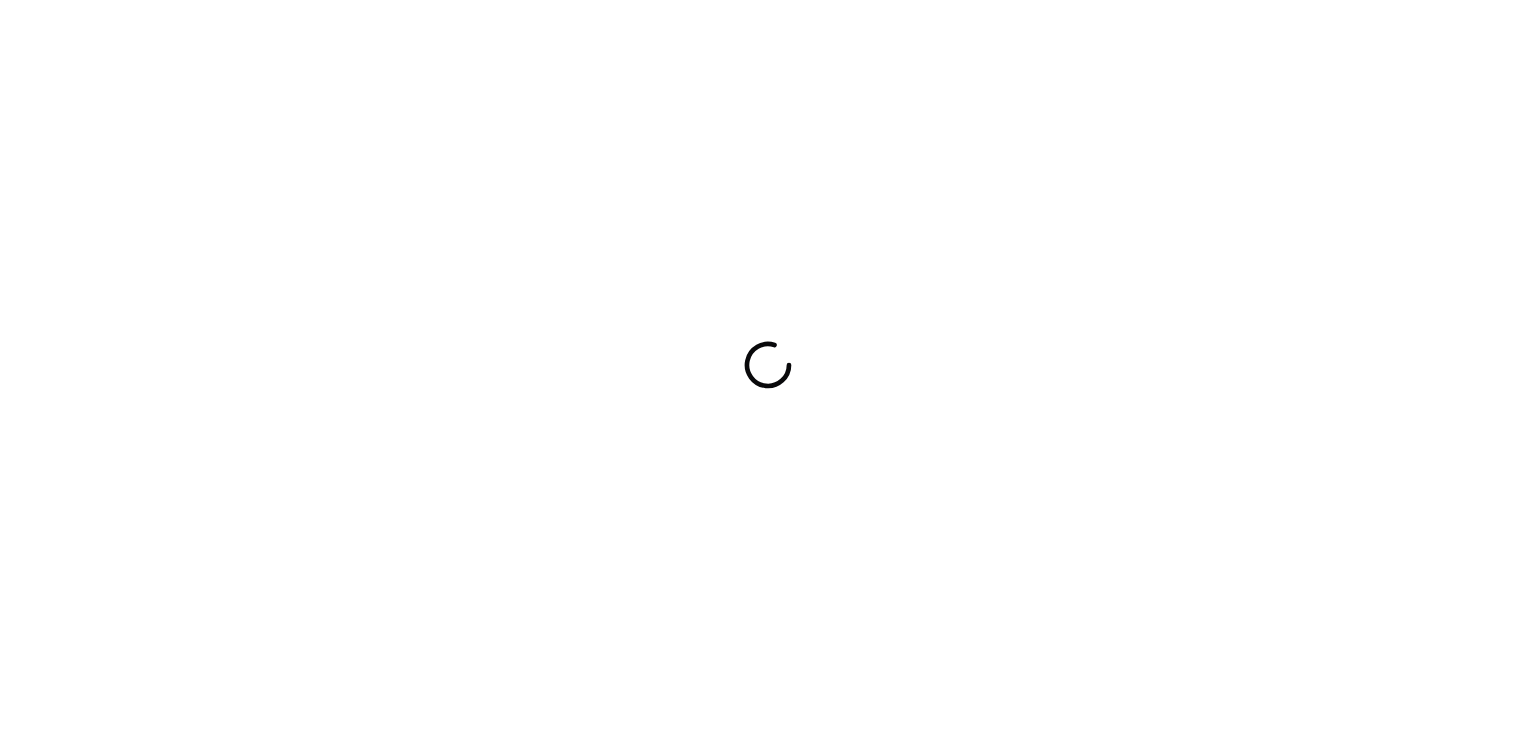 scroll, scrollTop: 0, scrollLeft: 0, axis: both 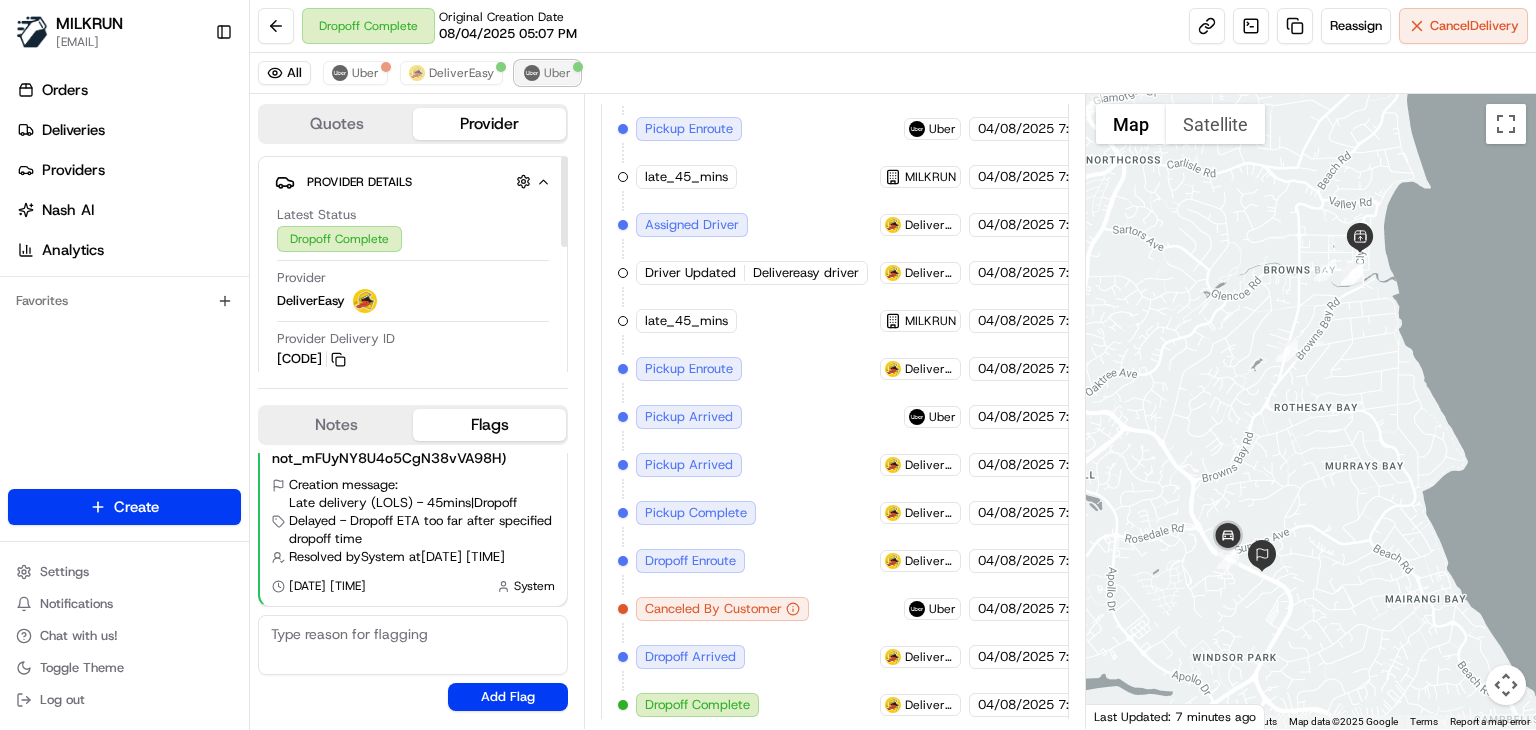 click on "Uber" at bounding box center [547, 73] 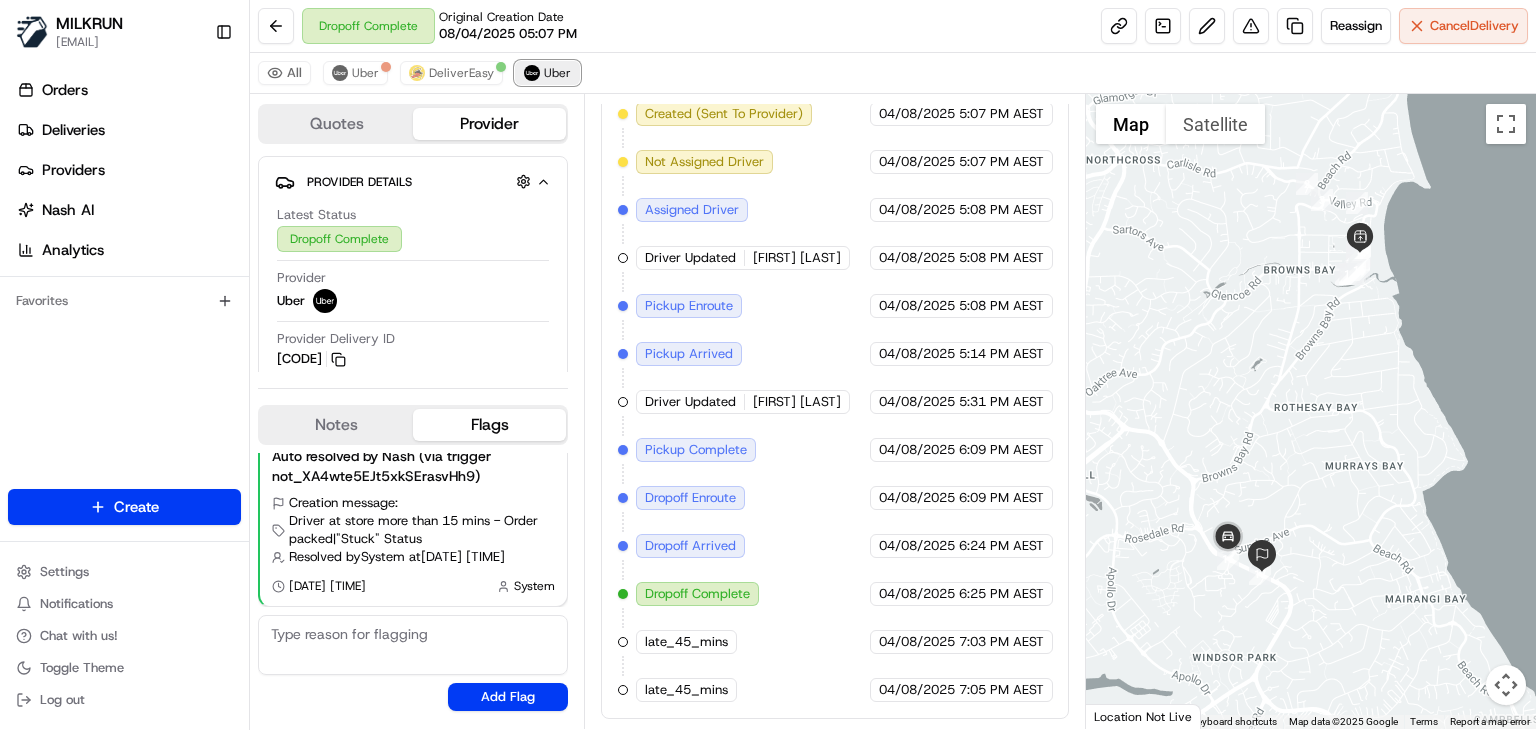 scroll, scrollTop: 69, scrollLeft: 0, axis: vertical 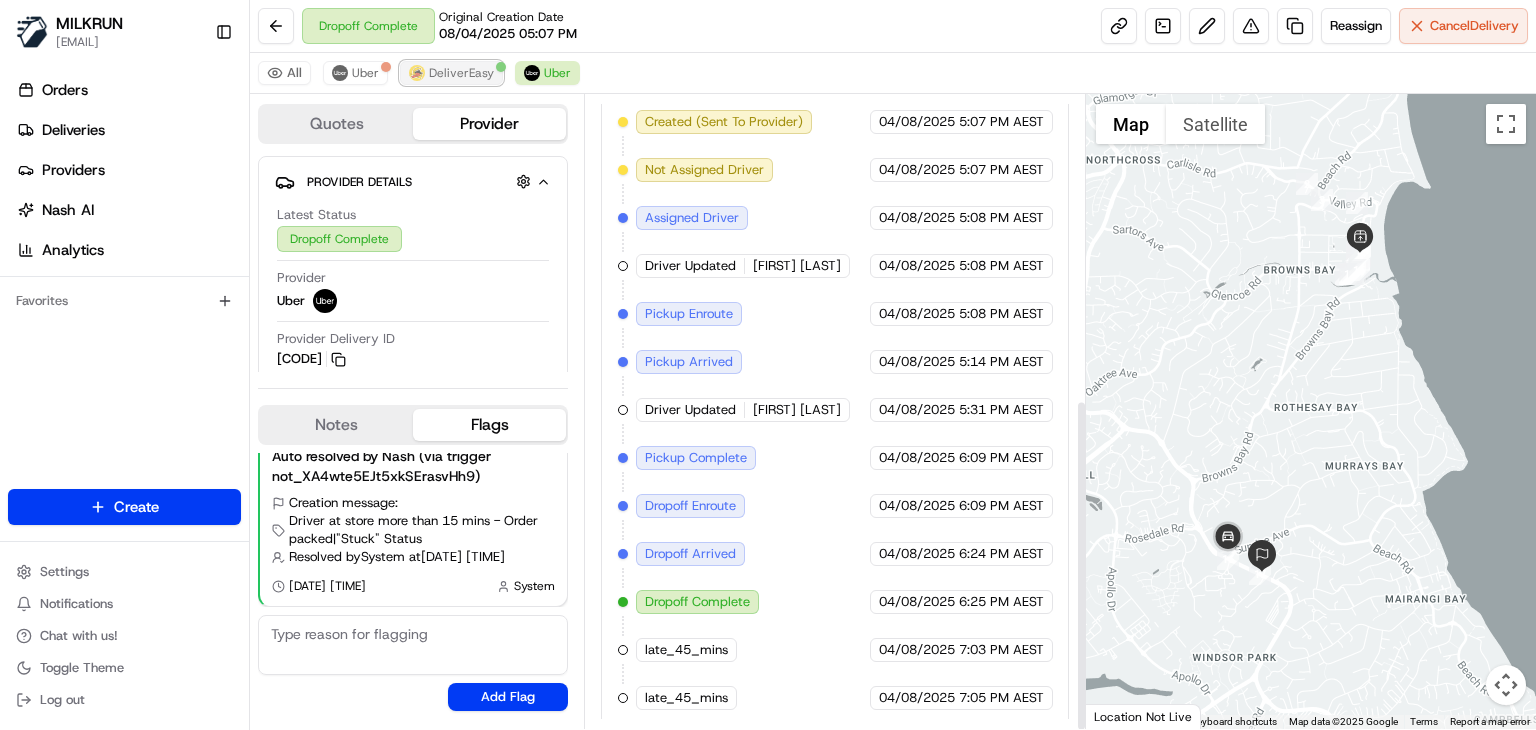 click on "DeliverEasy" at bounding box center (461, 73) 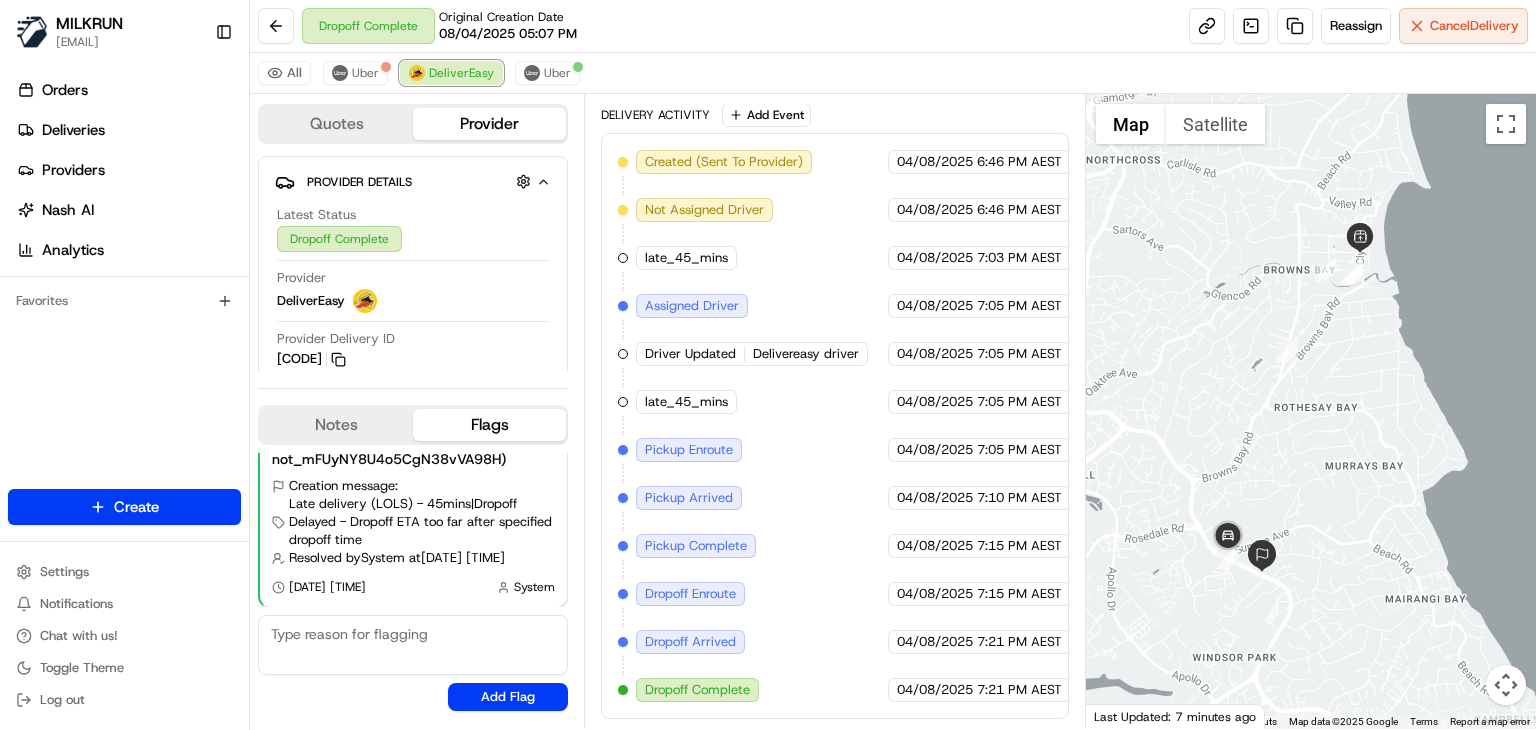 scroll, scrollTop: 534, scrollLeft: 0, axis: vertical 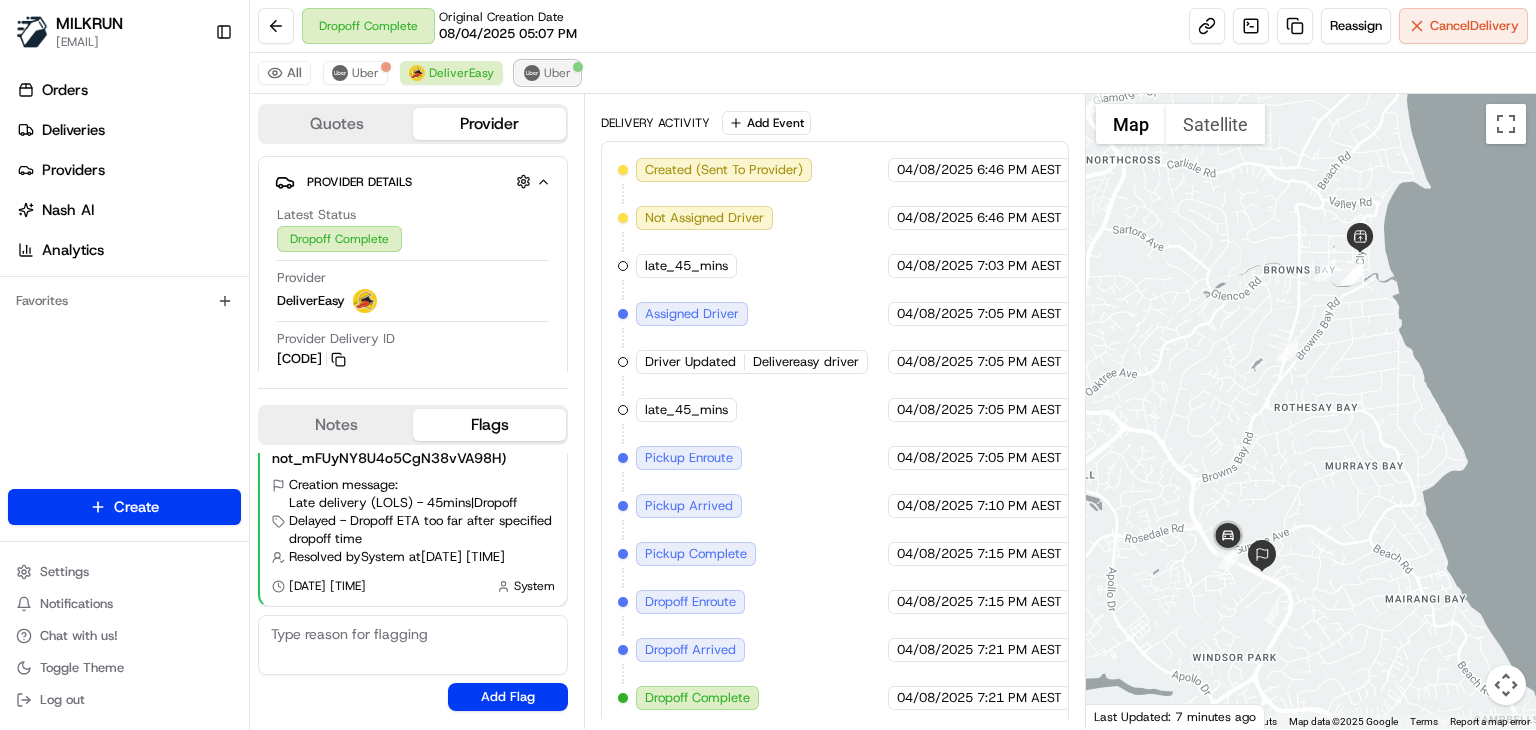click on "Uber" at bounding box center [557, 73] 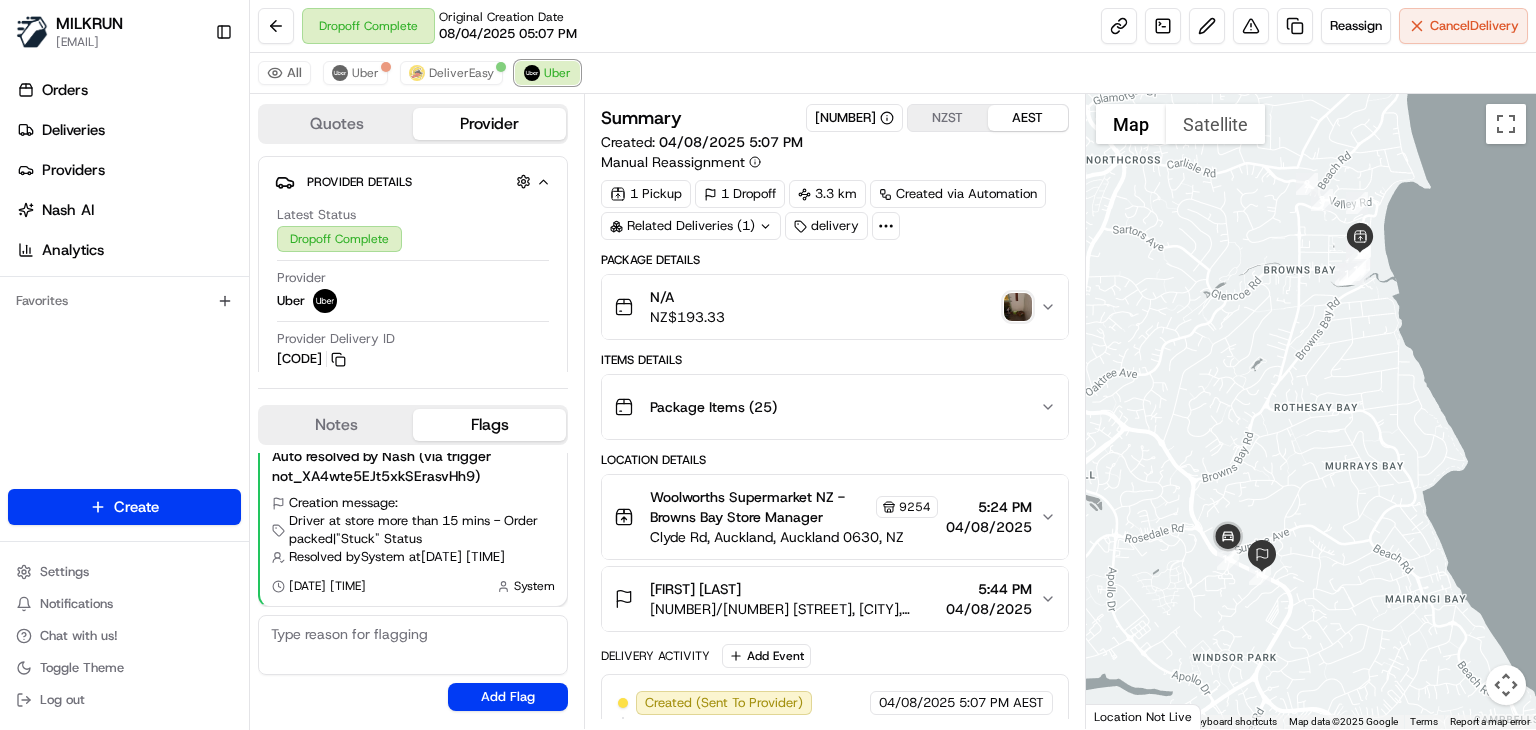 scroll, scrollTop: 581, scrollLeft: 0, axis: vertical 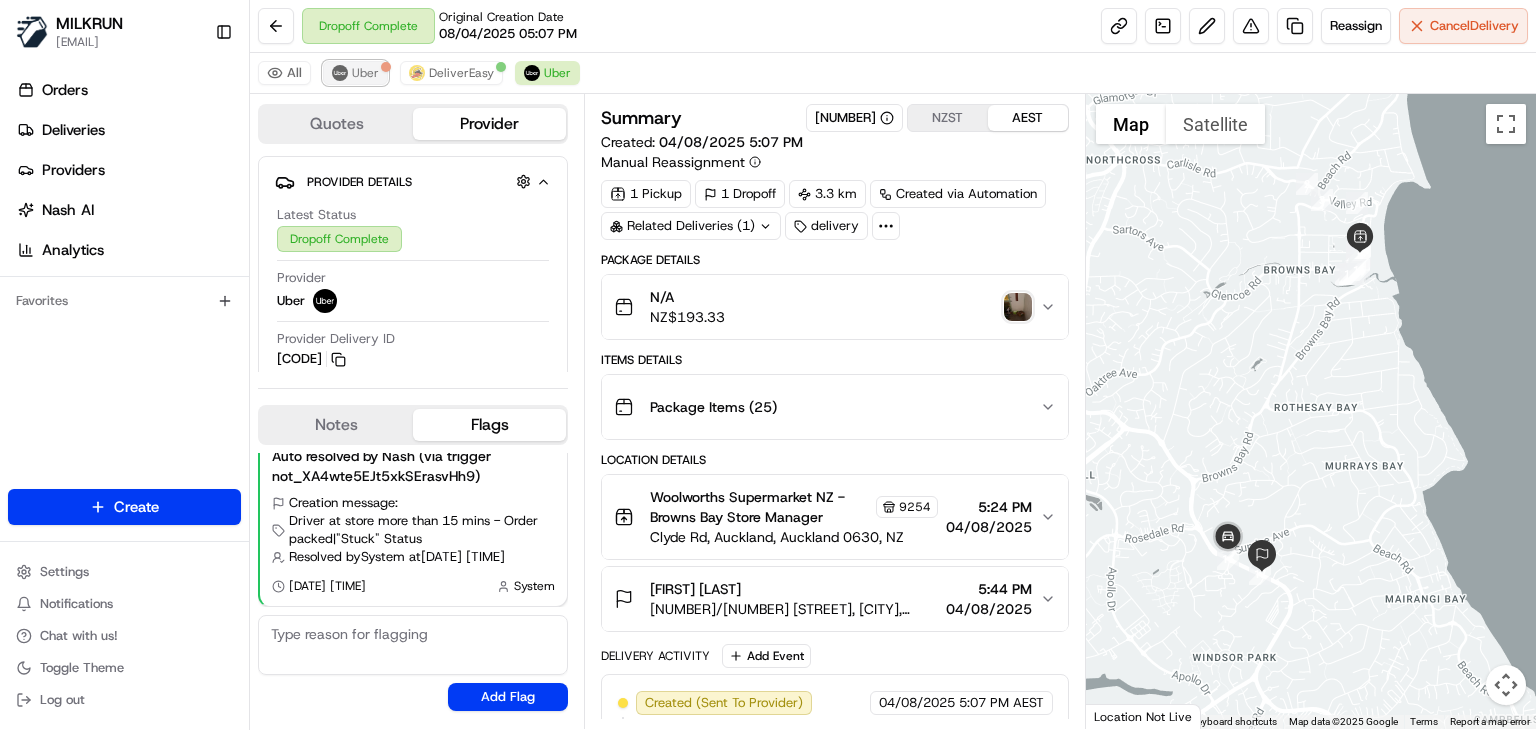 click on "Uber" at bounding box center (365, 73) 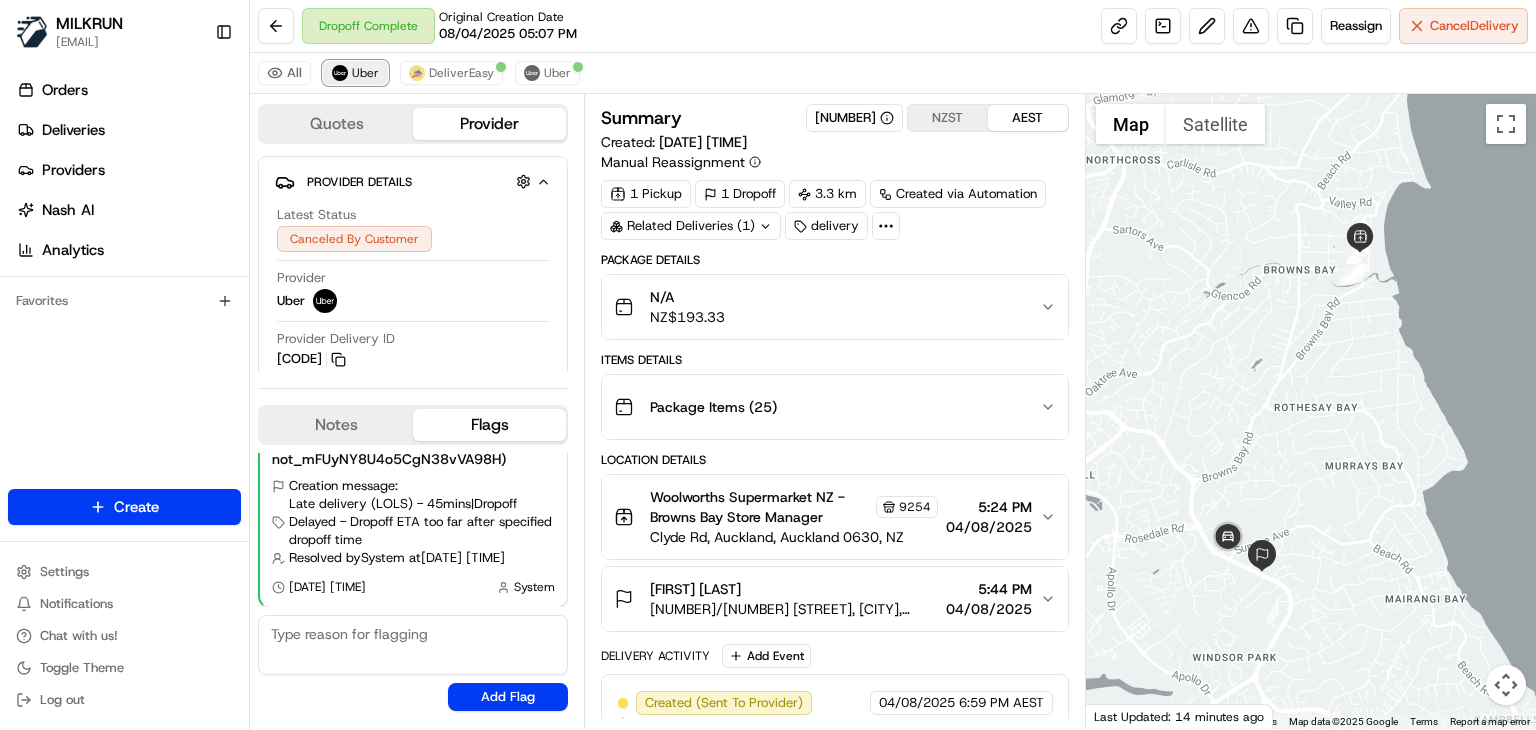 scroll, scrollTop: 88, scrollLeft: 0, axis: vertical 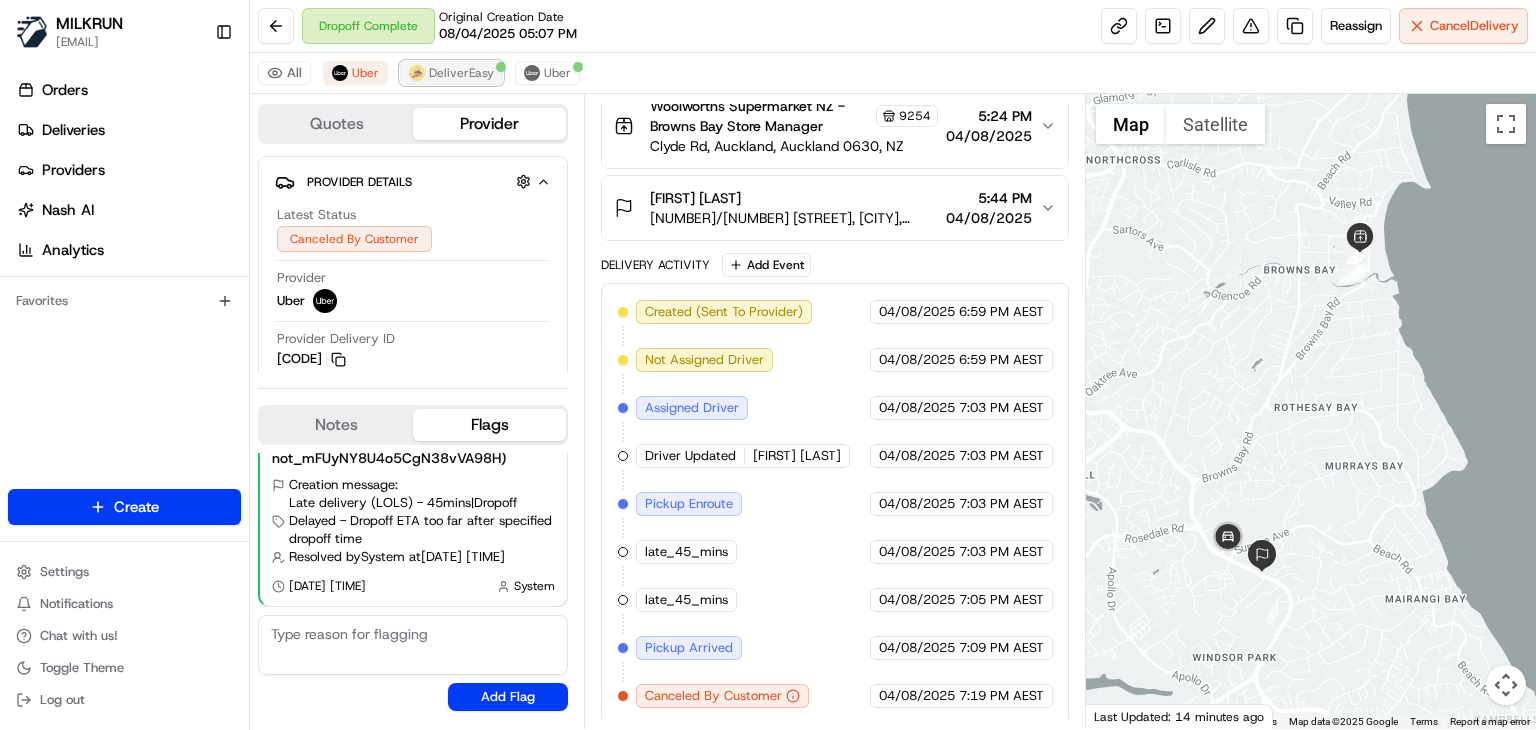 click on "DeliverEasy" at bounding box center [461, 73] 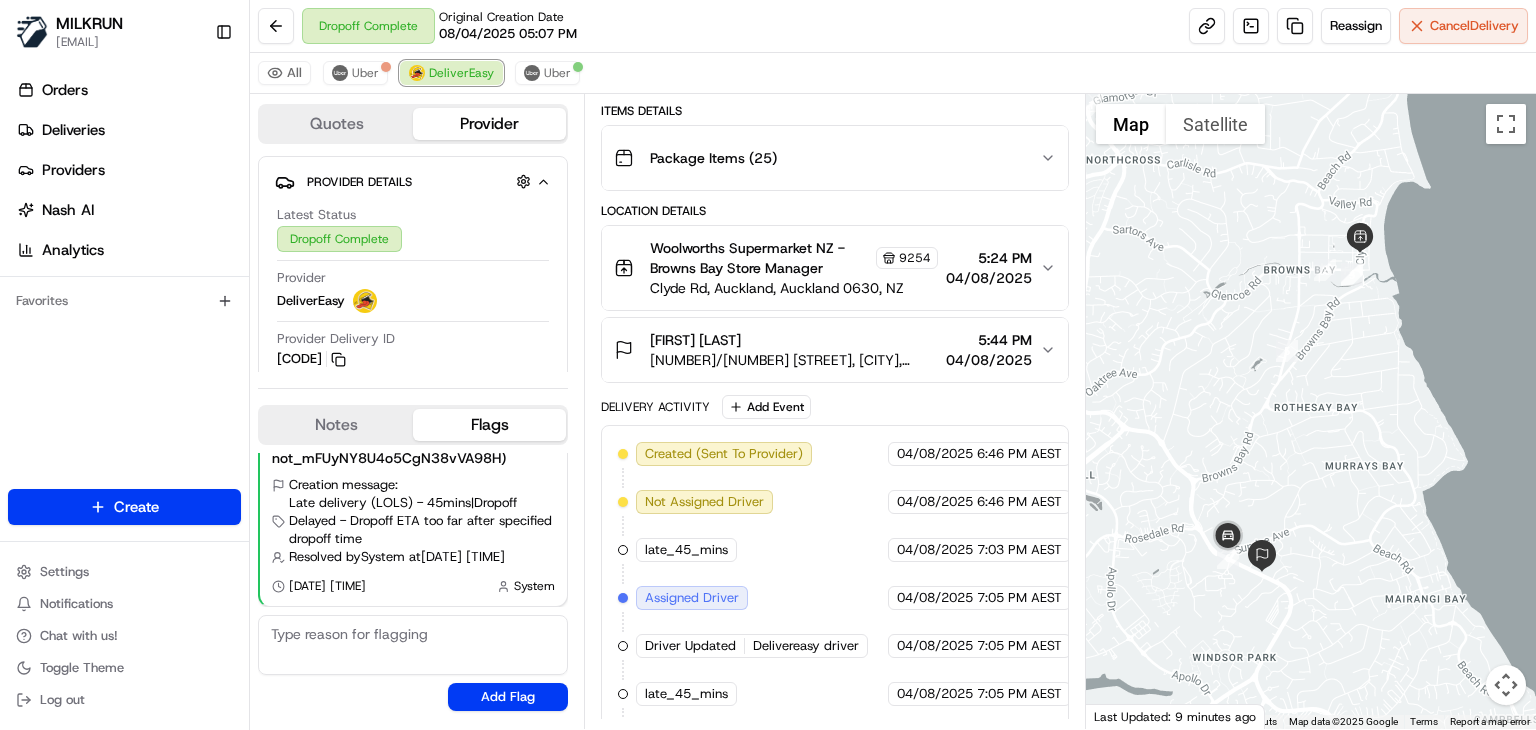 scroll, scrollTop: 533, scrollLeft: 0, axis: vertical 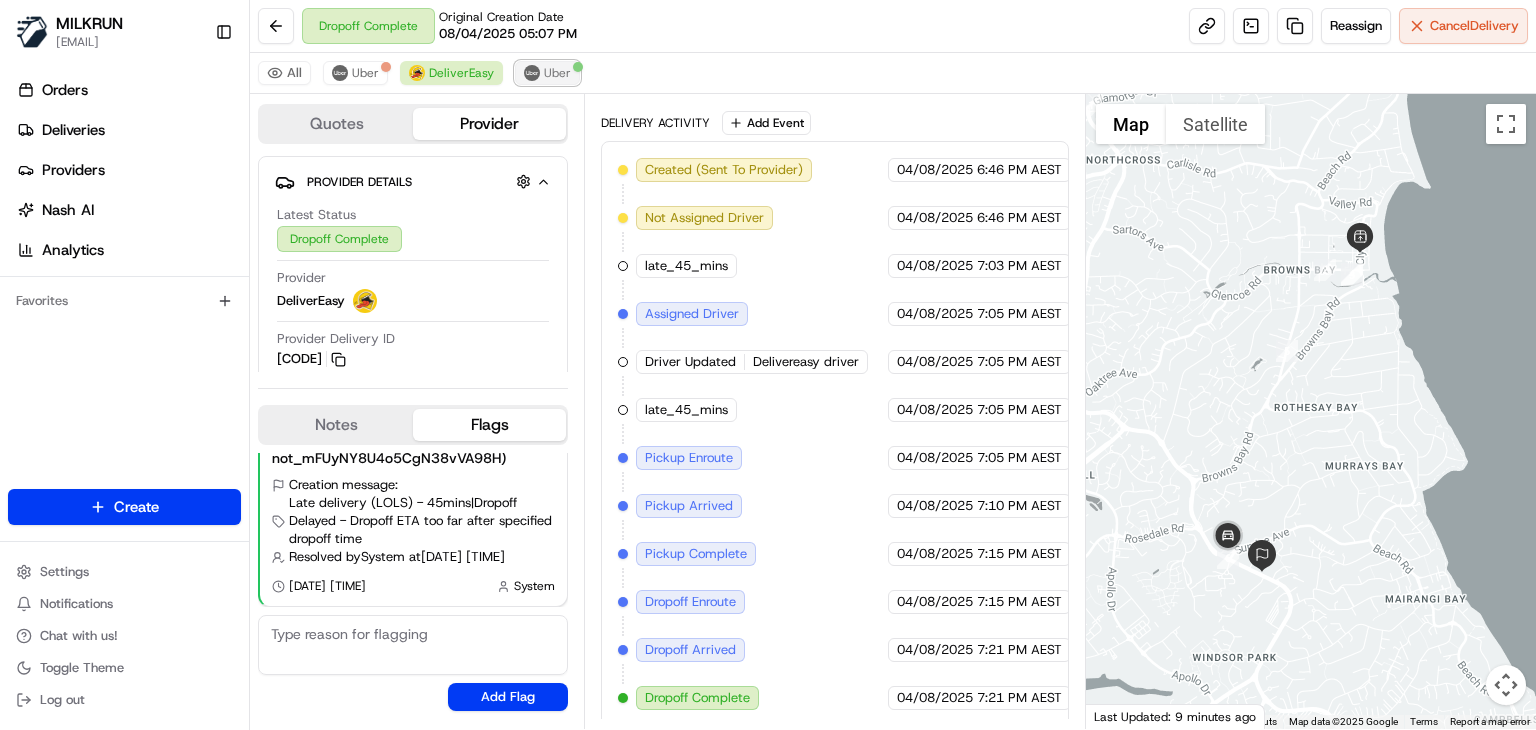 click on "Uber" at bounding box center [557, 73] 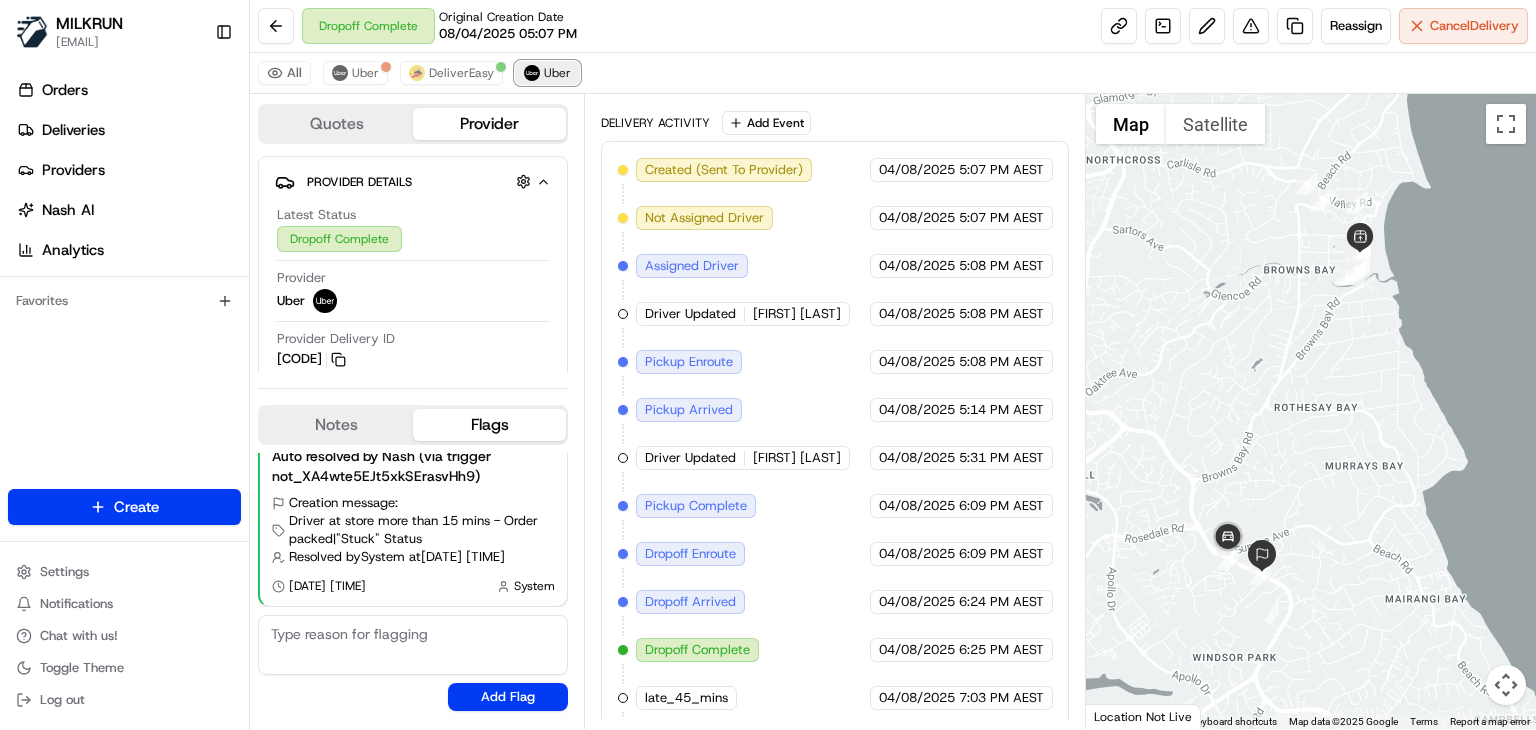 scroll, scrollTop: 69, scrollLeft: 0, axis: vertical 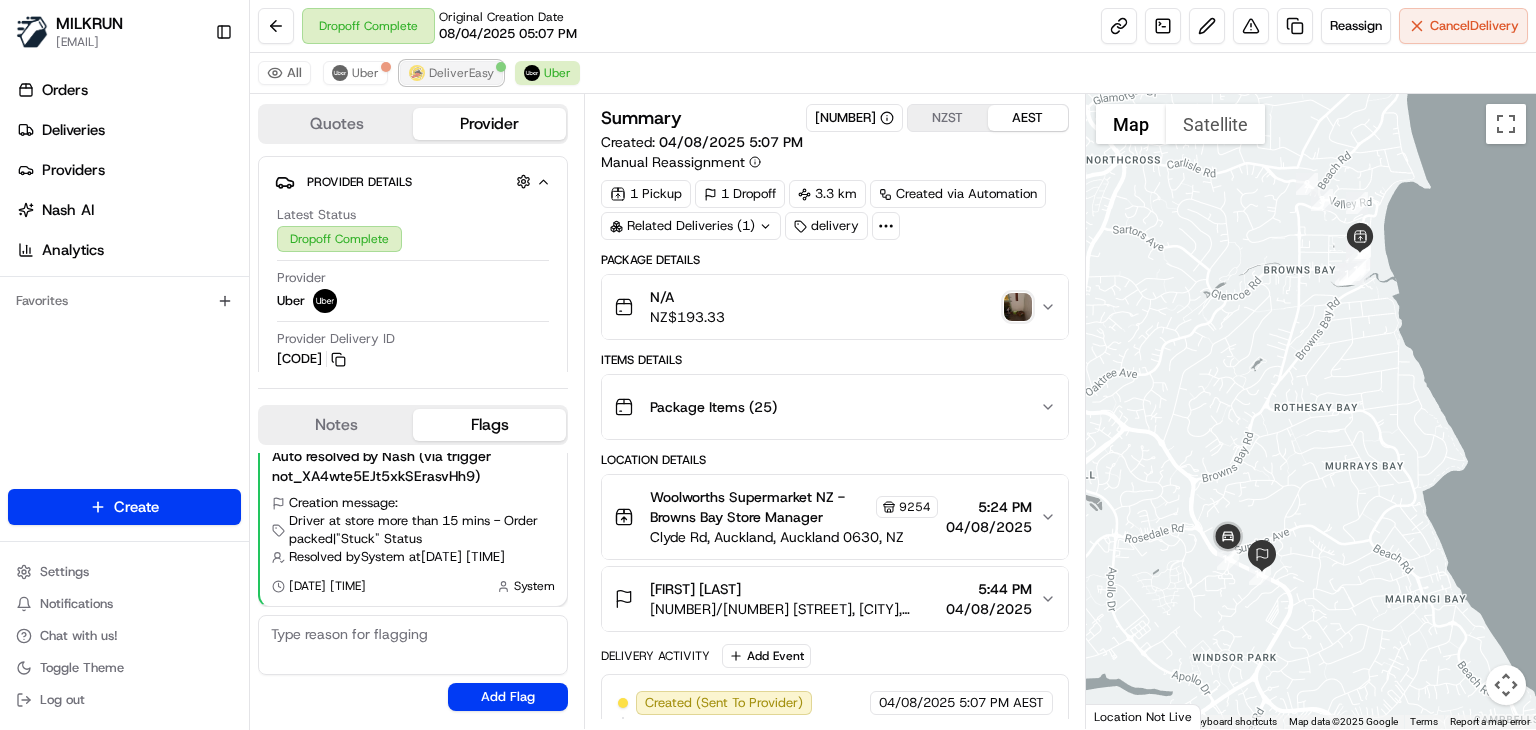 click on "DeliverEasy" at bounding box center [461, 73] 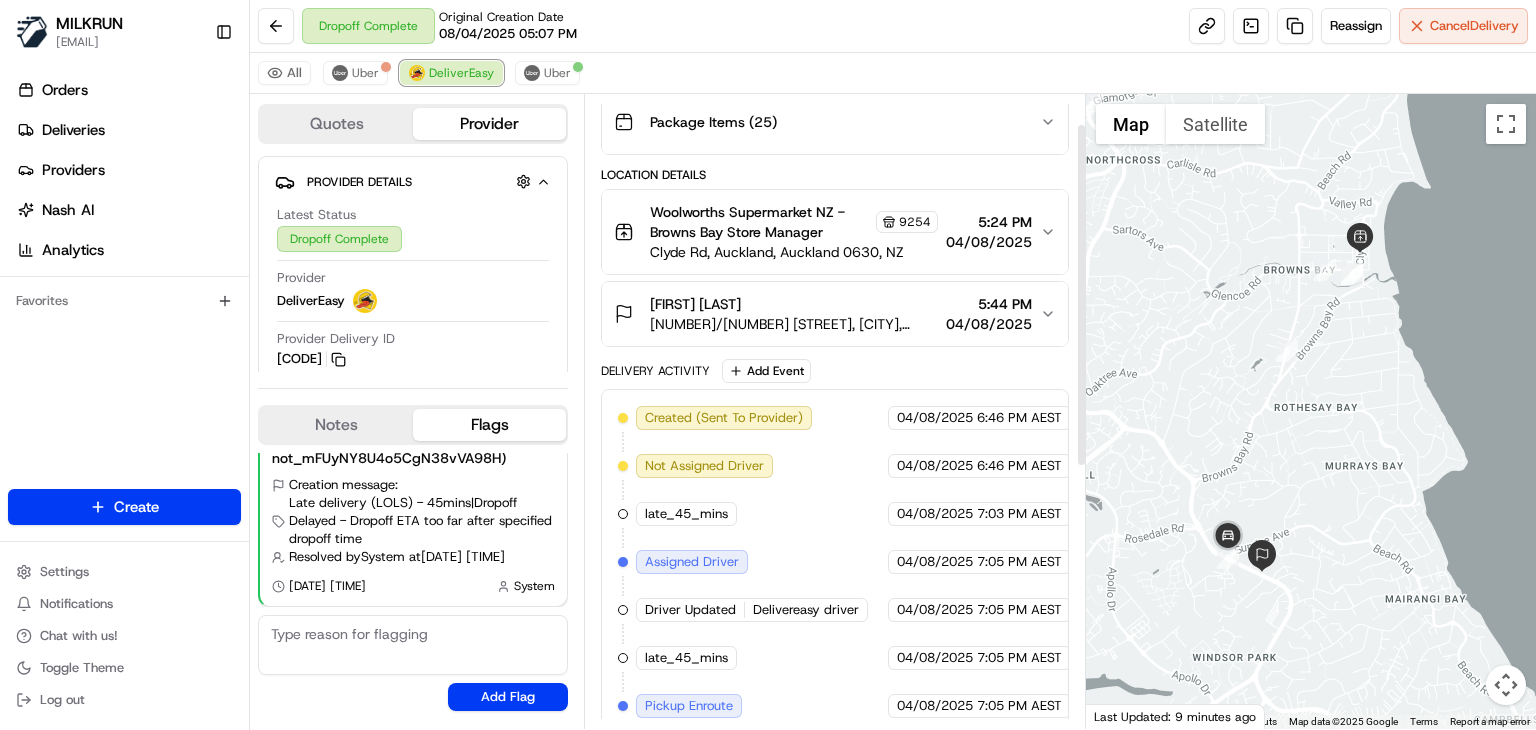 scroll, scrollTop: 0, scrollLeft: 0, axis: both 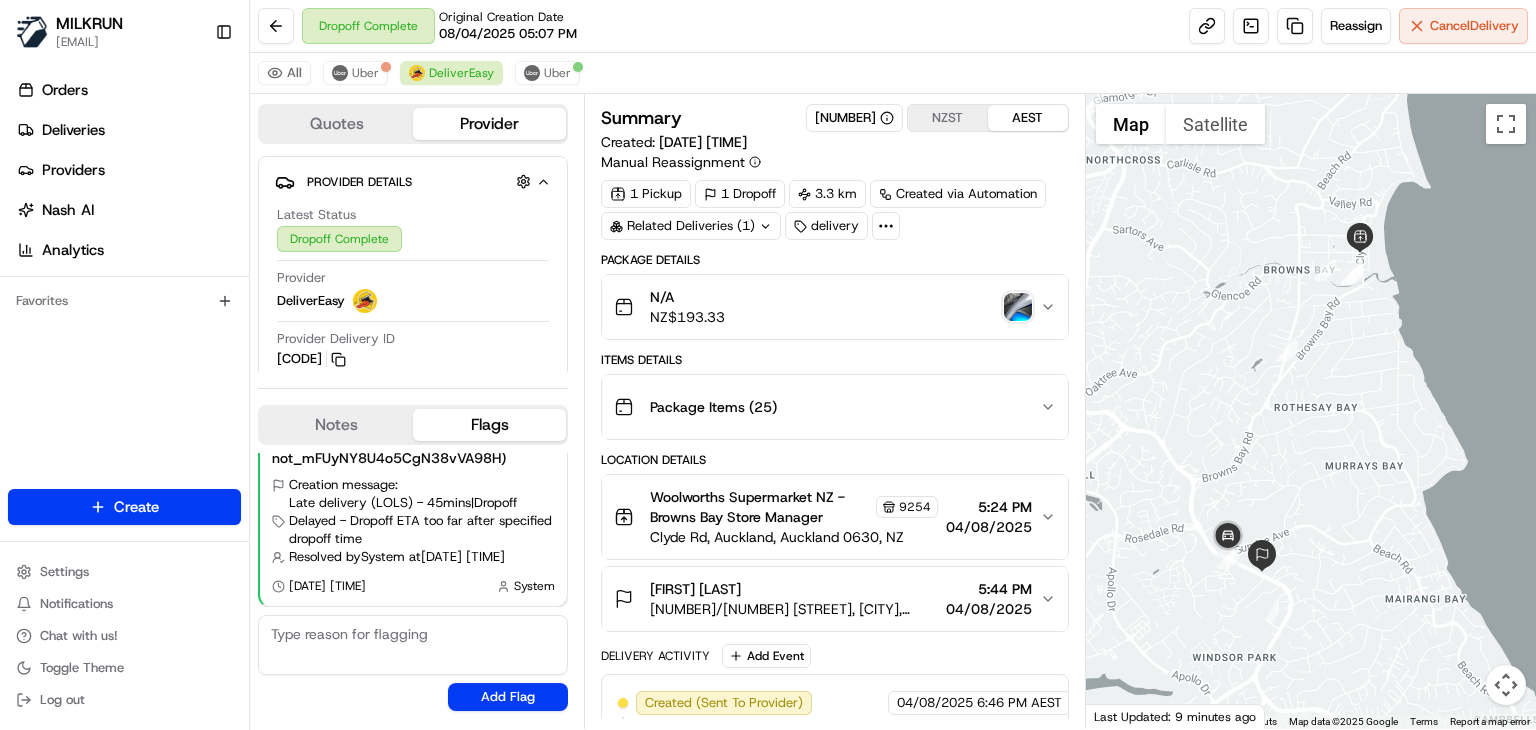 click at bounding box center [1018, 307] 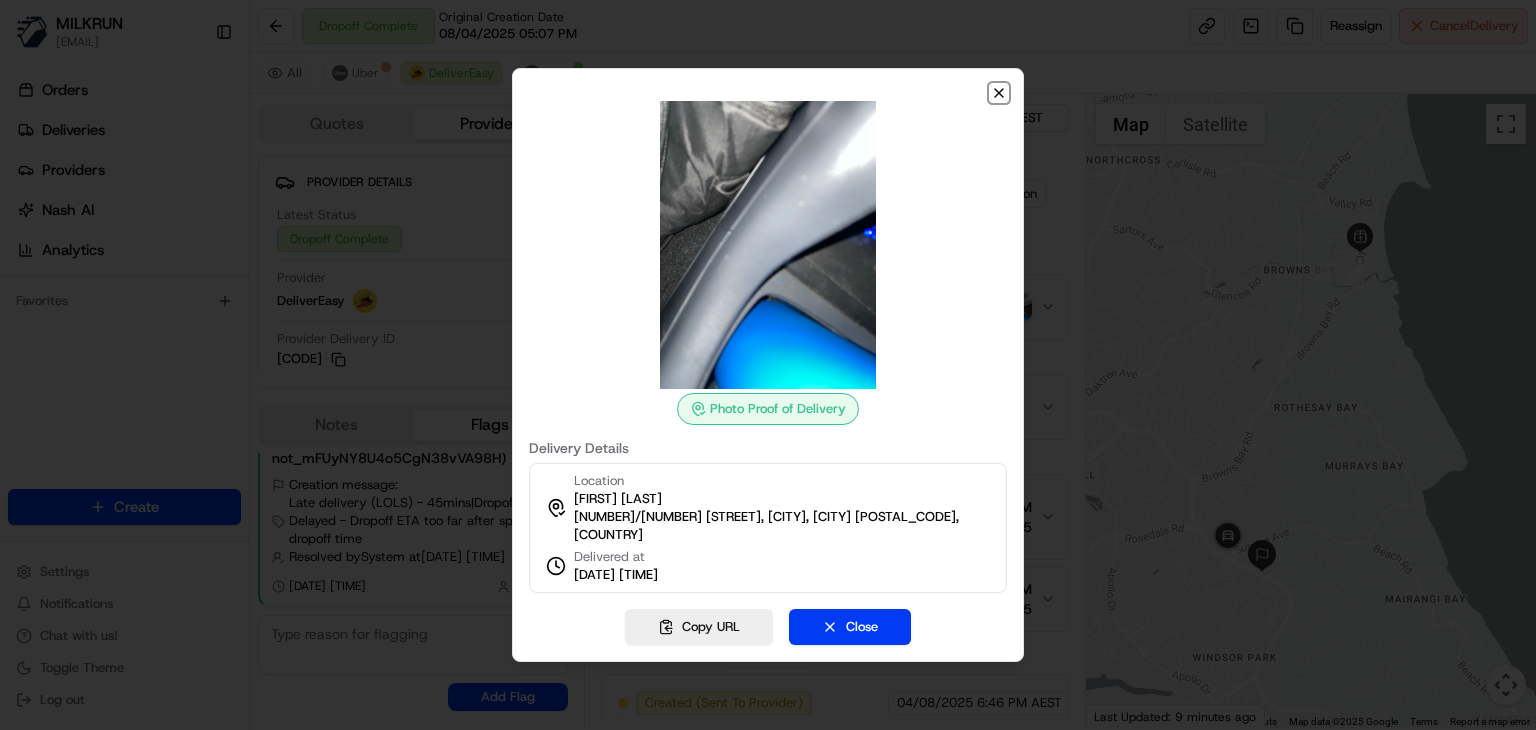 click 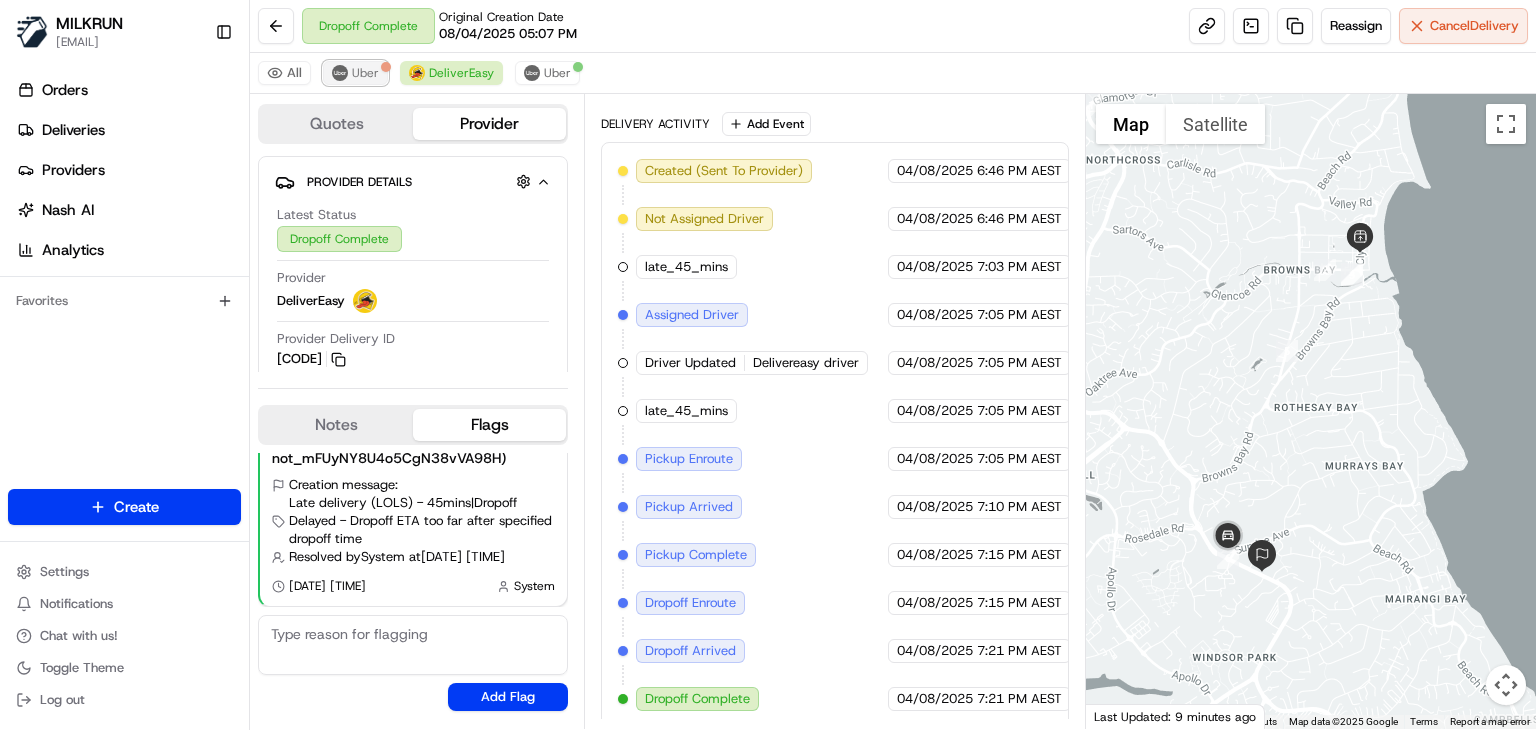 click on "Uber" at bounding box center (365, 73) 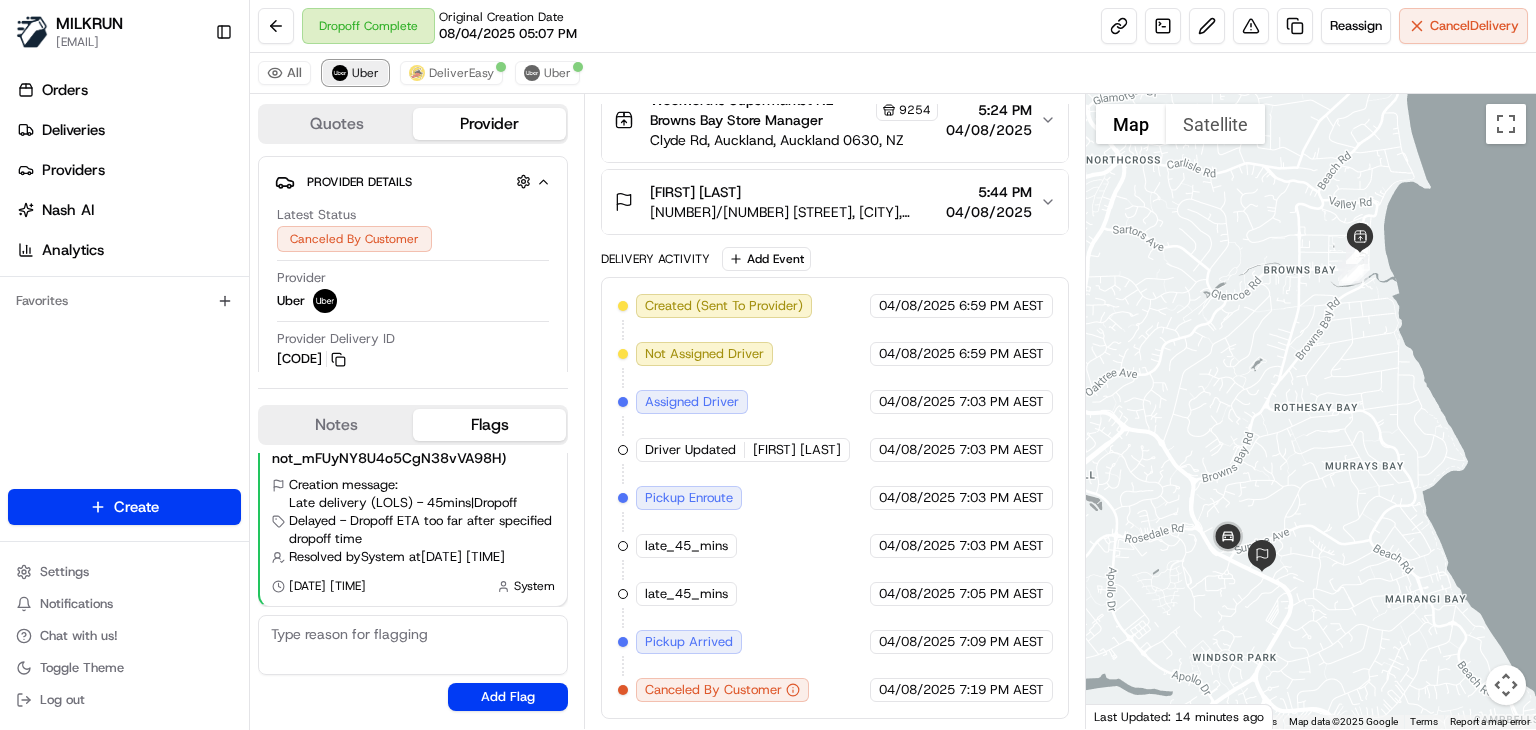 scroll, scrollTop: 391, scrollLeft: 0, axis: vertical 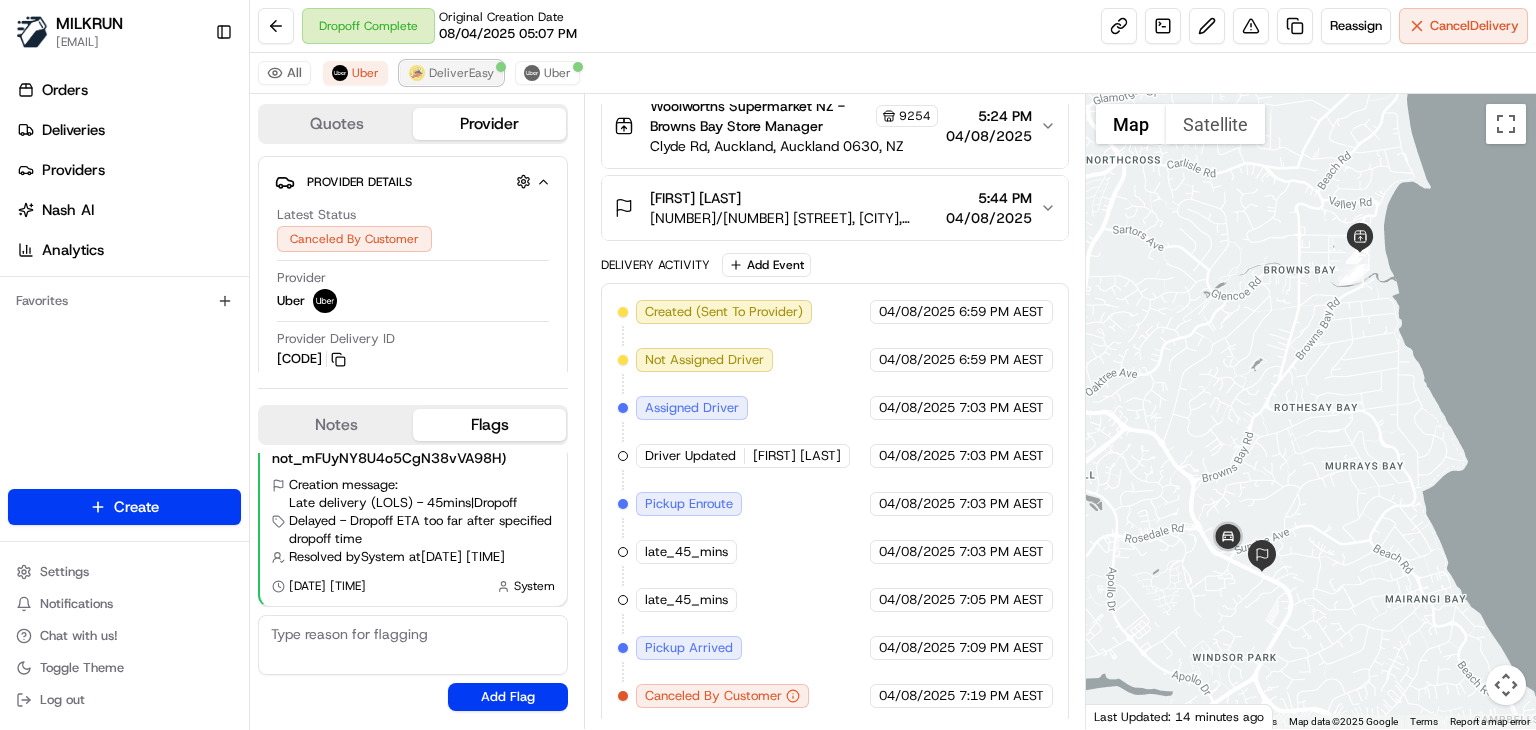 click on "DeliverEasy" at bounding box center (461, 73) 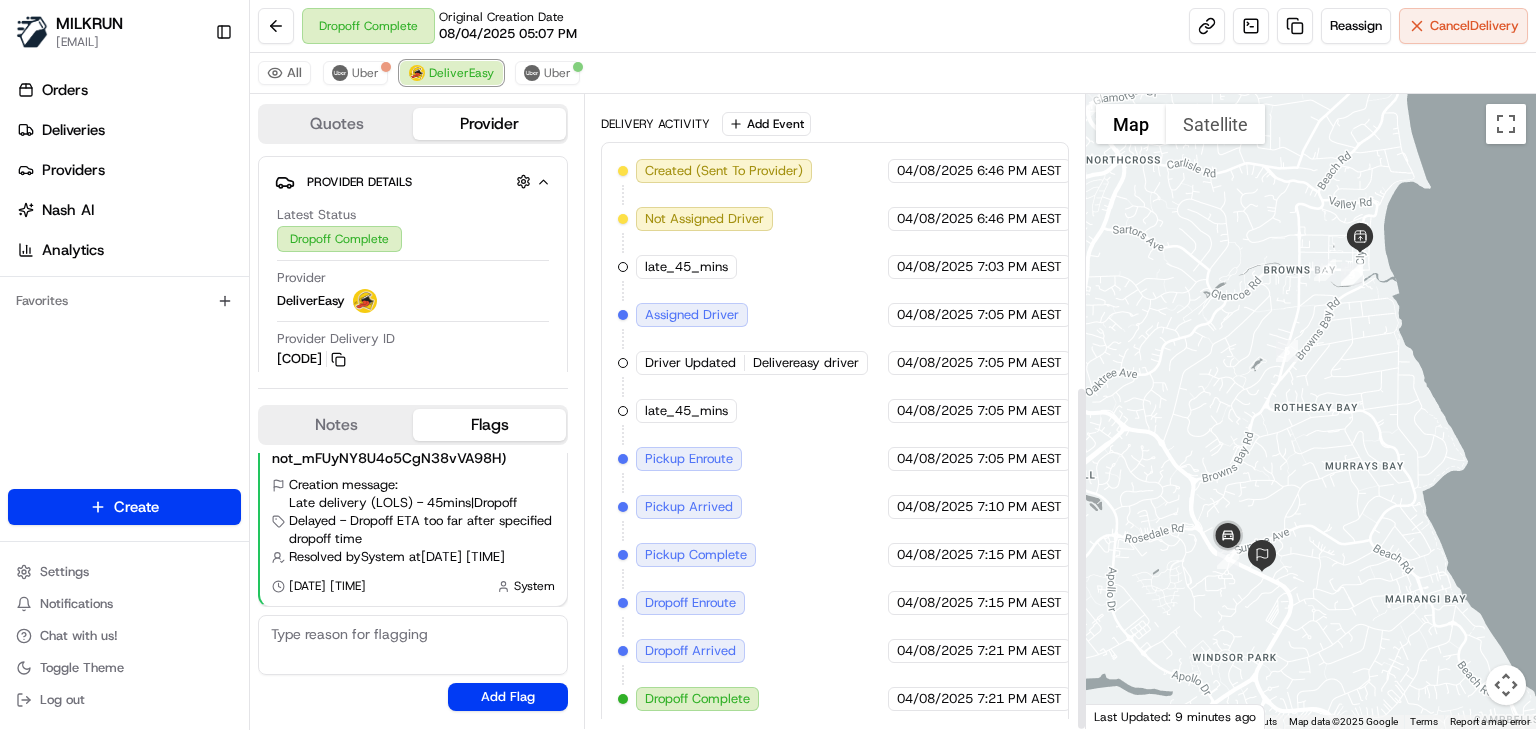 scroll, scrollTop: 533, scrollLeft: 0, axis: vertical 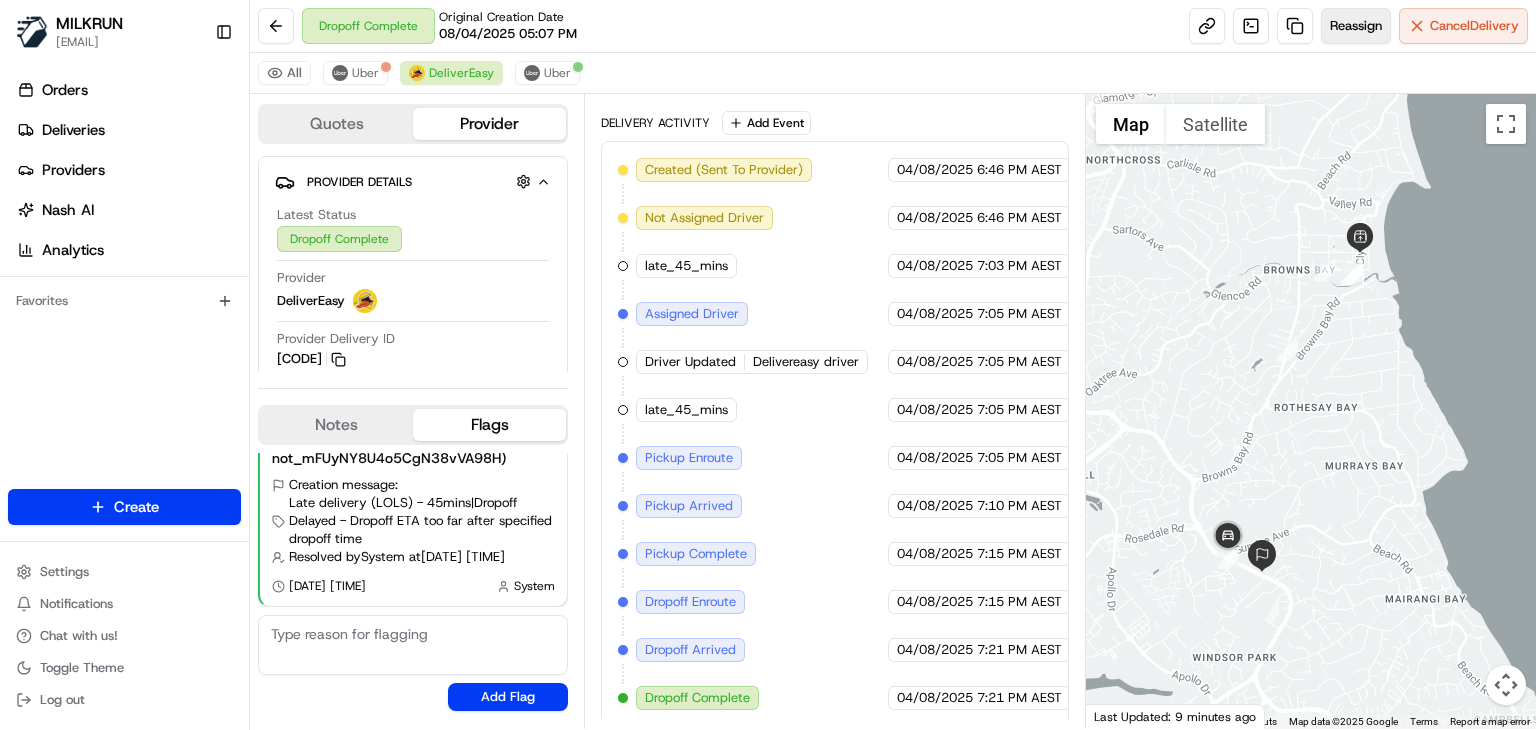 click on "Reassign" at bounding box center (1356, 26) 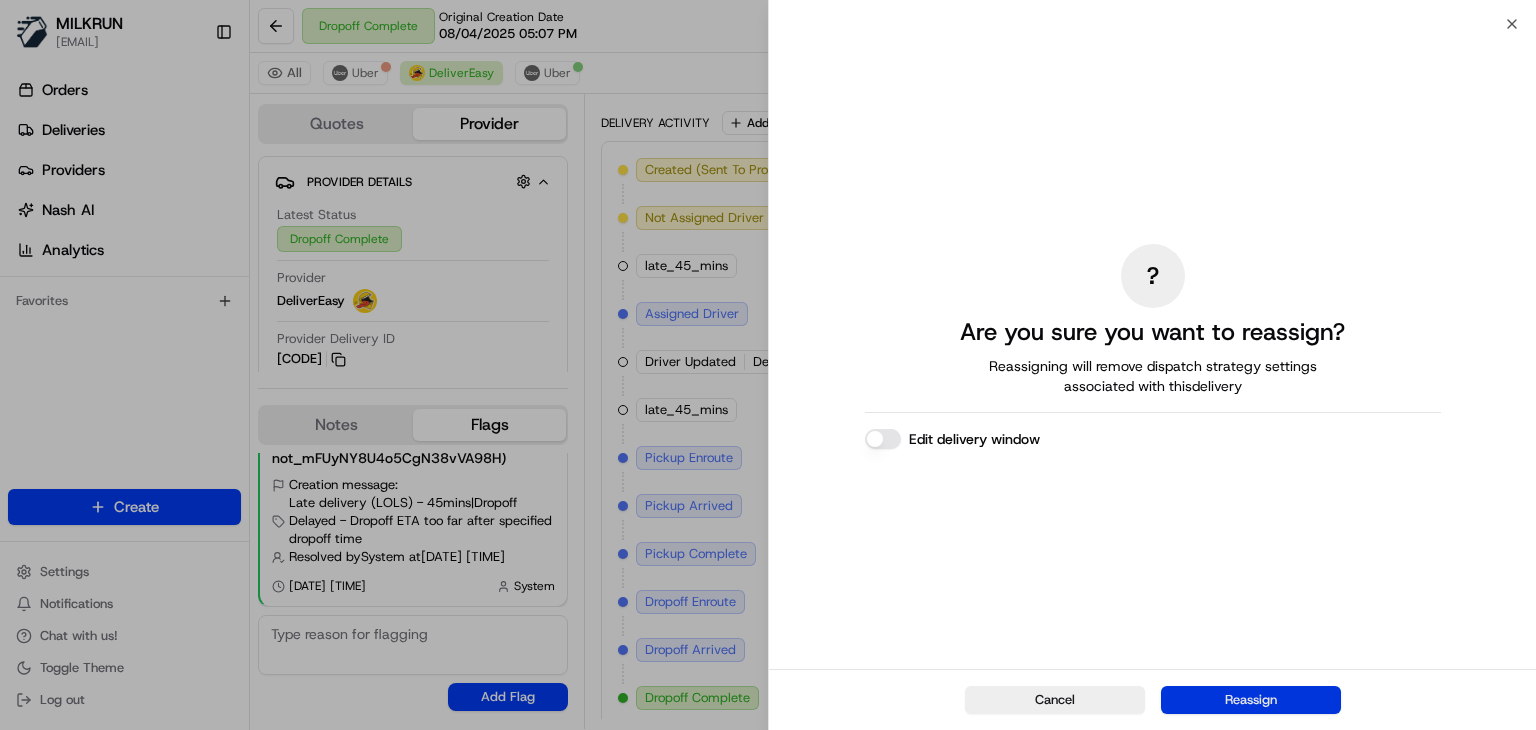 click on "Reassign" at bounding box center [1251, 700] 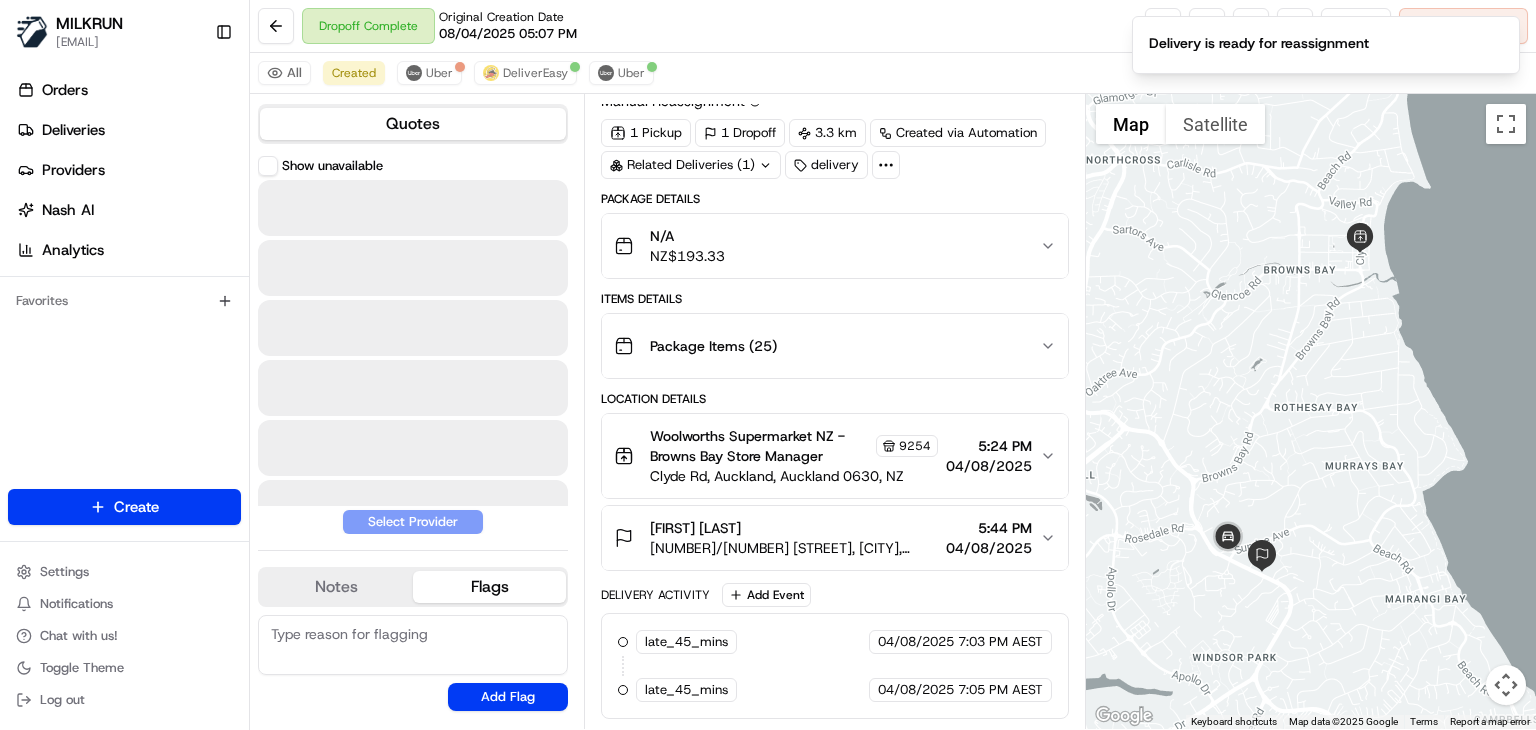 scroll, scrollTop: 58, scrollLeft: 0, axis: vertical 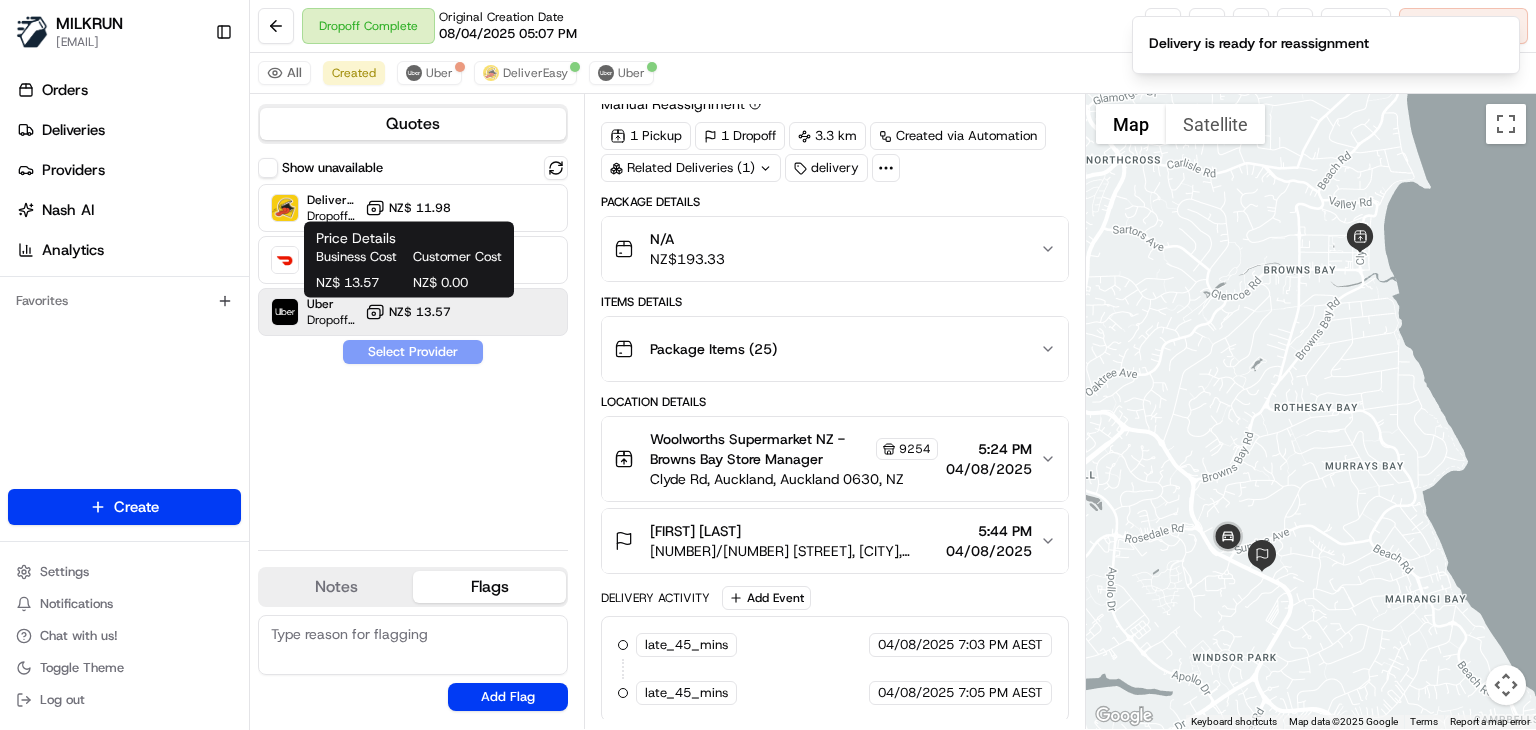 click on "NZ$   13.57" at bounding box center (420, 312) 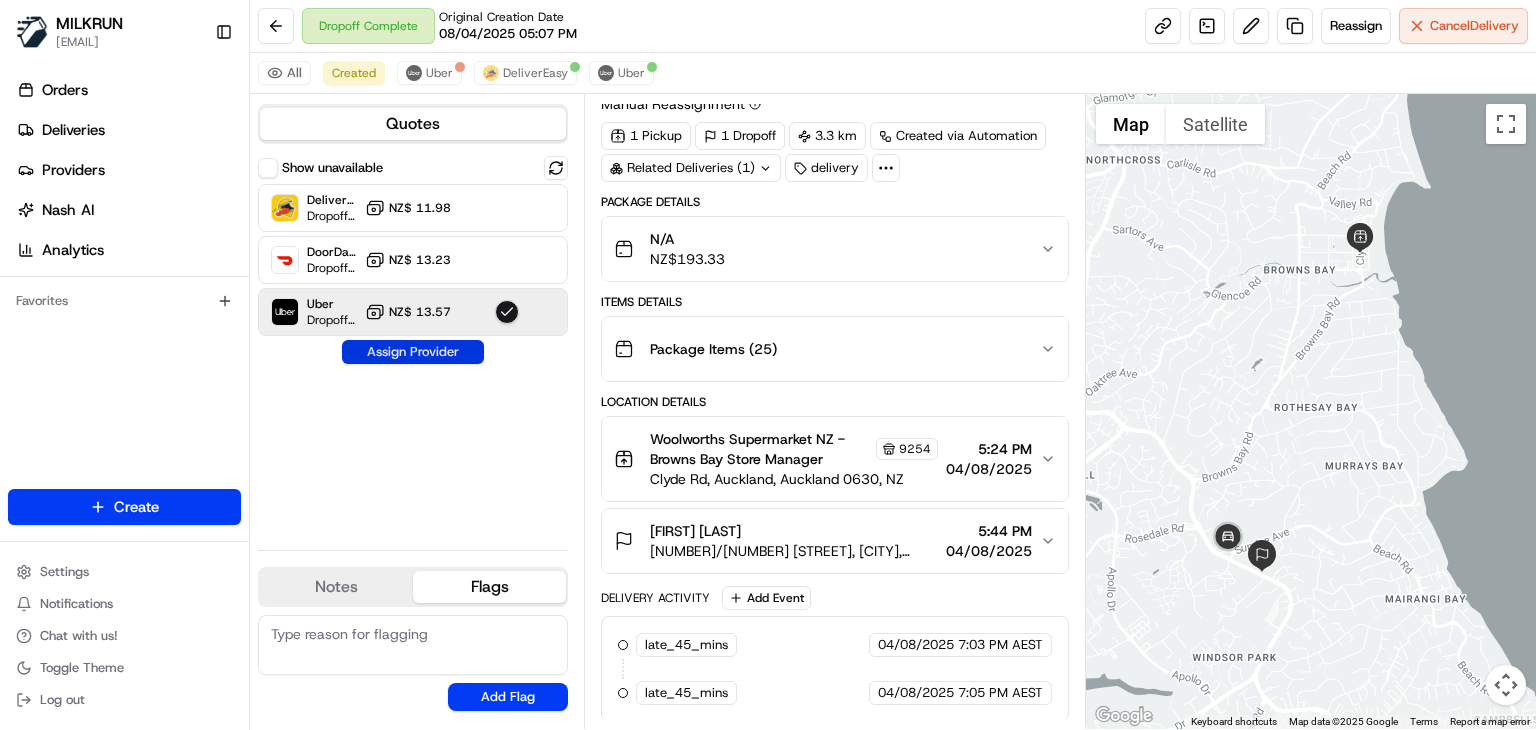 click on "Assign Provider" at bounding box center [413, 352] 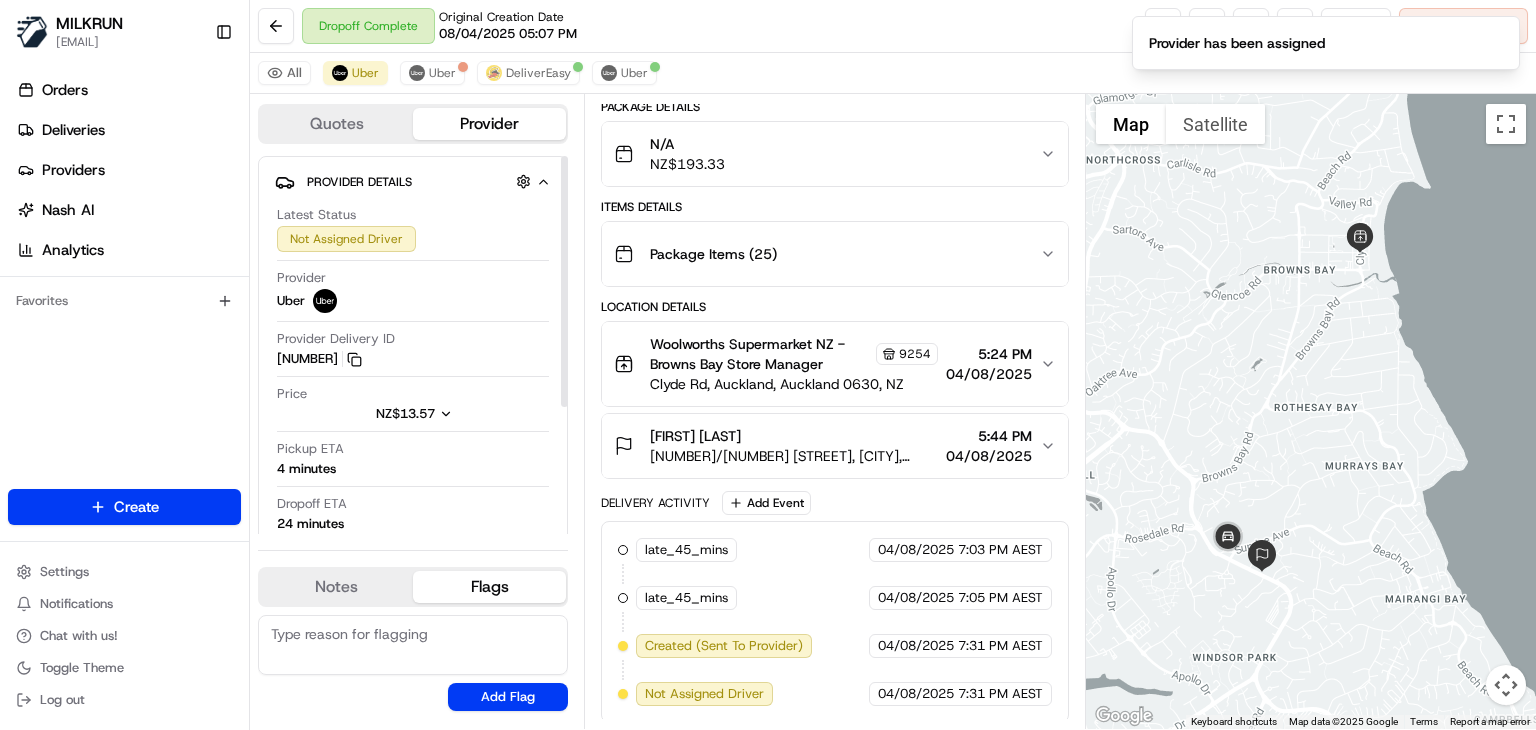 scroll, scrollTop: 152, scrollLeft: 0, axis: vertical 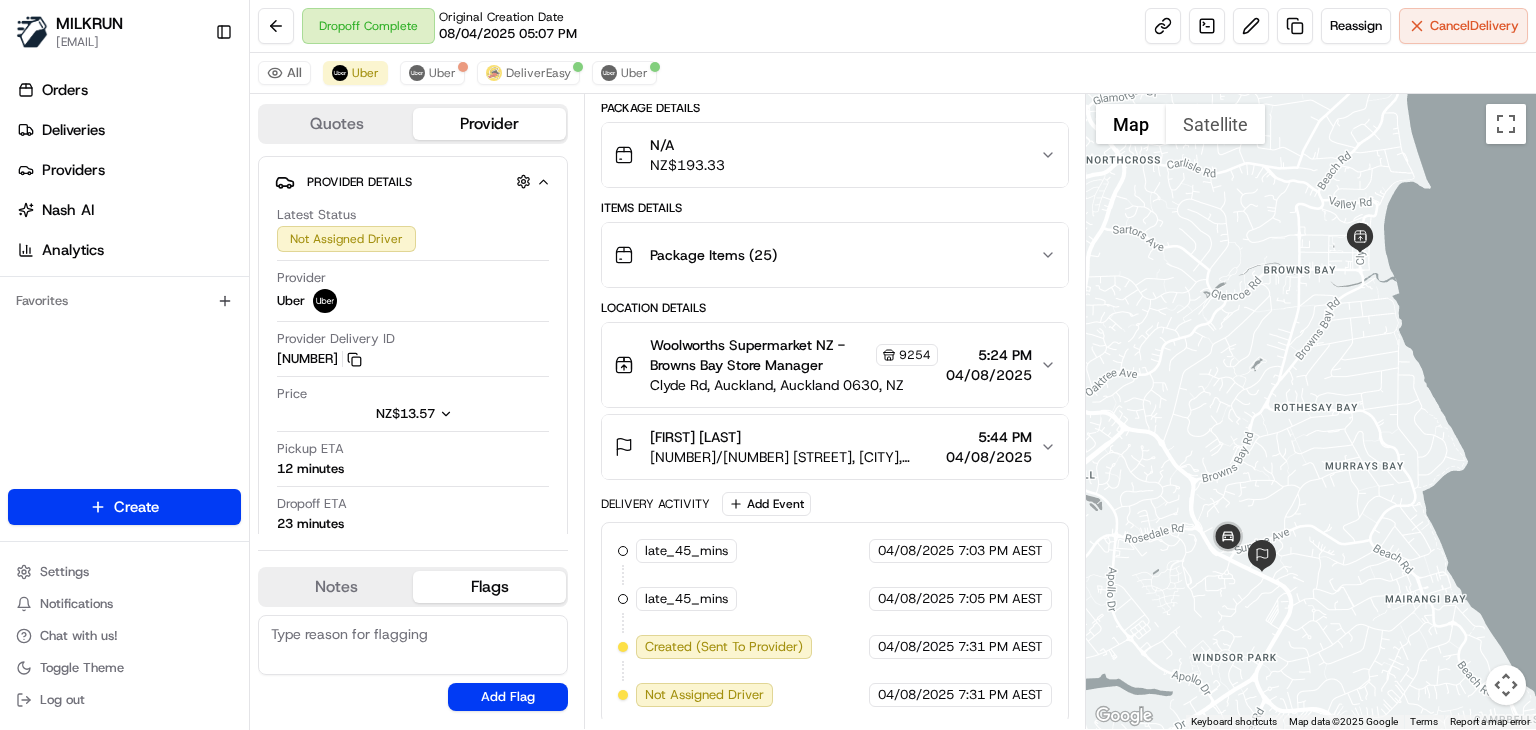 click on "All Uber Uber DeliverEasy Uber" at bounding box center [893, 73] 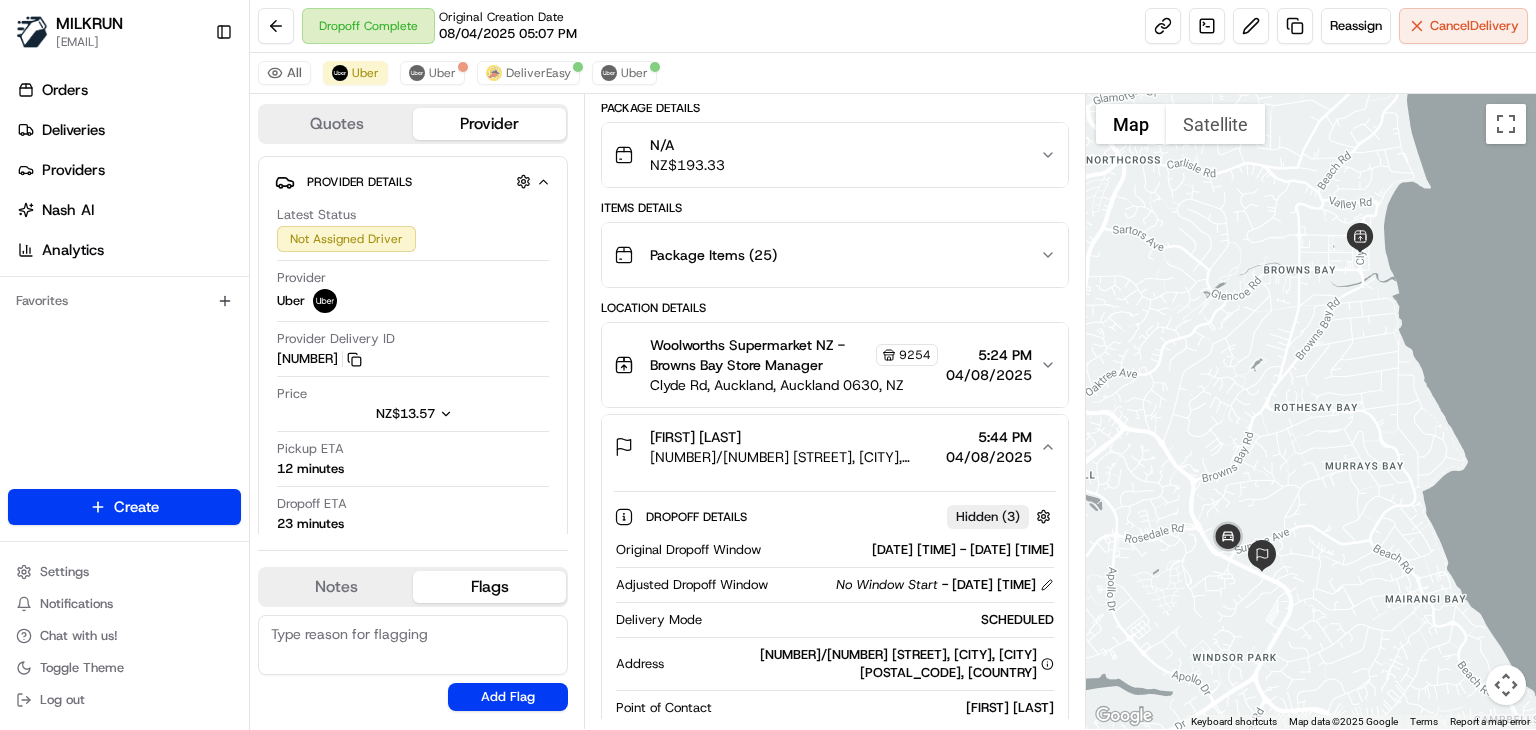 scroll, scrollTop: 379, scrollLeft: 0, axis: vertical 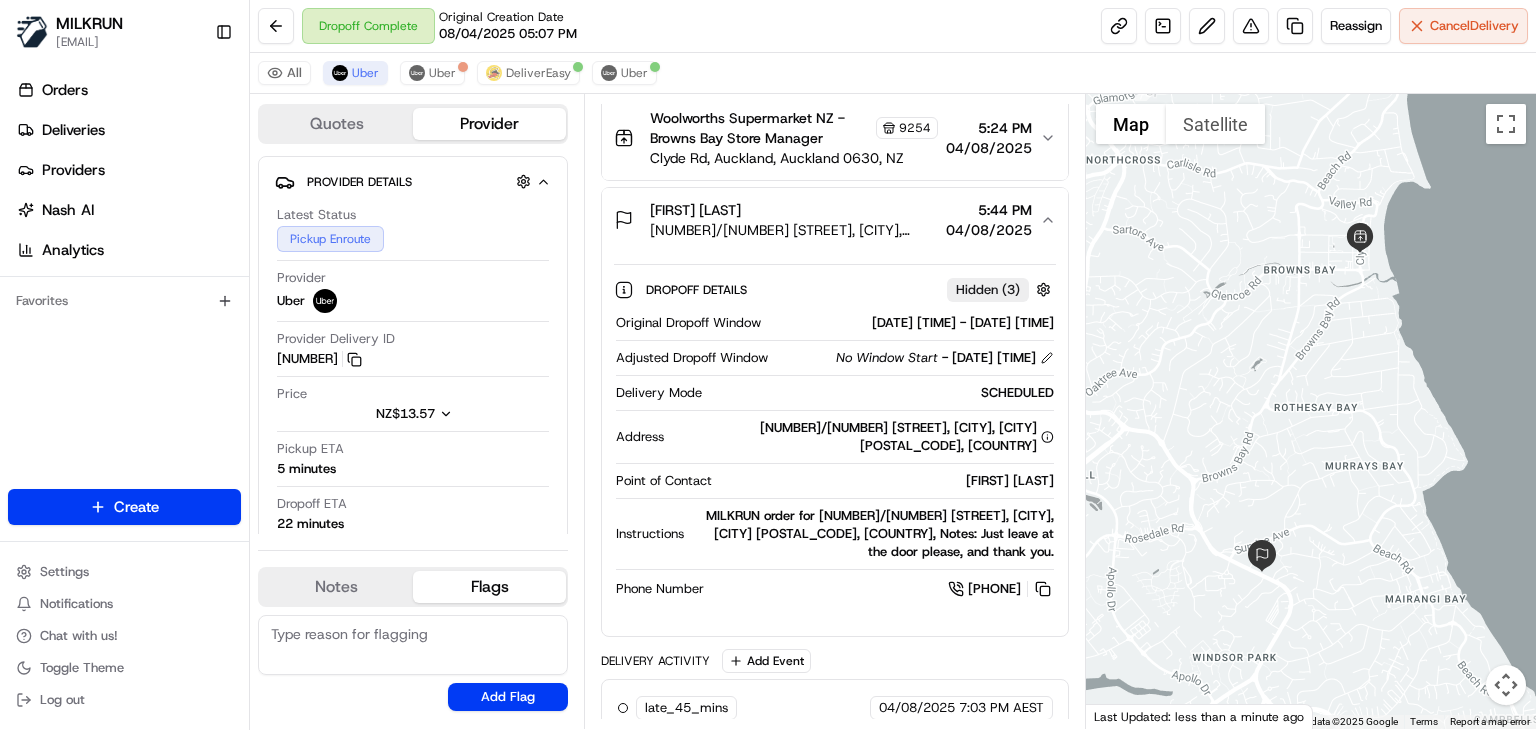 drag, startPoint x: 771, startPoint y: 201, endPoint x: 649, endPoint y: 204, distance: 122.03688 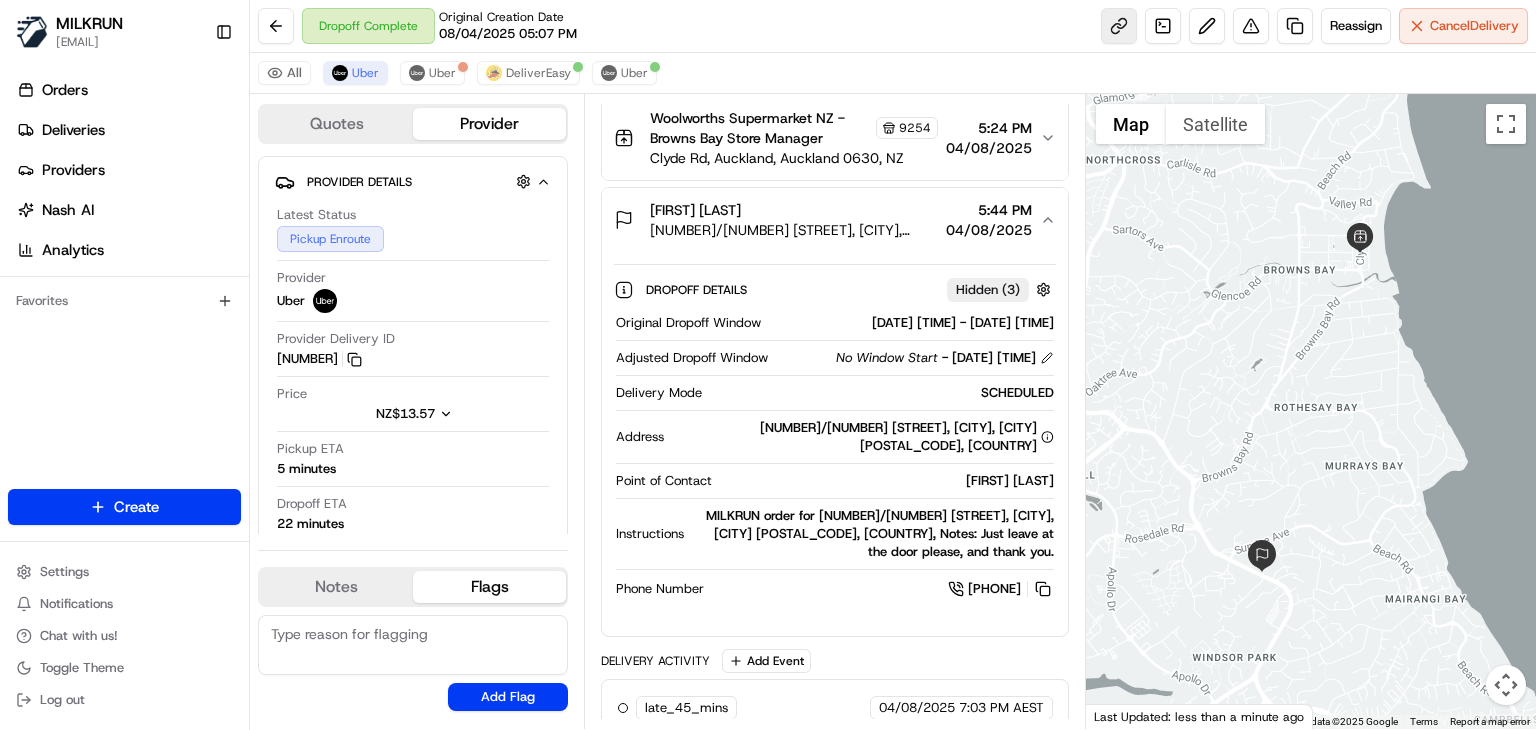 click at bounding box center (1119, 26) 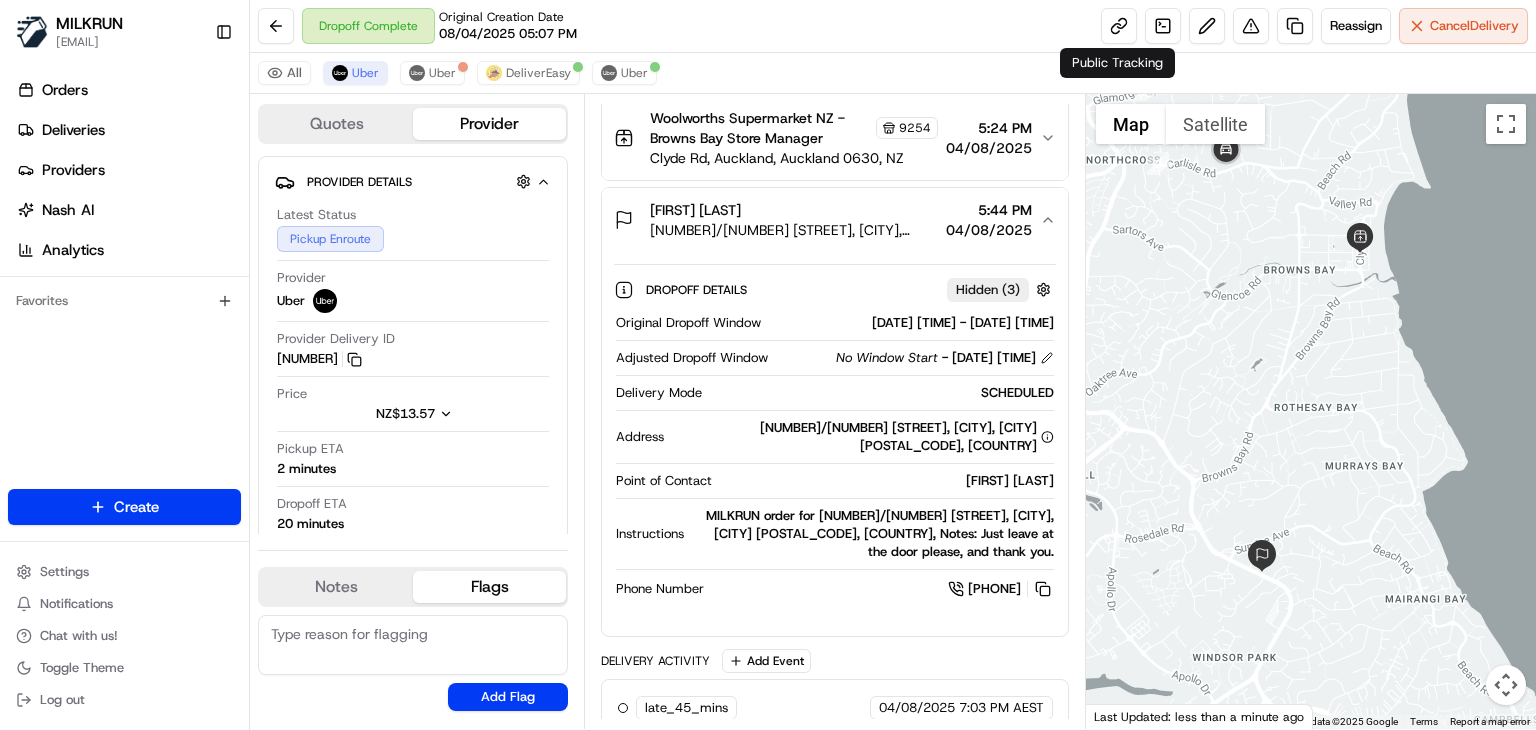 scroll, scrollTop: 744, scrollLeft: 0, axis: vertical 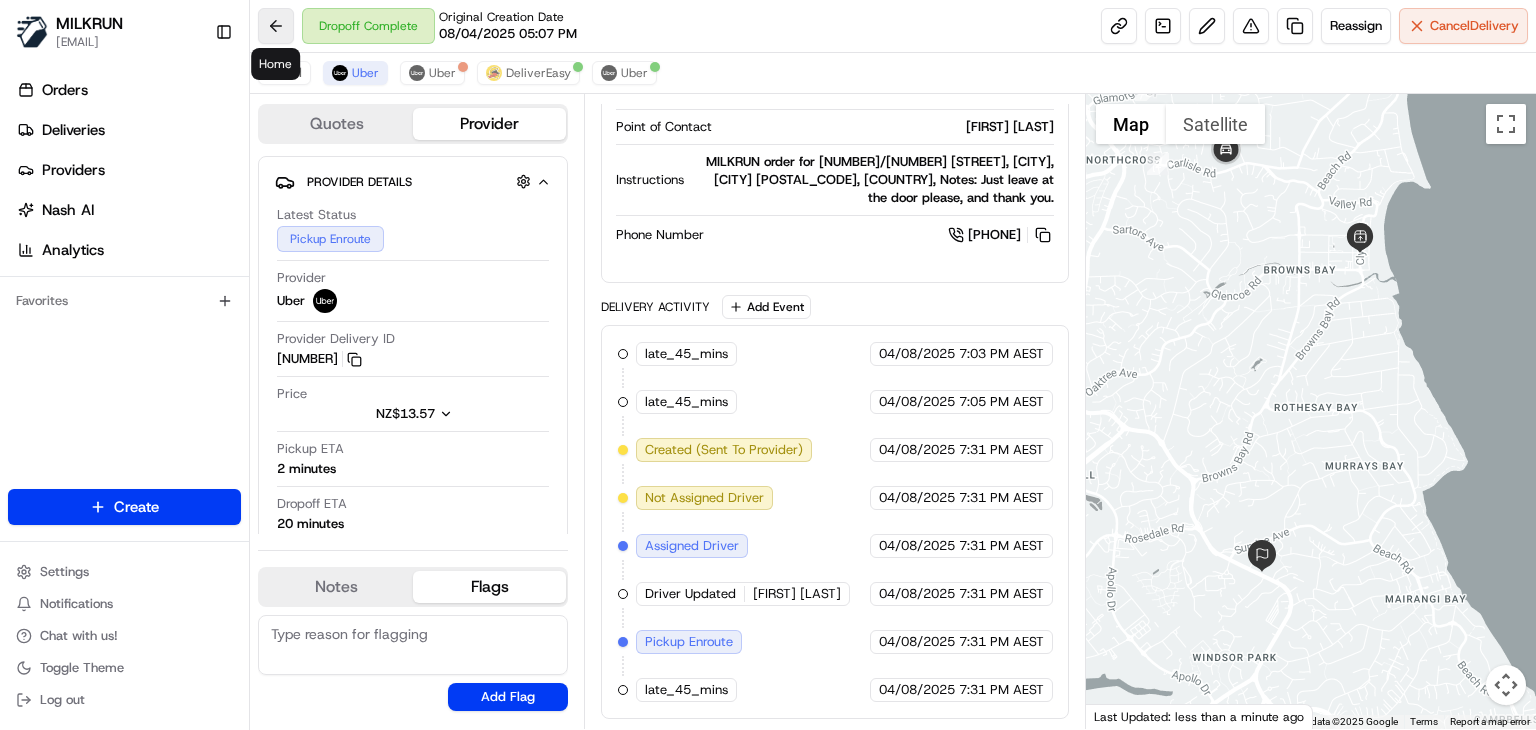 click at bounding box center (276, 26) 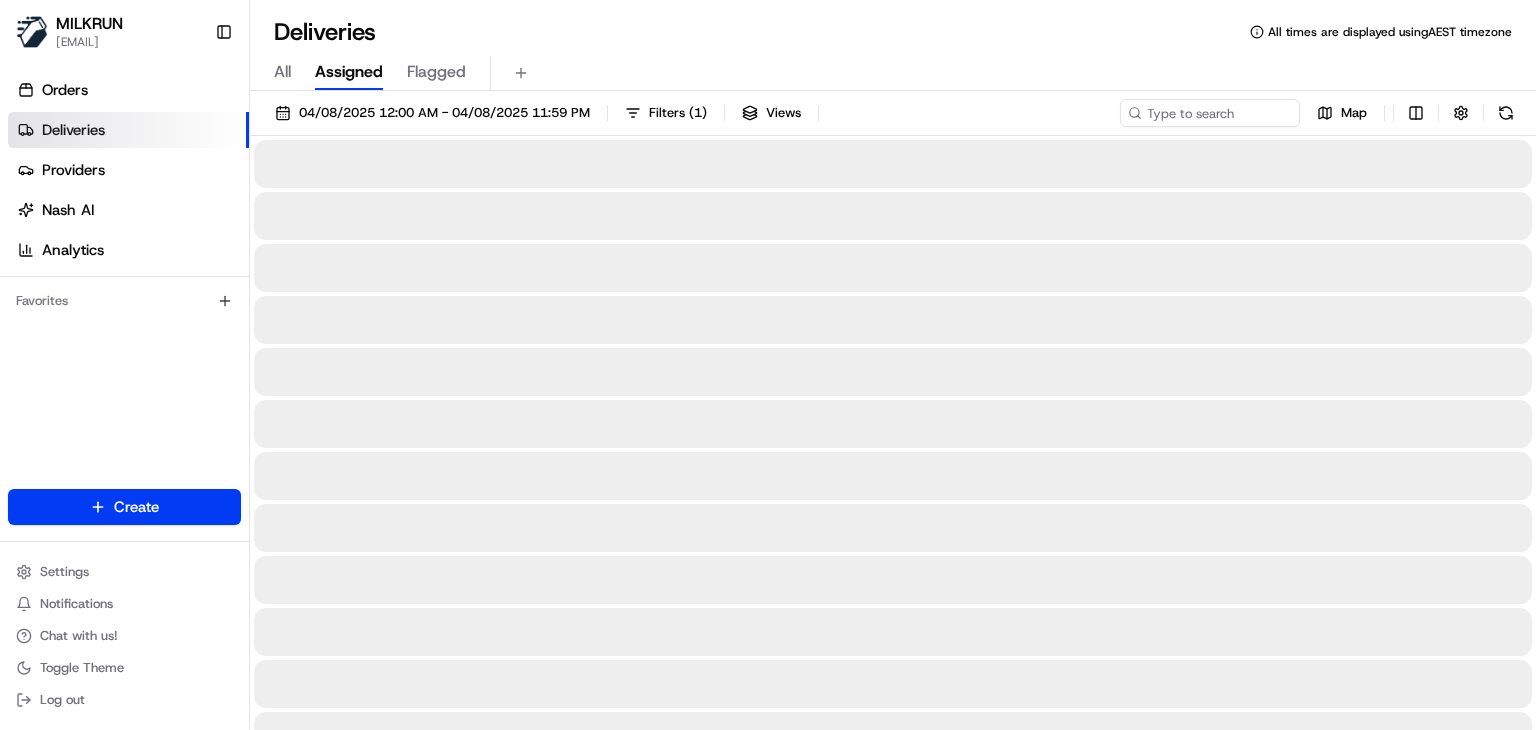 click on "Deliveries All times are displayed using  AEST   timezone All Assigned Flagged [DATE] [TIME] - [DATE] [TIME] Filters ( 1 ) Views Map" at bounding box center (893, 365) 